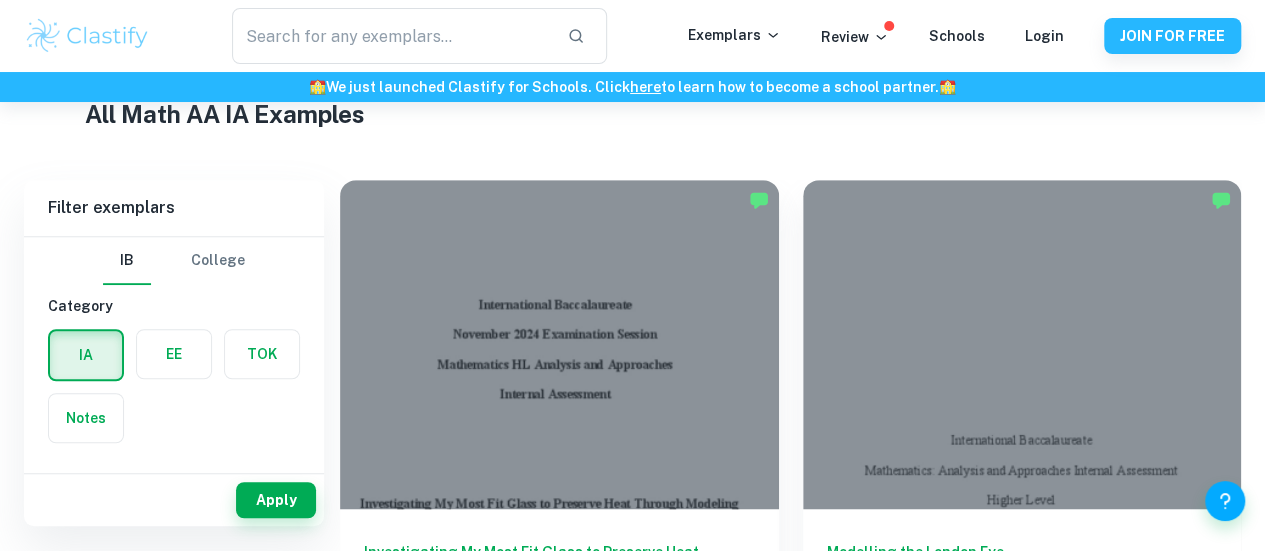 scroll, scrollTop: 532, scrollLeft: 0, axis: vertical 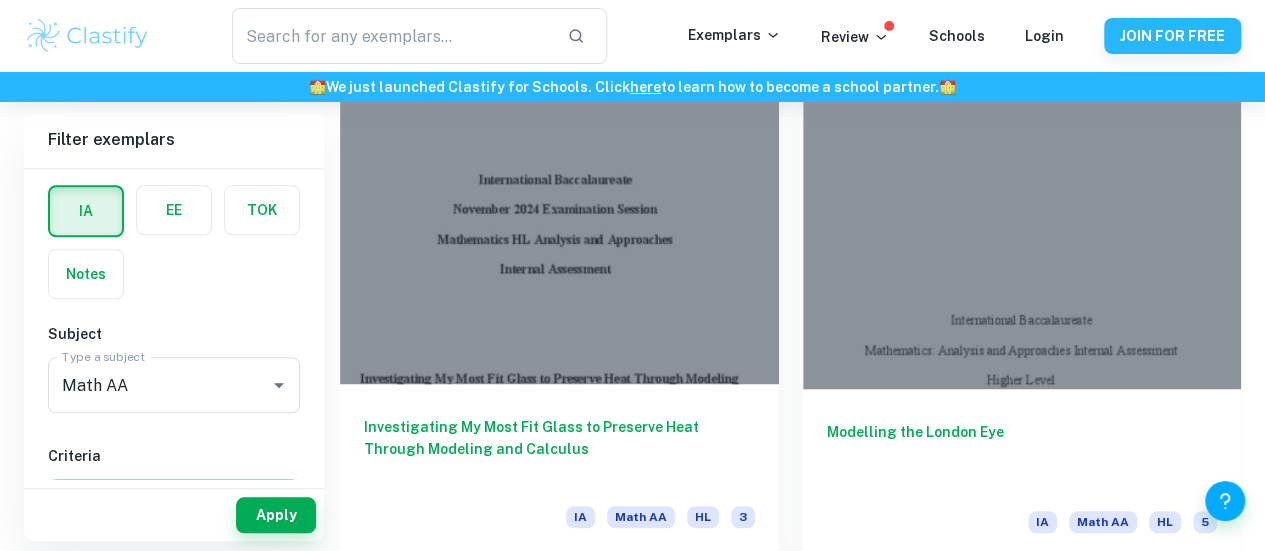 click on "Investigating My Most Fit Glass to Preserve Heat Through Modeling and Calculus" at bounding box center (559, 449) 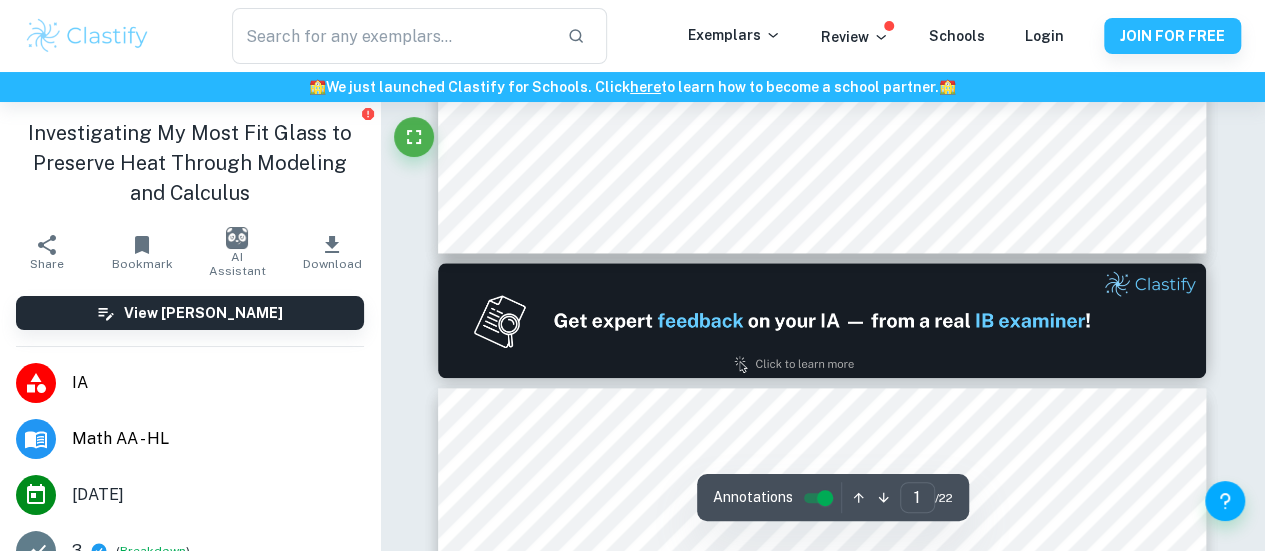 scroll, scrollTop: 954, scrollLeft: 0, axis: vertical 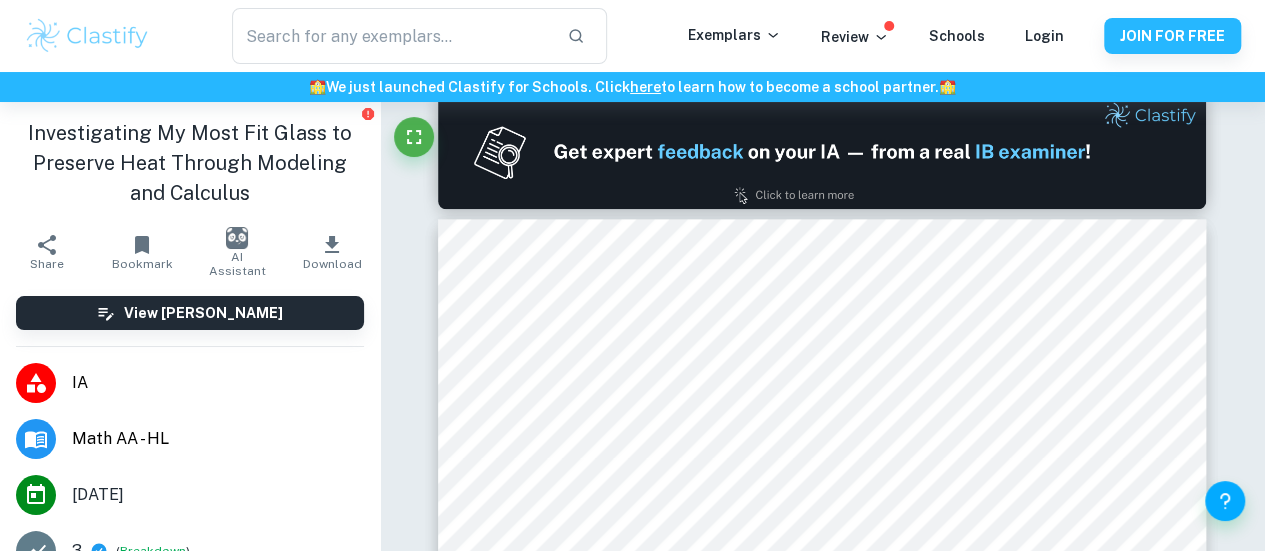 type on "2" 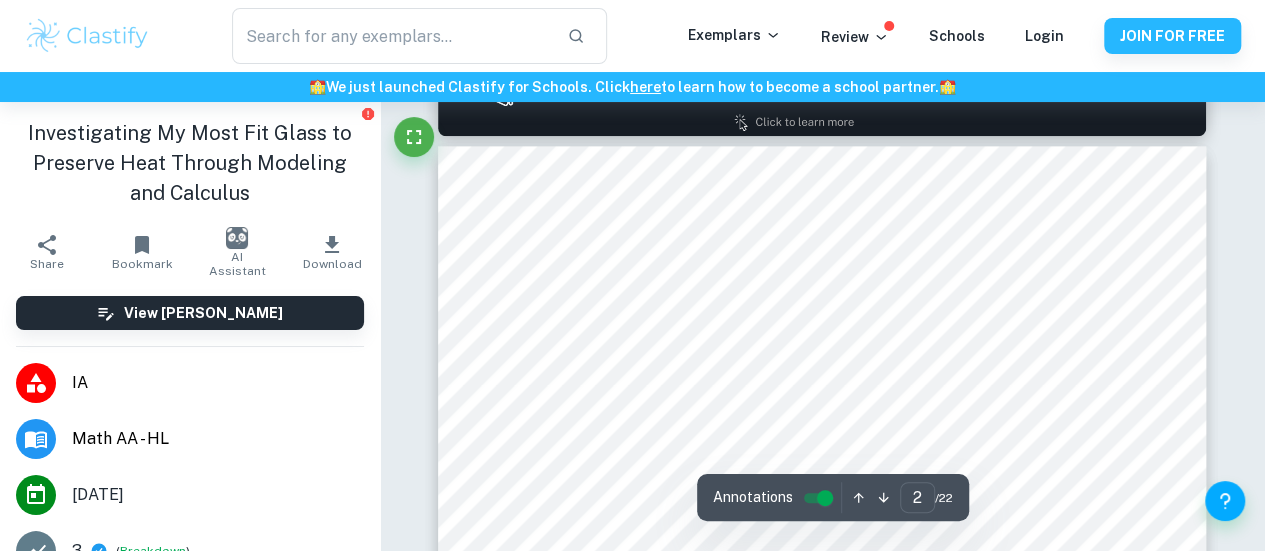 scroll, scrollTop: 1194, scrollLeft: 0, axis: vertical 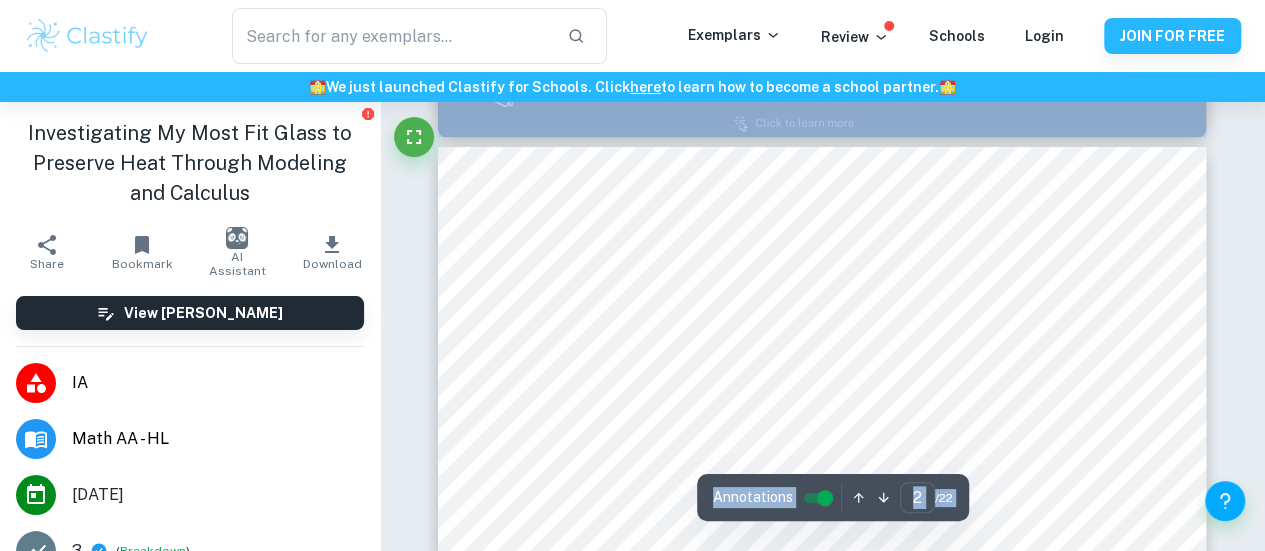 click on "Incorrect Criterion A :   The work is divided into sections: introduction, body, and conclusion. Comment:  The student does not clearly indicate where the conclusion section begins, as the text appears to be part of the main body rather than a distinct conclusion. The student should label this section as "Conclusion" and ensure it is formatted differently from the body of the work, for example, by using a larger font size or [PERSON_NAME] the heading. This will help provide a clear division between the conclusion and the preceding analysis. Correct Criterion A :   The topic of the Internal assessment is stated clearly and explained in the introduction Comment: Correct Criterion B :   The main concepts are described in the introduction Comment: Correct Criterion A :   The introduction includes a general description of the student's approach to the topic and what area of the math curriculum the exploration focuses on Comment: Correct Criterion C :   Comment: Unlock access to all  examiner Upgrade Now   Correct :   :" at bounding box center [823, 11019] 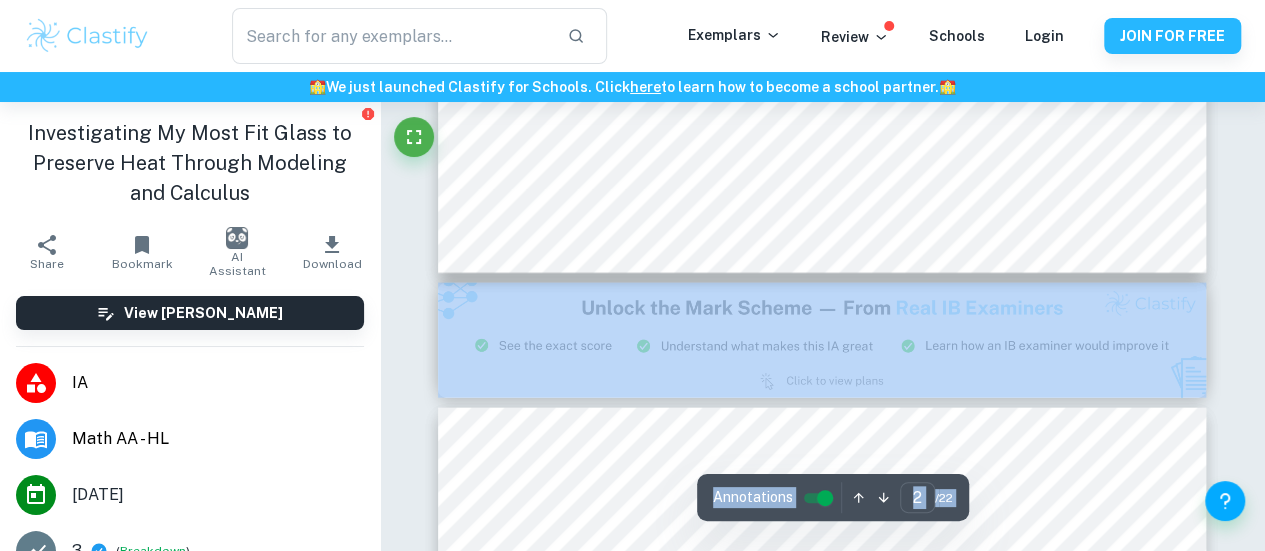 scroll, scrollTop: 2153, scrollLeft: 0, axis: vertical 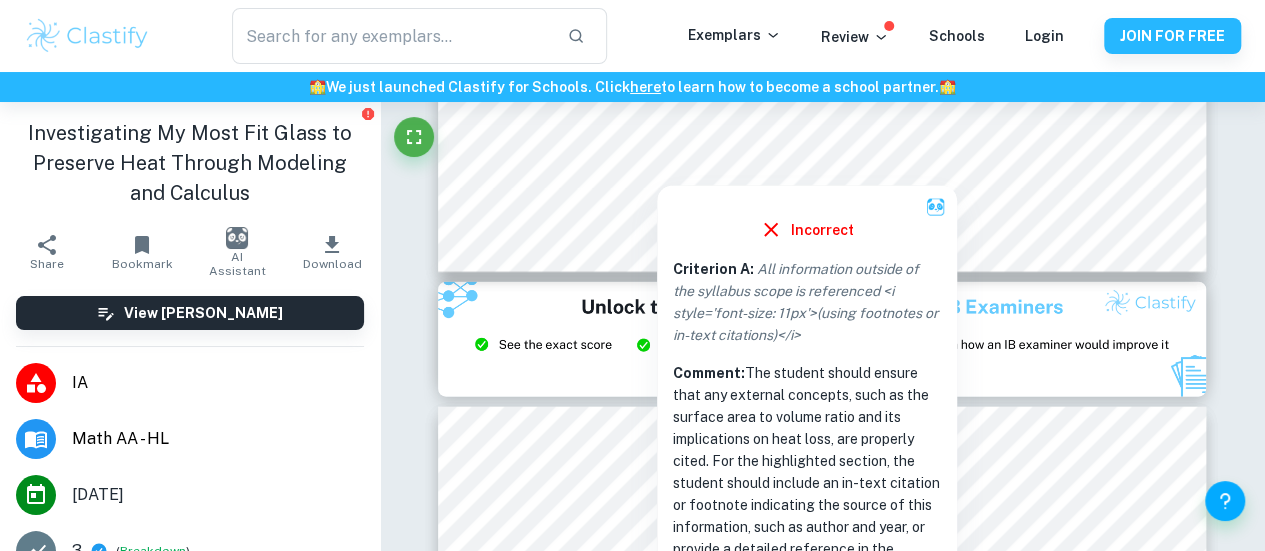 click at bounding box center (544, 159) 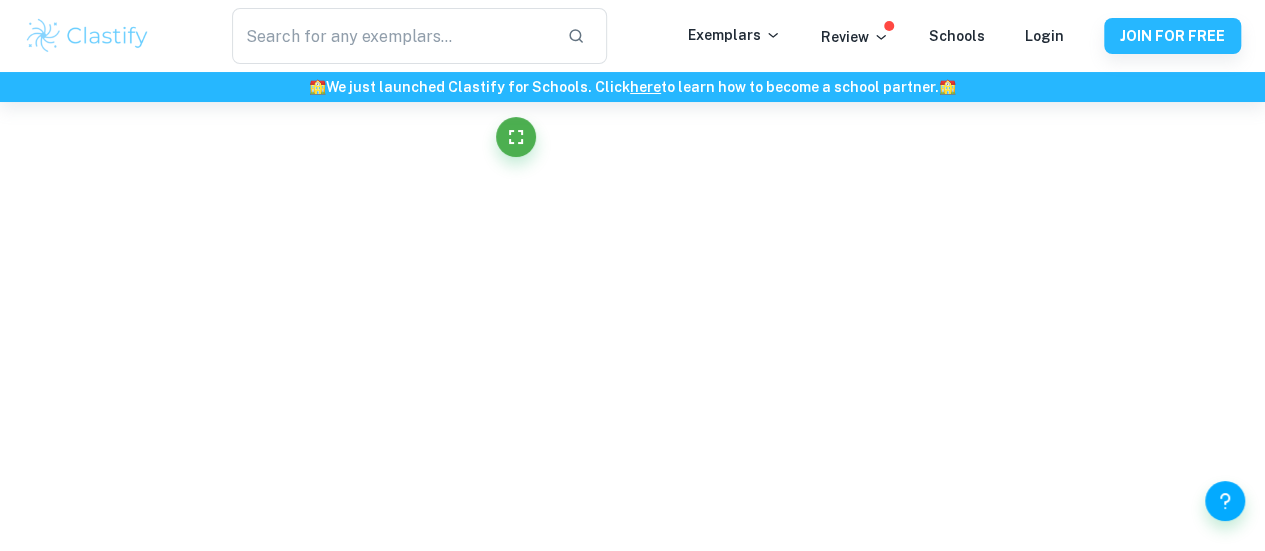 click on "We value your privacy We use cookies to enhance your browsing experience, serve personalised ads or content, and analyse our traffic. By clicking "Accept All", you consent to our use of cookies.   Cookie Policy Customise   Reject All   Accept All   Customise Consent Preferences   We use cookies to help you navigate efficiently and perform certain functions. You will find detailed information about all cookies under each consent category below. The cookies that are categorised as "Necessary" are stored on your browser as they are essential for enabling the basic functionalities of the site. ...  Show more For more information on how Google's third-party cookies operate and handle your data, see:   Google Privacy Policy Necessary Always Active Necessary cookies are required to enable the basic features of this site, such as providing secure log-in or adjusting your consent preferences. These cookies do not store any personally identifiable data. Functional Analytics Performance Advertisement Uncategorised" at bounding box center (632, -1878) 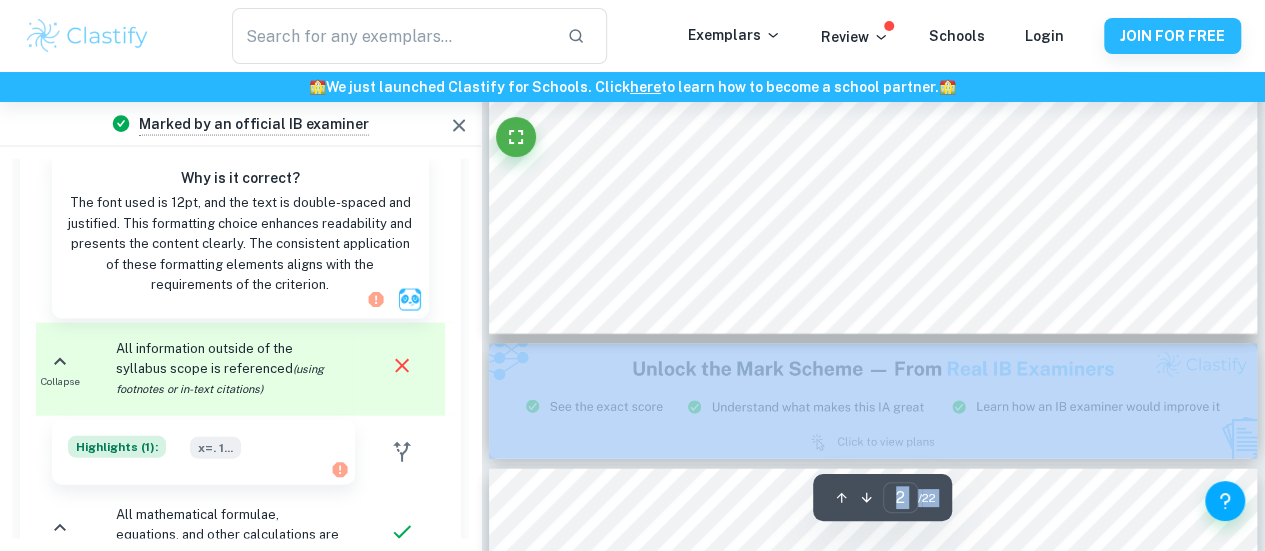 scroll, scrollTop: 1935, scrollLeft: 0, axis: vertical 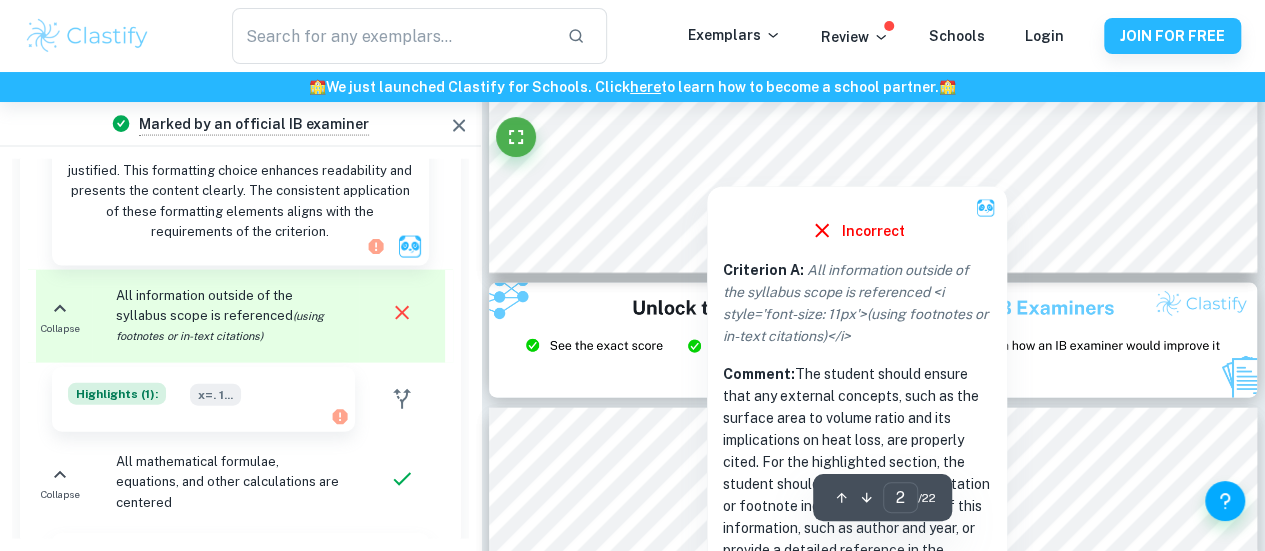 click at bounding box center [595, 160] 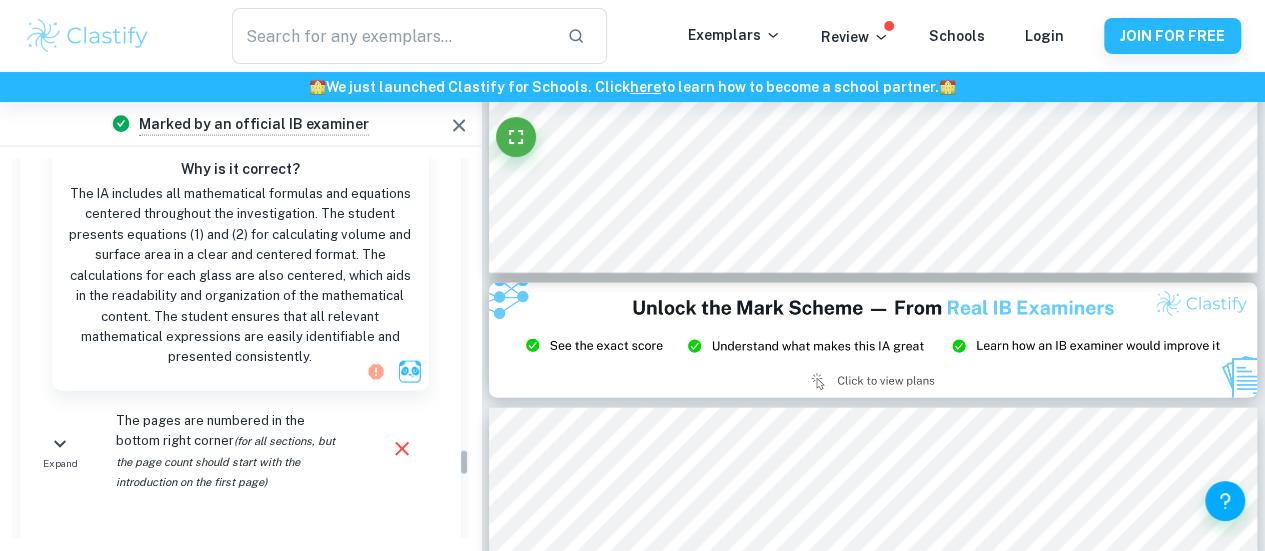scroll, scrollTop: 3994, scrollLeft: 0, axis: vertical 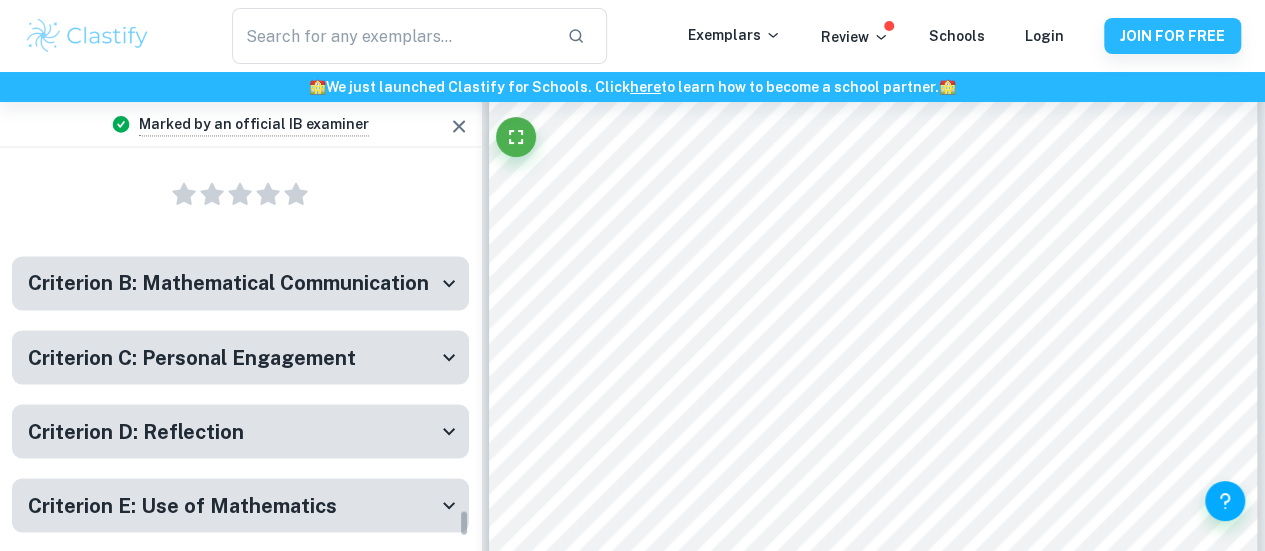 click on "Criterion B: Mathematical Communication" at bounding box center (228, 283) 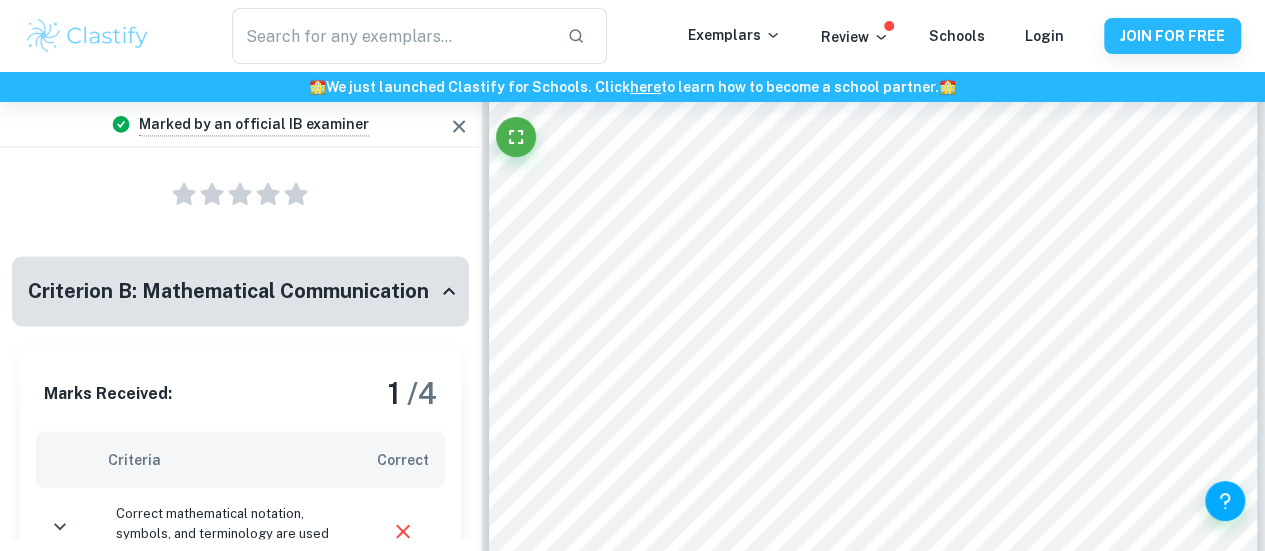 click on "Criterion B: Mathematical Communication" at bounding box center (228, 291) 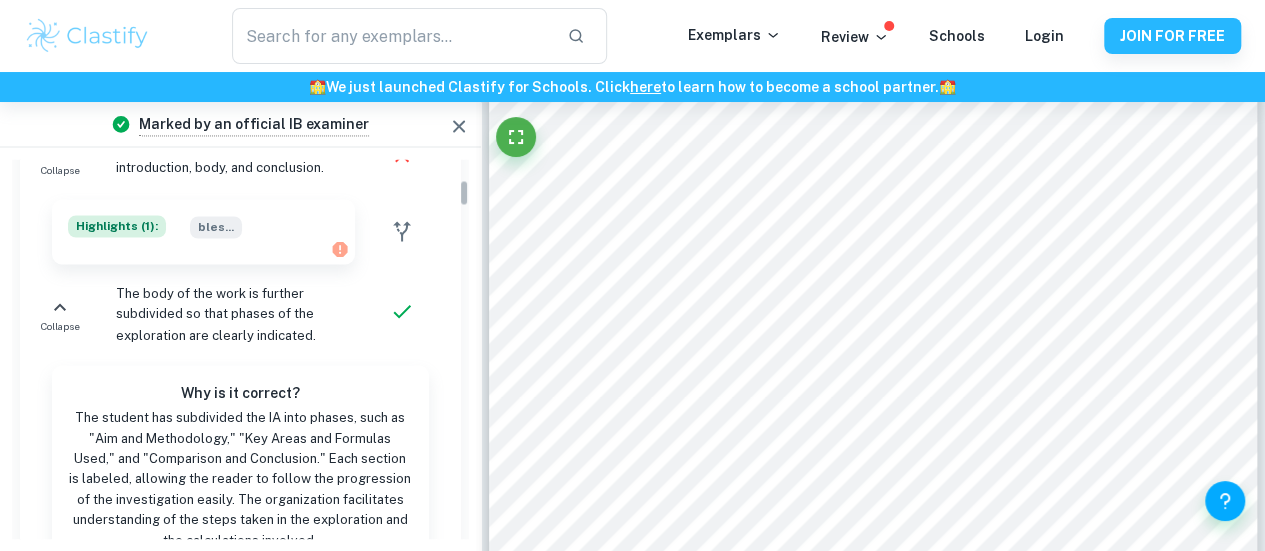 scroll, scrollTop: 0, scrollLeft: 0, axis: both 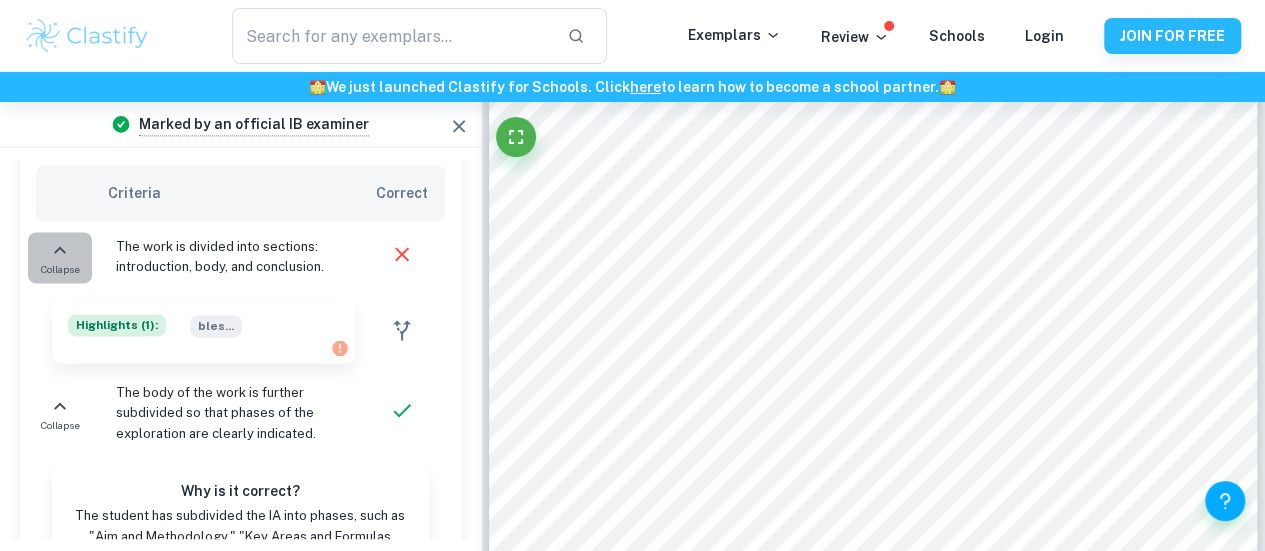 click 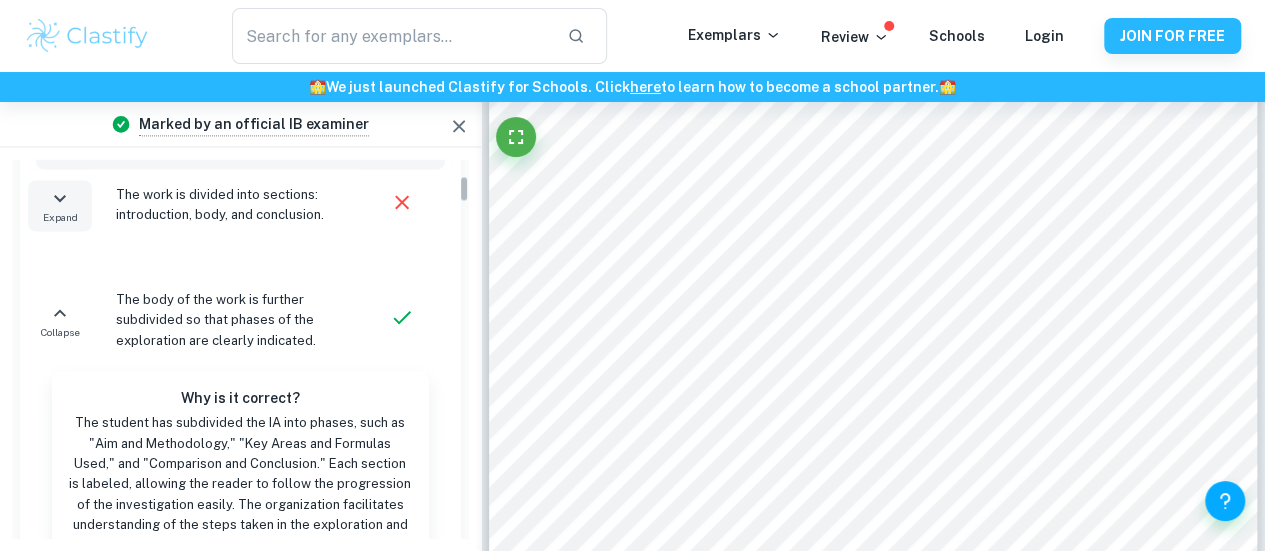 scroll, scrollTop: 232, scrollLeft: 0, axis: vertical 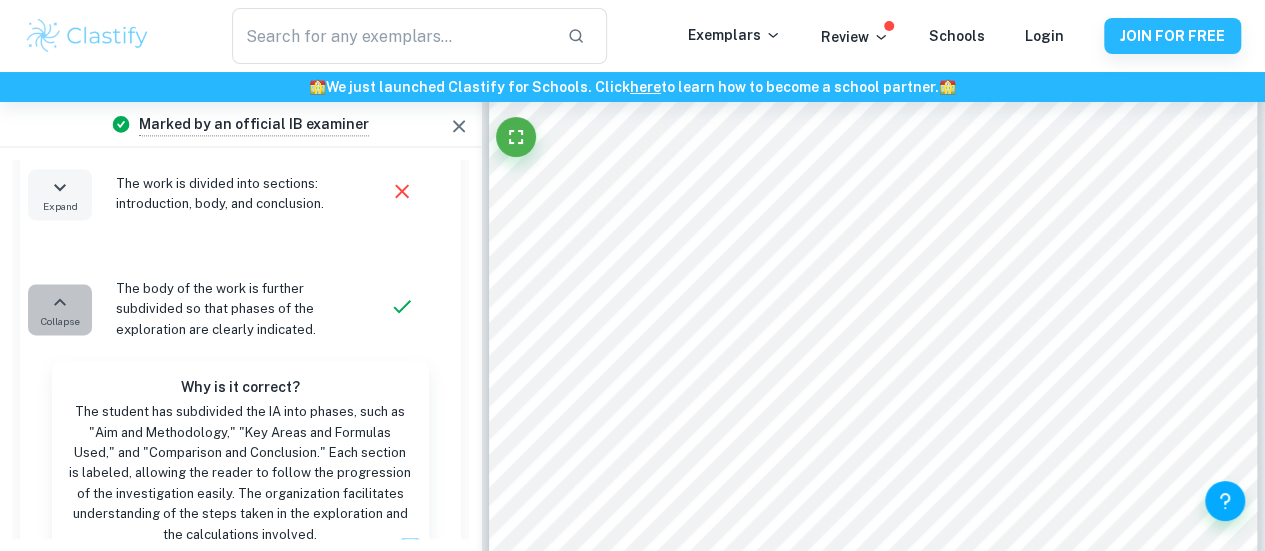 click 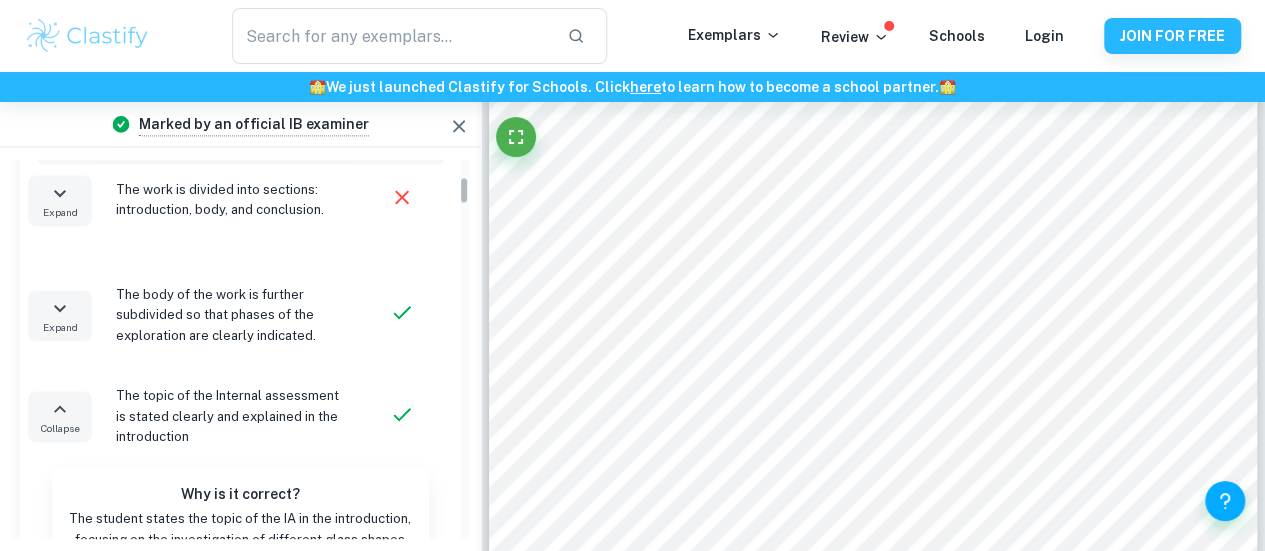 scroll, scrollTop: 223, scrollLeft: 0, axis: vertical 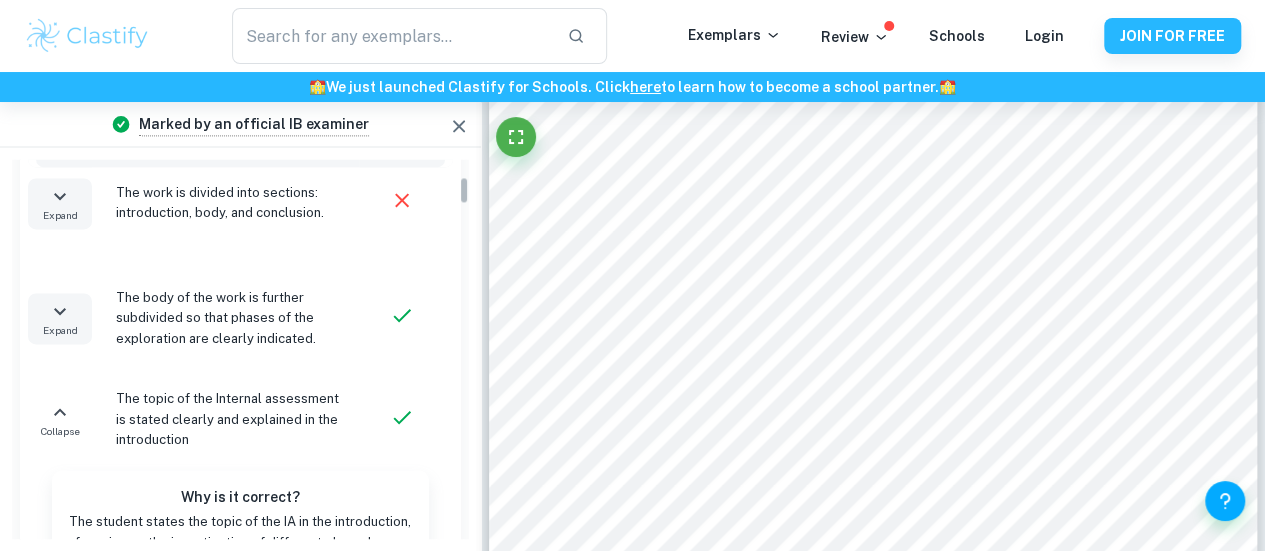 click on "Expand" at bounding box center (60, 203) 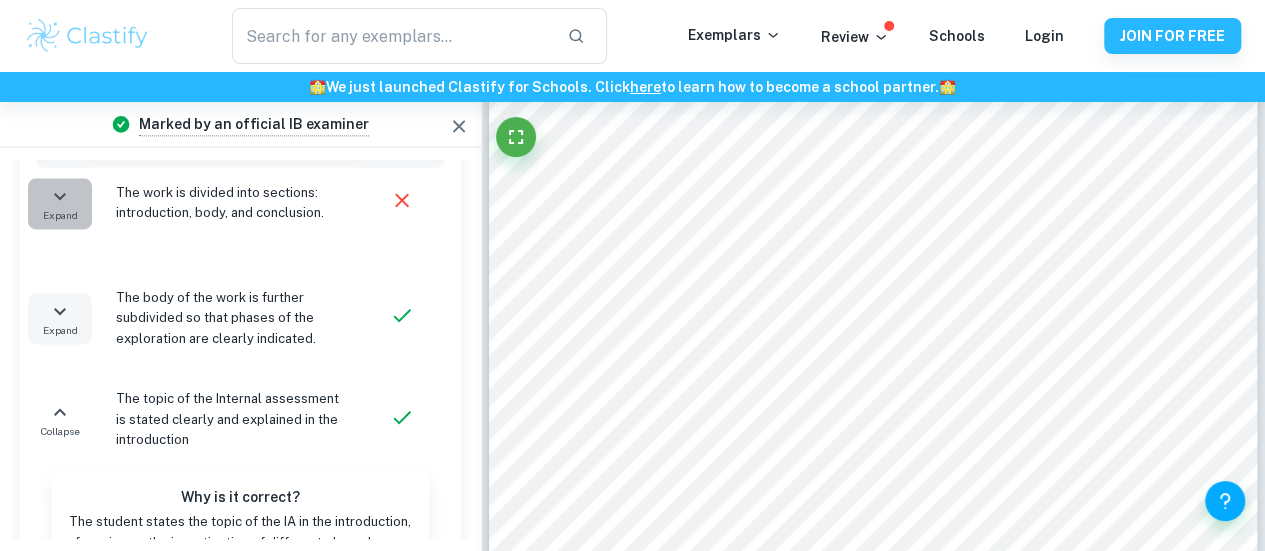 click on "Expand" at bounding box center [60, 203] 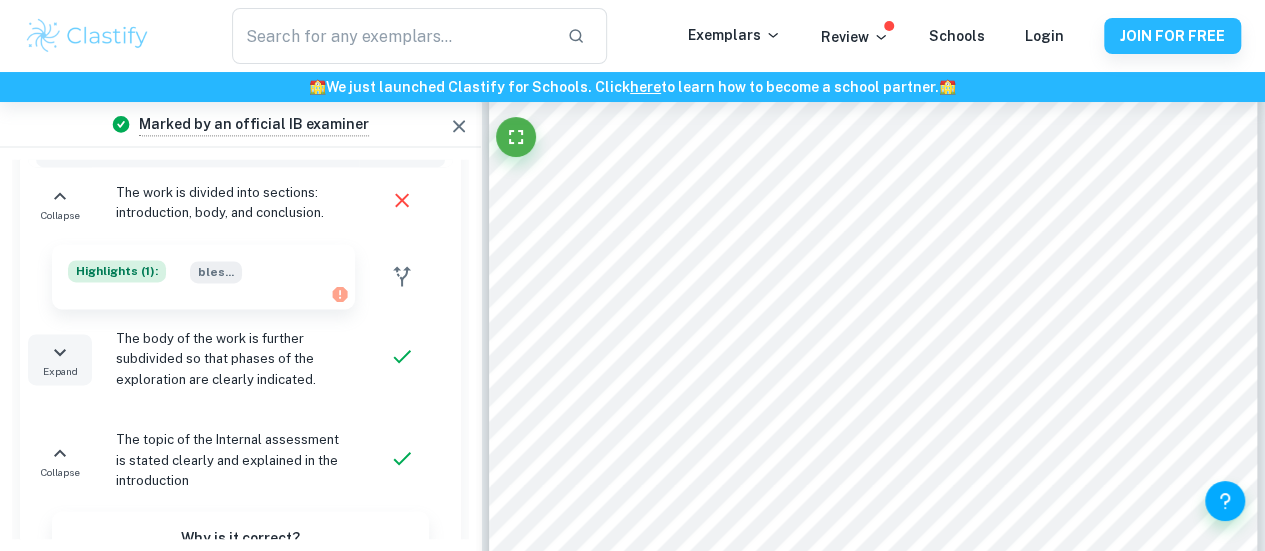 drag, startPoint x: 346, startPoint y: 297, endPoint x: 278, endPoint y: 259, distance: 77.89737 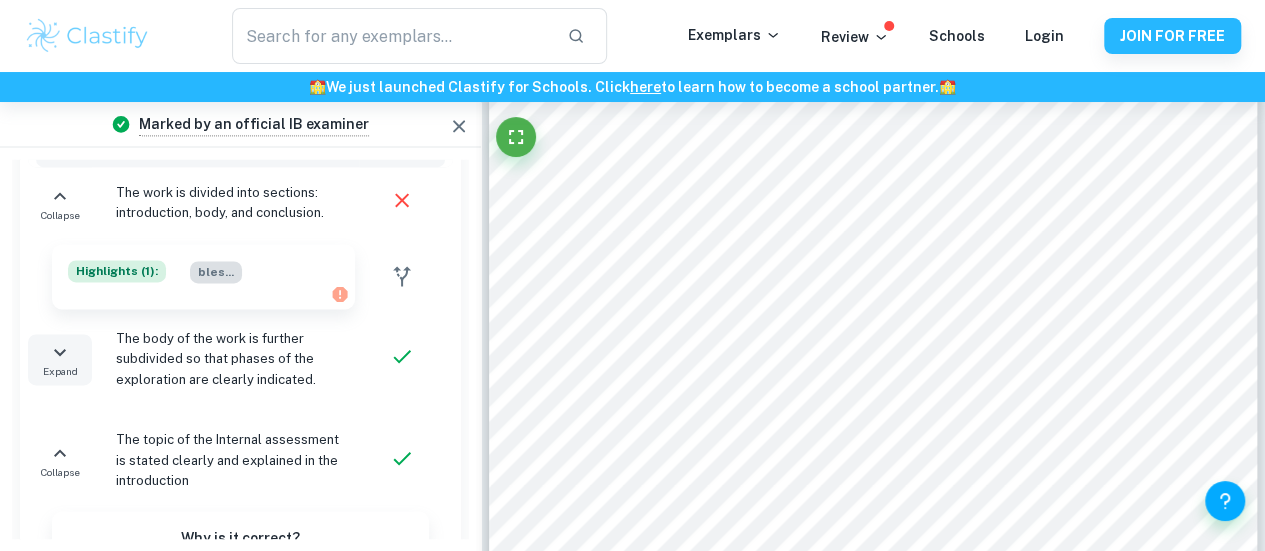 click on "bles  ..." at bounding box center (216, 272) 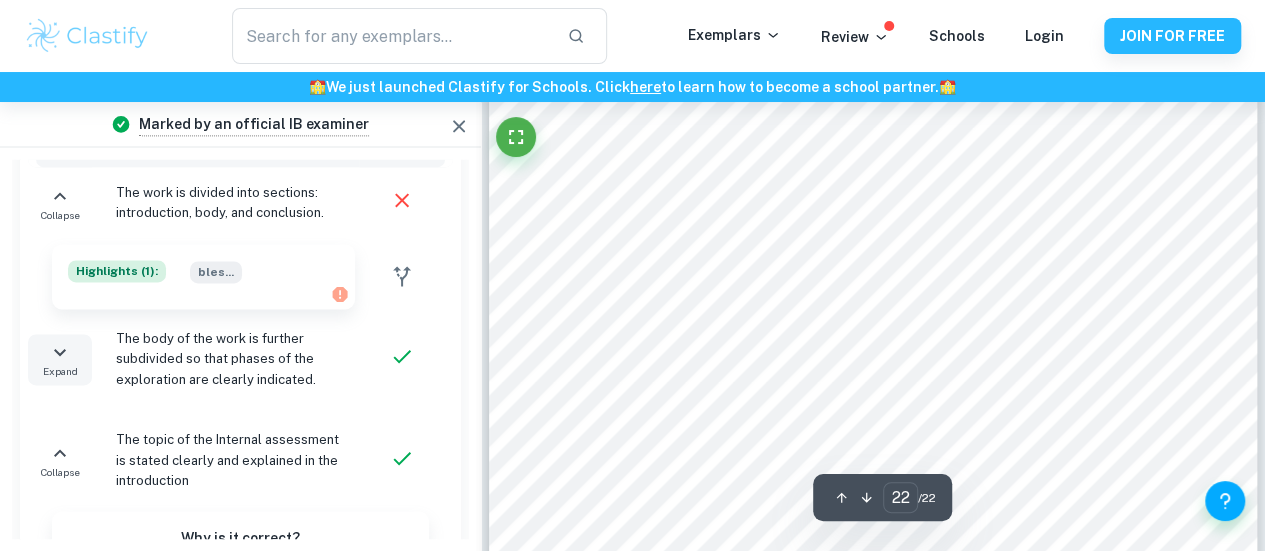 scroll, scrollTop: 24274, scrollLeft: 0, axis: vertical 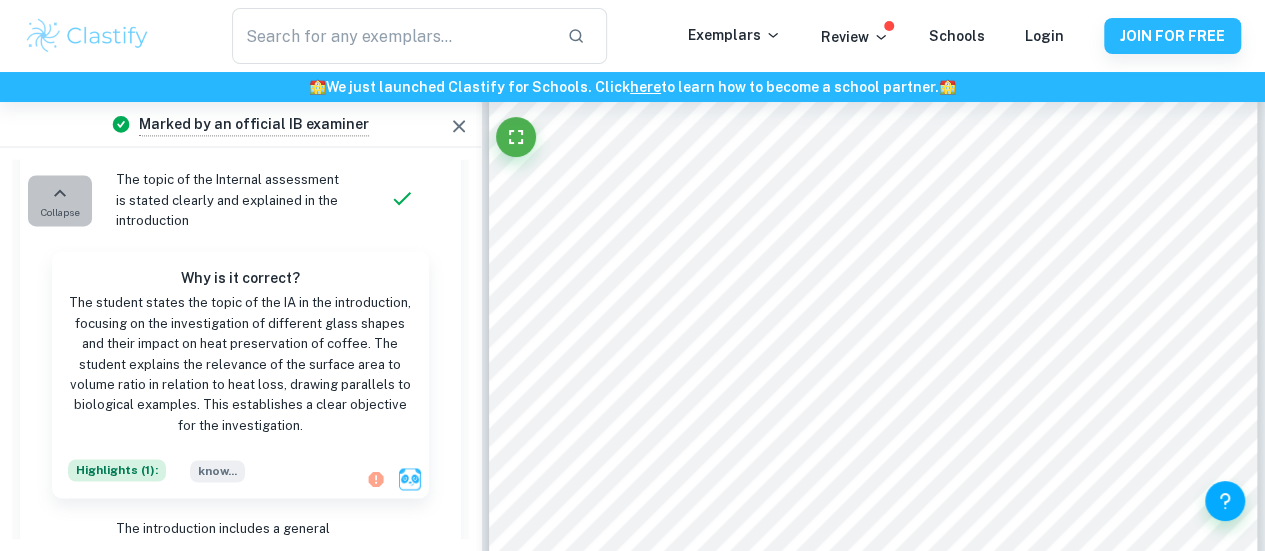 click on "Collapse" at bounding box center (60, 200) 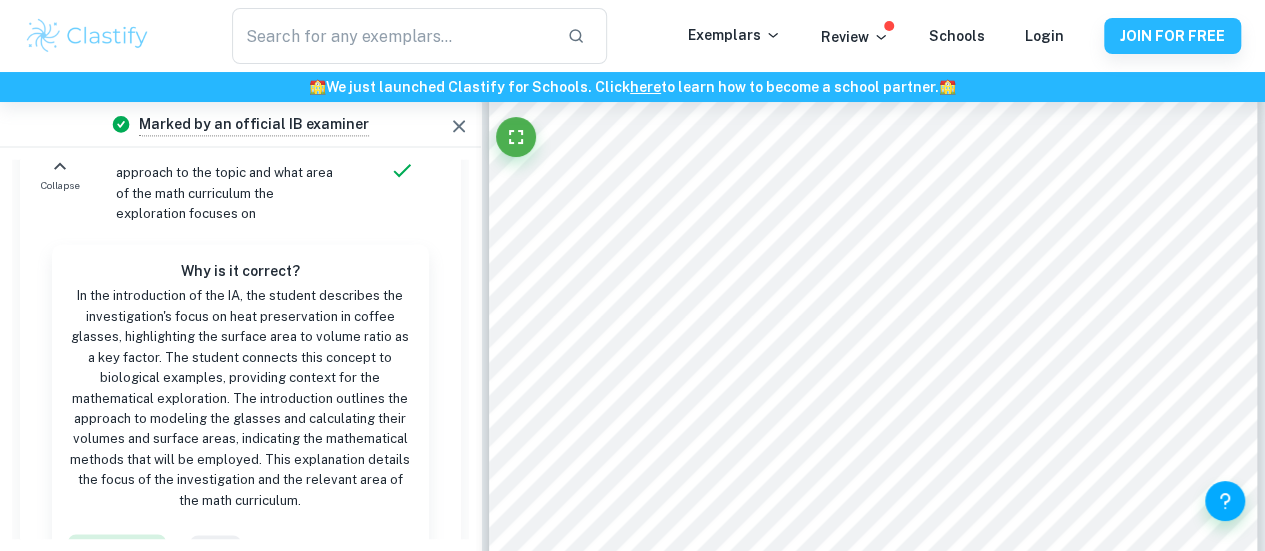 scroll, scrollTop: 597, scrollLeft: 0, axis: vertical 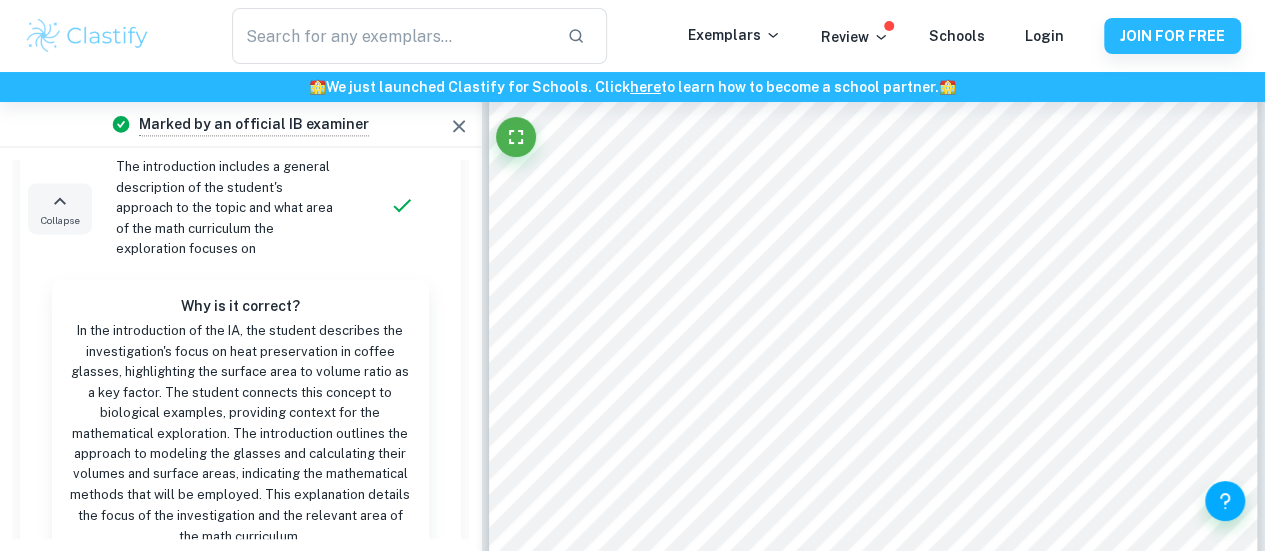 click 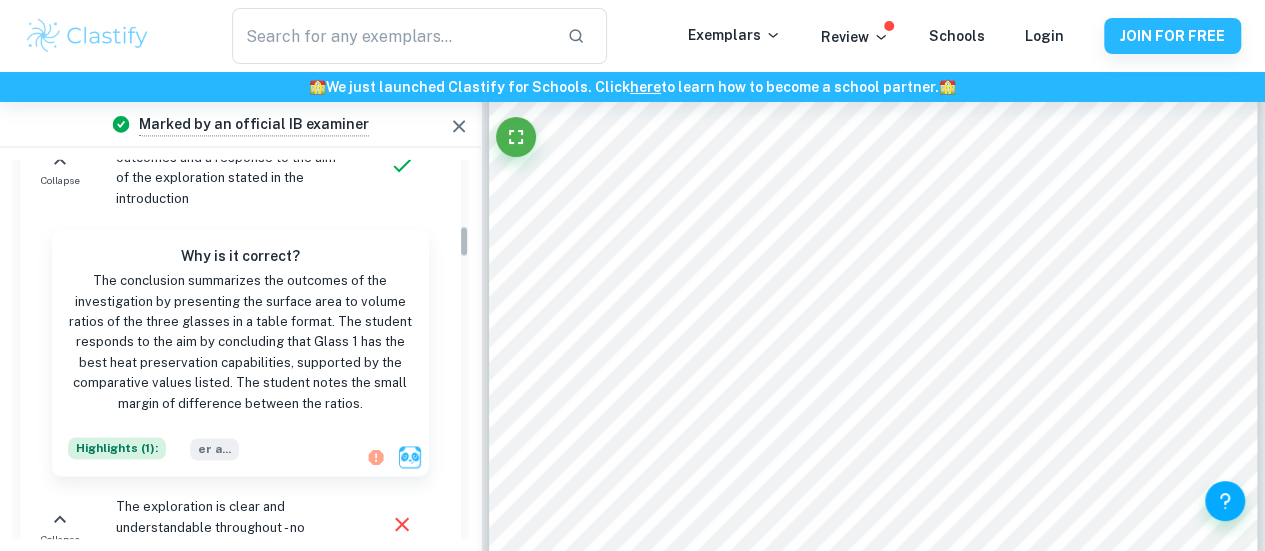 scroll, scrollTop: 772, scrollLeft: 0, axis: vertical 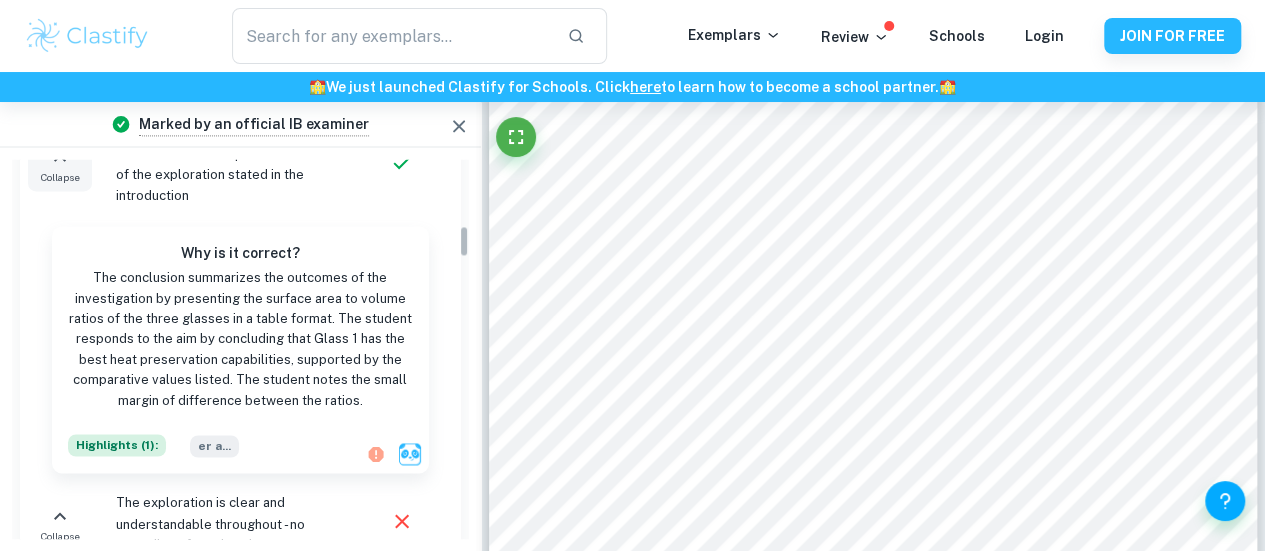 click on "Collapse" at bounding box center [60, 177] 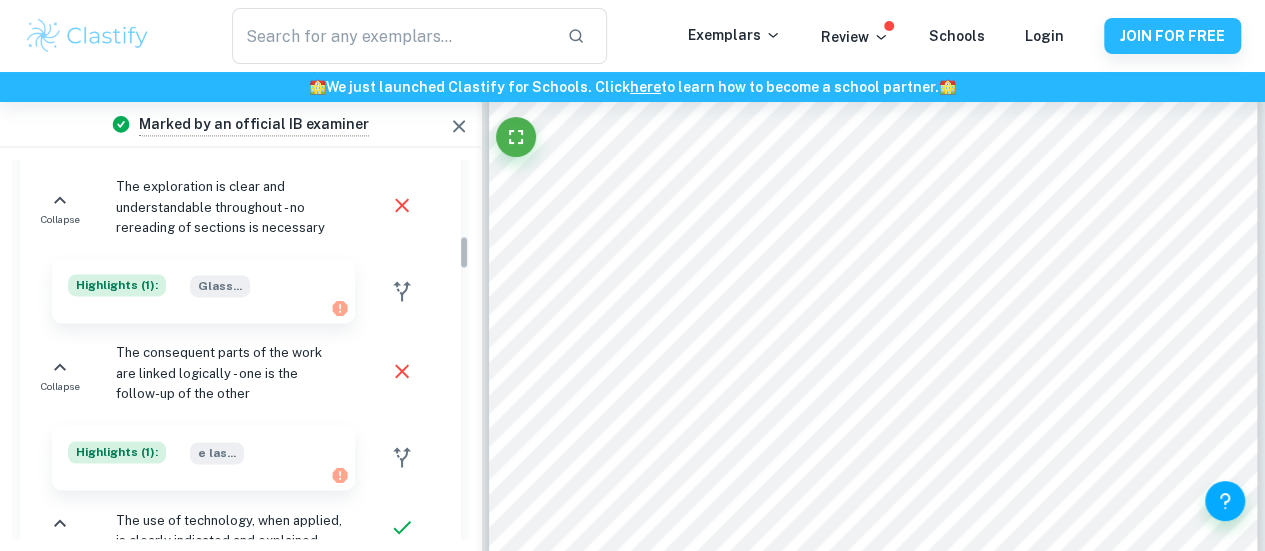 scroll, scrollTop: 847, scrollLeft: 0, axis: vertical 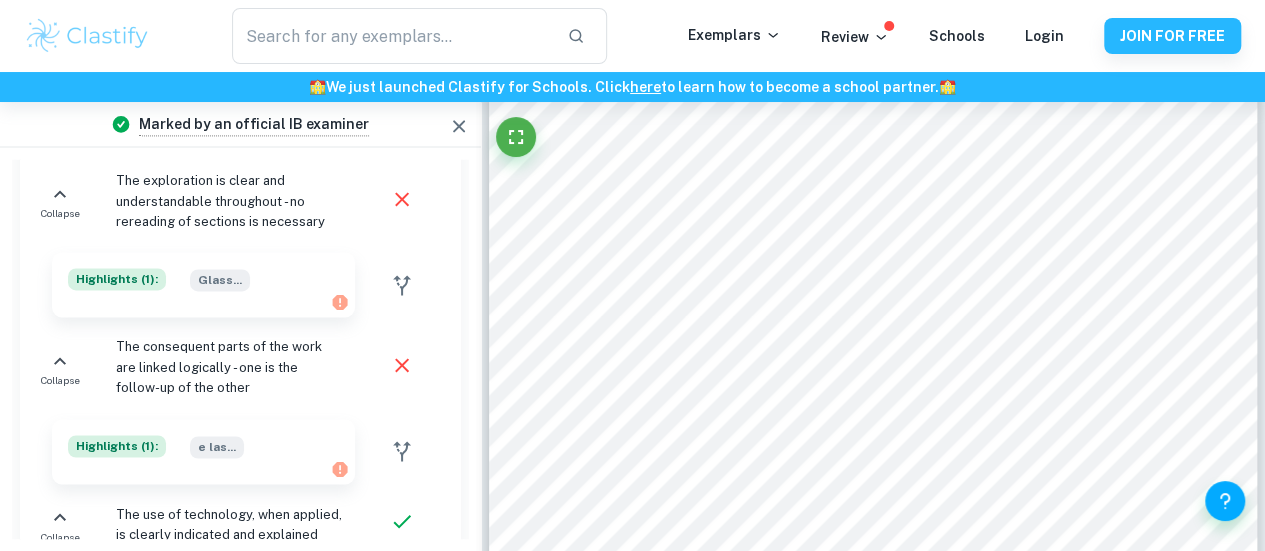 click on "The exploration is clear and understandable throughout - no rereading of sections is necessary" at bounding box center (229, 201) 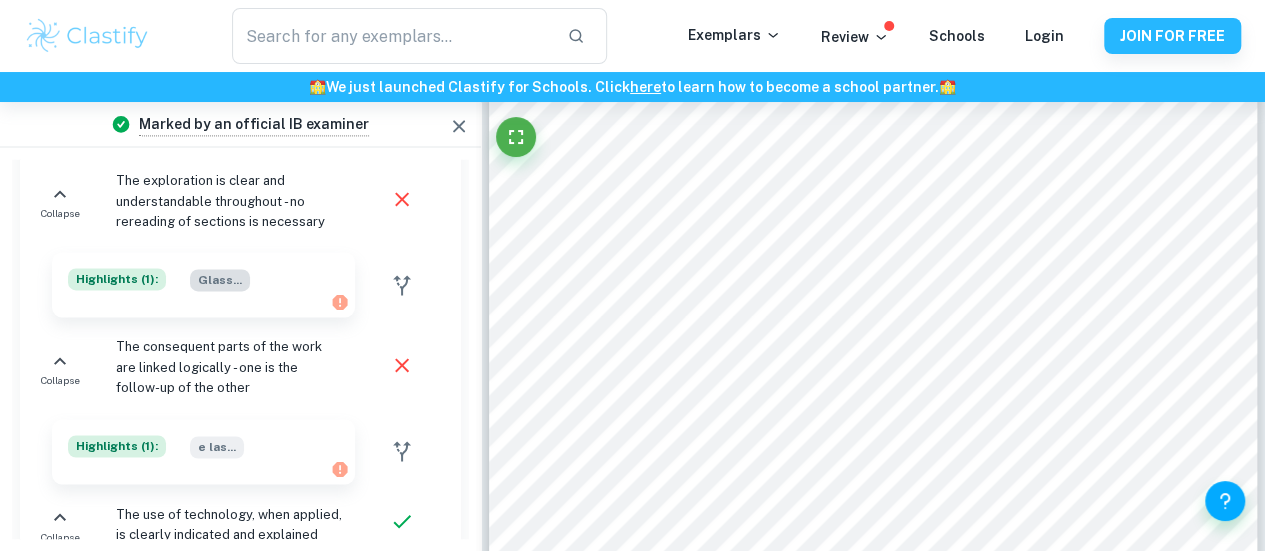 click on "Glass ..." at bounding box center [220, 280] 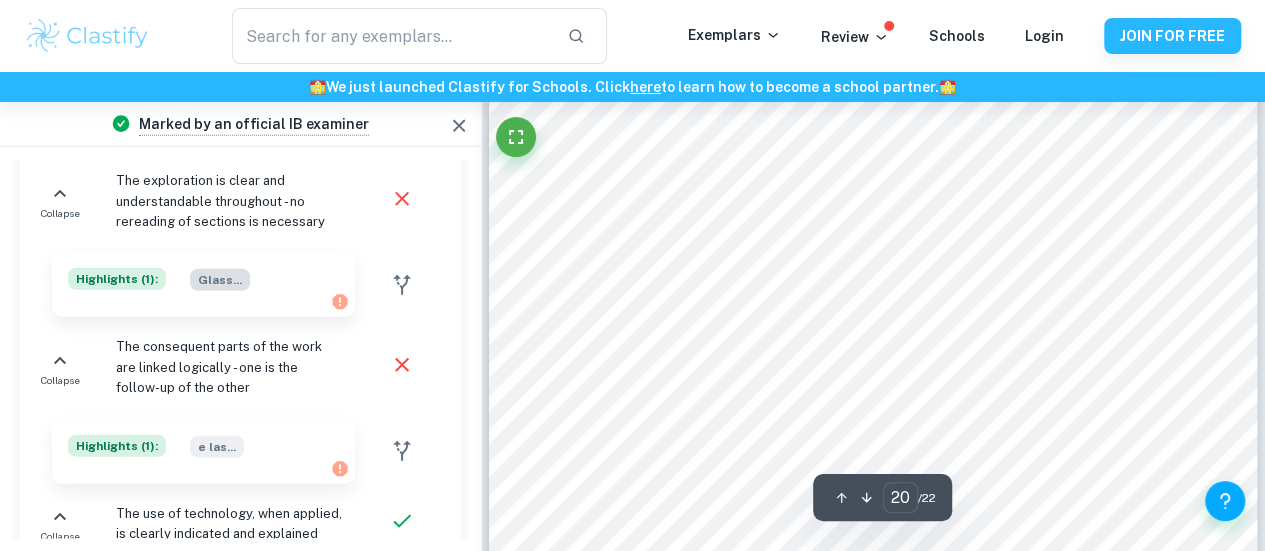 scroll, scrollTop: 21415, scrollLeft: 0, axis: vertical 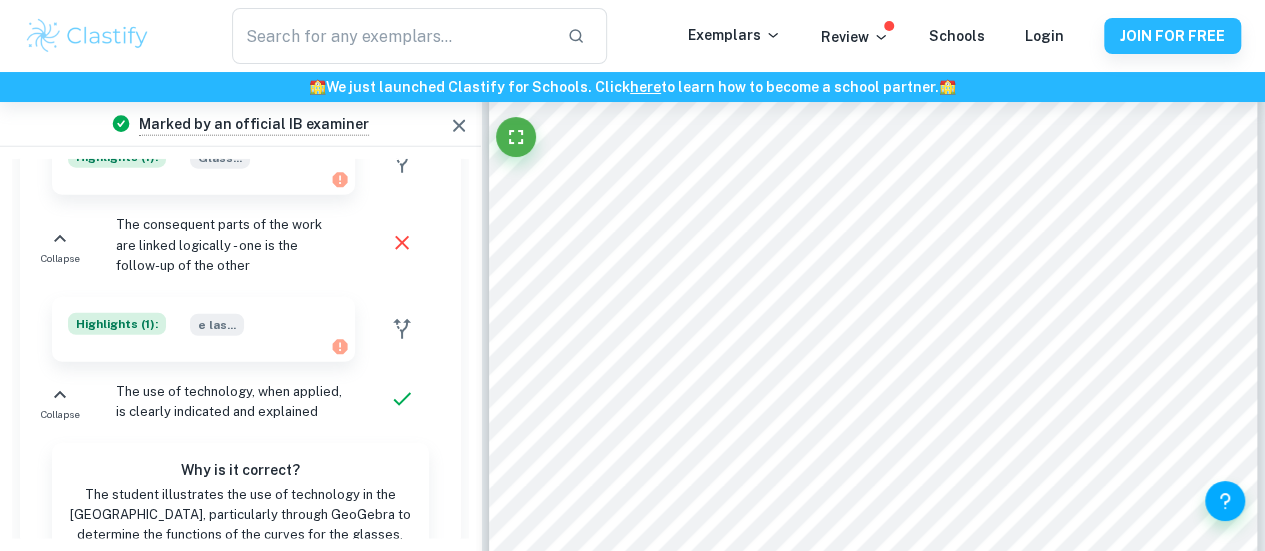 click on "The consequent parts of the work are linked logically - one is the follow-up of the other" at bounding box center (229, 245) 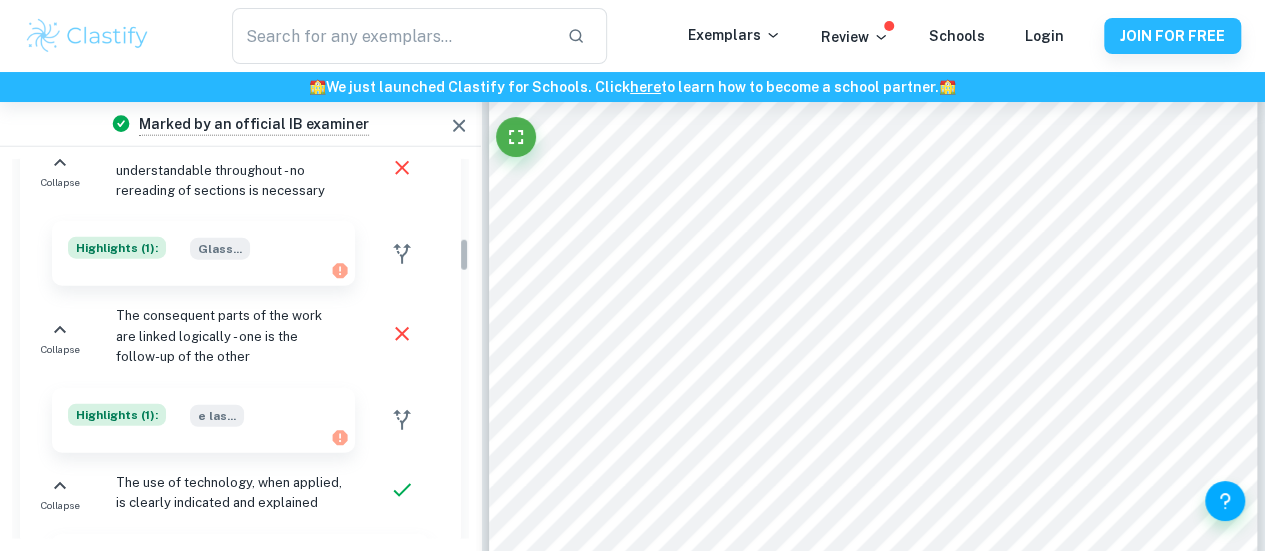 scroll, scrollTop: 880, scrollLeft: 0, axis: vertical 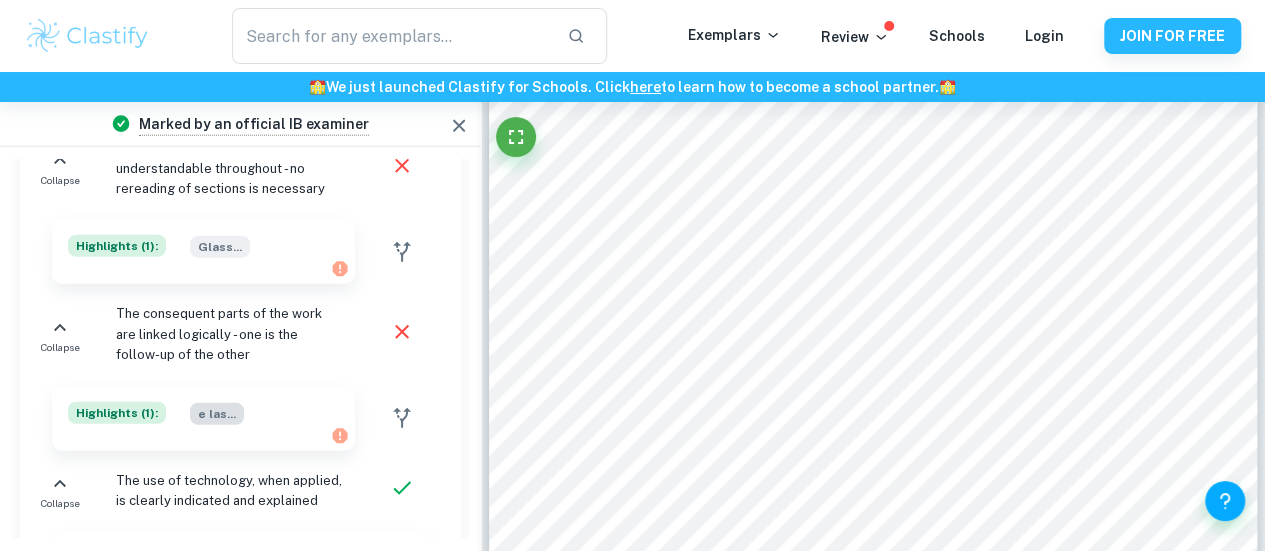 click on "e las ..." at bounding box center [217, 414] 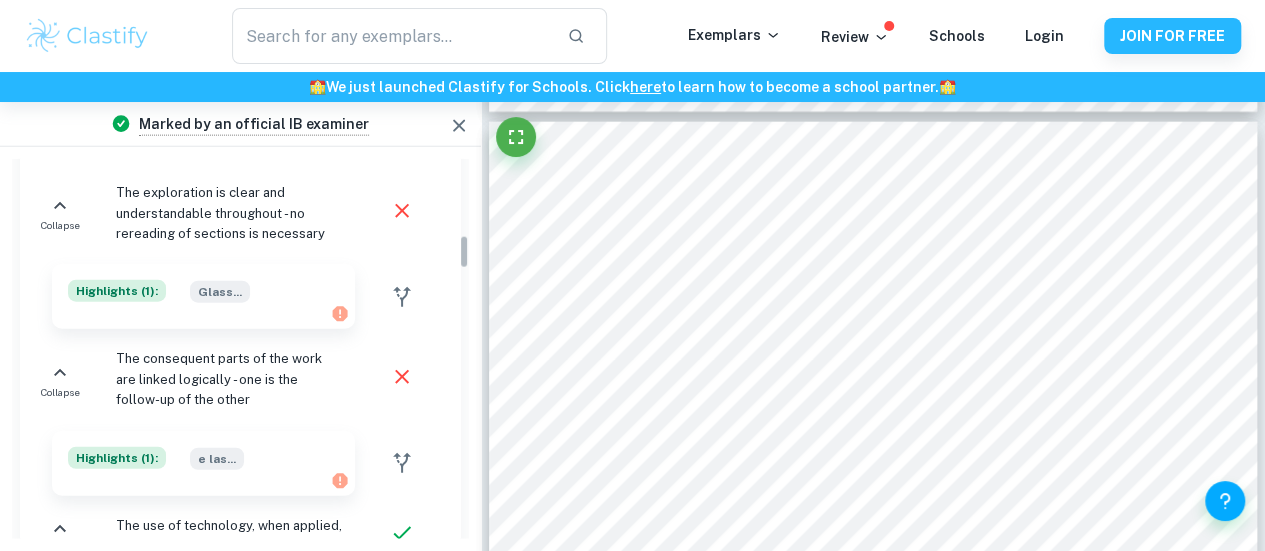 scroll, scrollTop: 828, scrollLeft: 0, axis: vertical 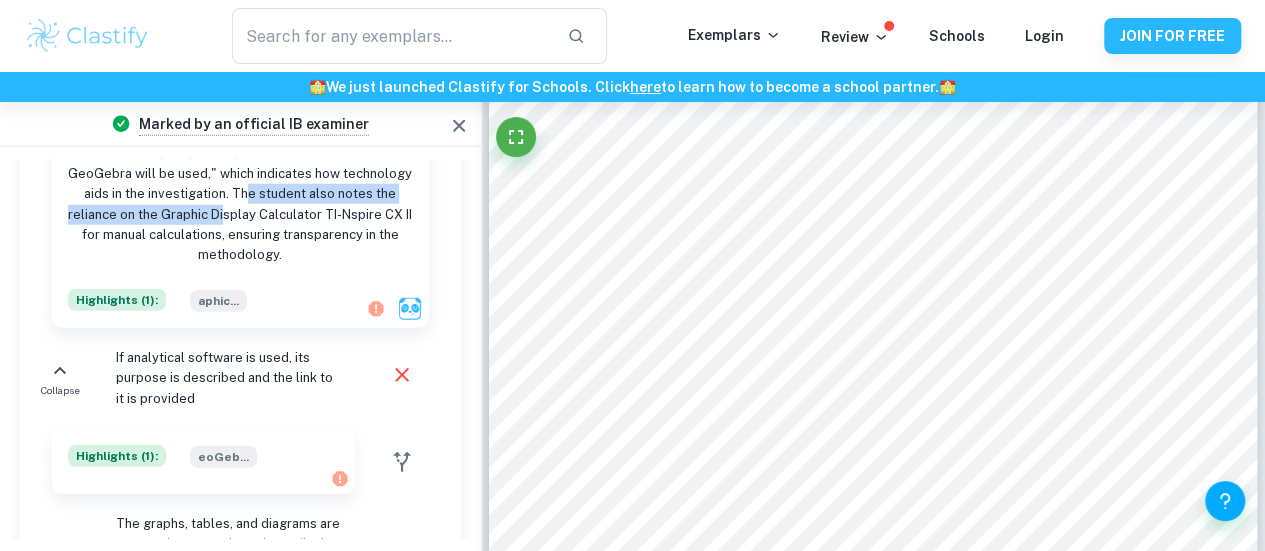 drag, startPoint x: 260, startPoint y: 193, endPoint x: 234, endPoint y: 212, distance: 32.202484 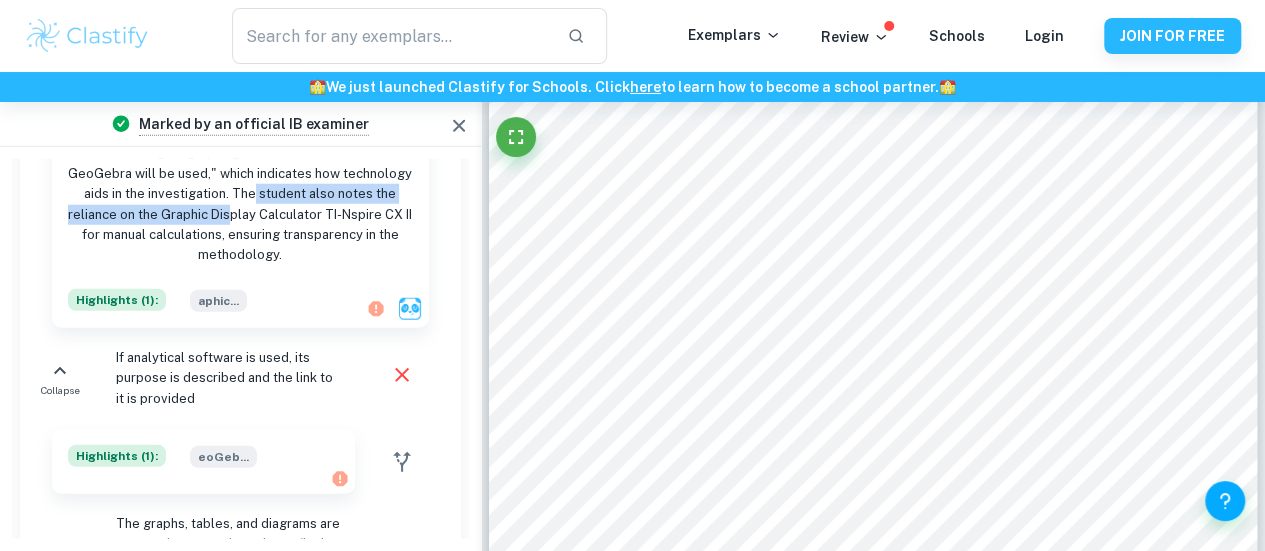 drag, startPoint x: 242, startPoint y: 219, endPoint x: 263, endPoint y: 193, distance: 33.42155 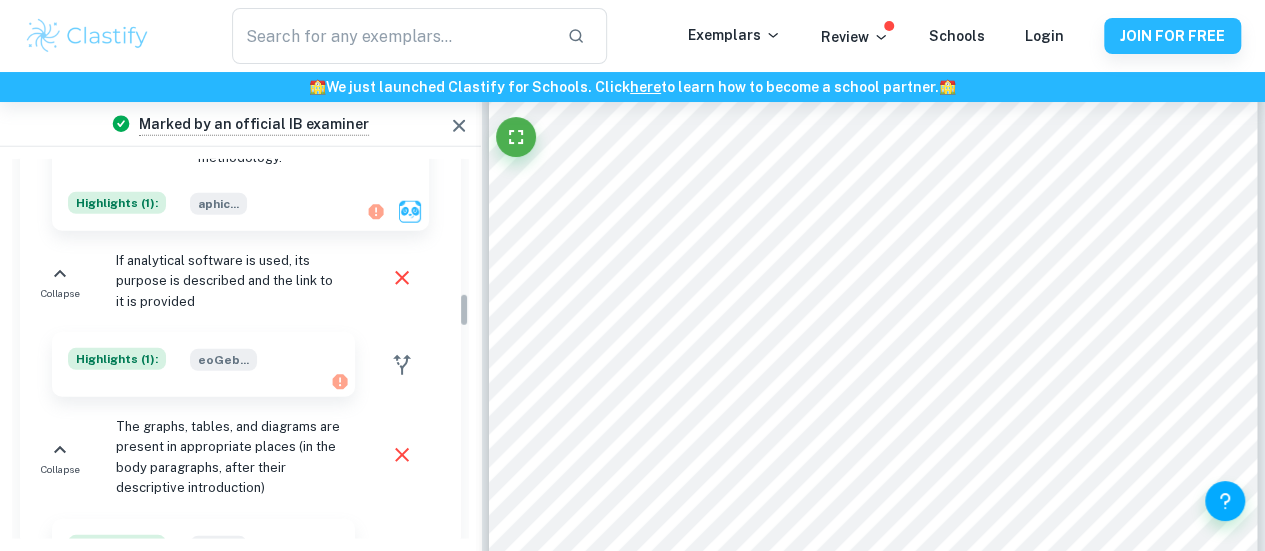 scroll, scrollTop: 1490, scrollLeft: 0, axis: vertical 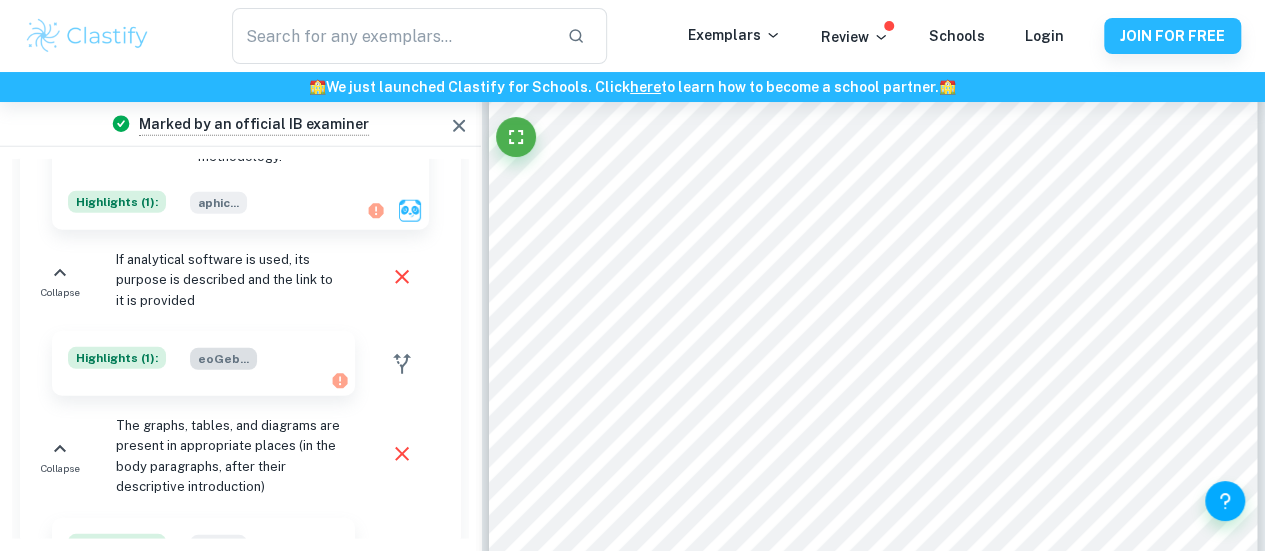 click on "eoGeb ..." at bounding box center [223, 359] 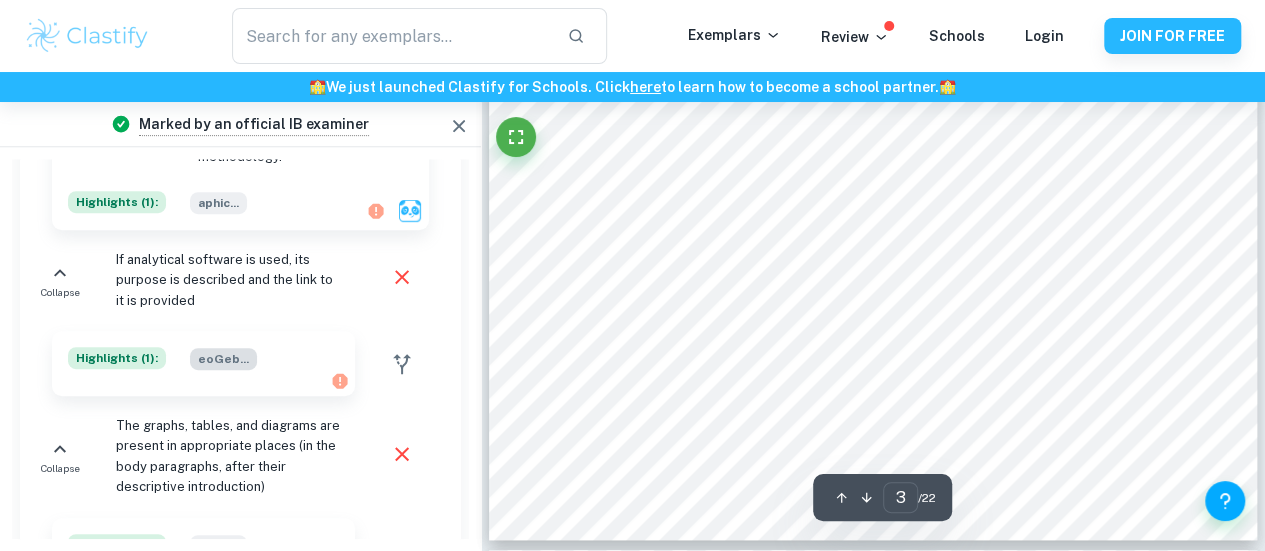 scroll, scrollTop: 2808, scrollLeft: 0, axis: vertical 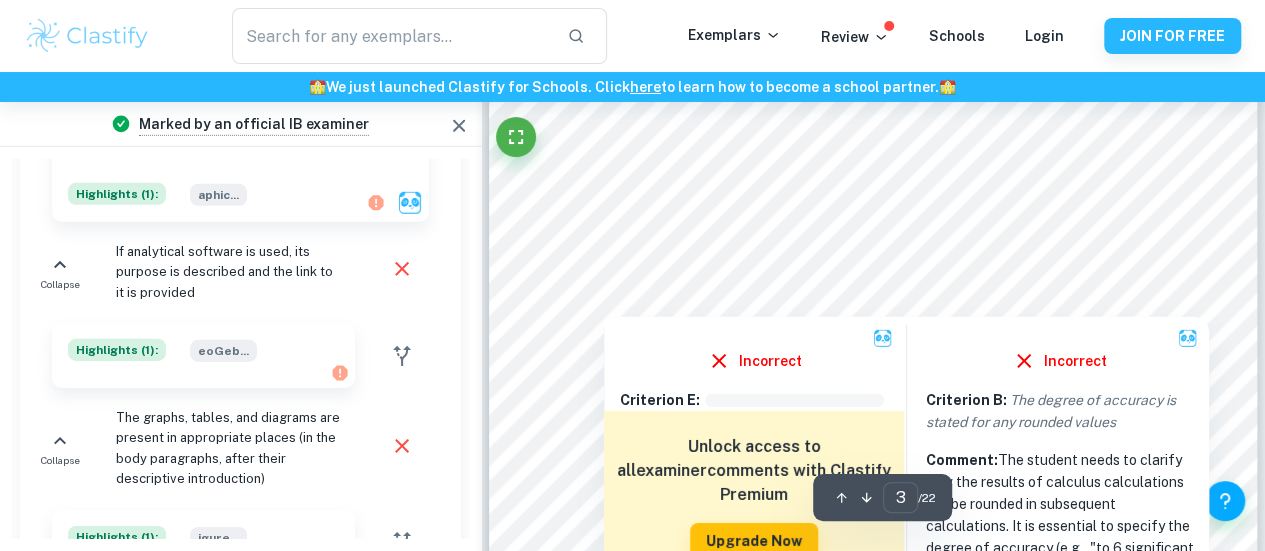 click at bounding box center [872, 267] 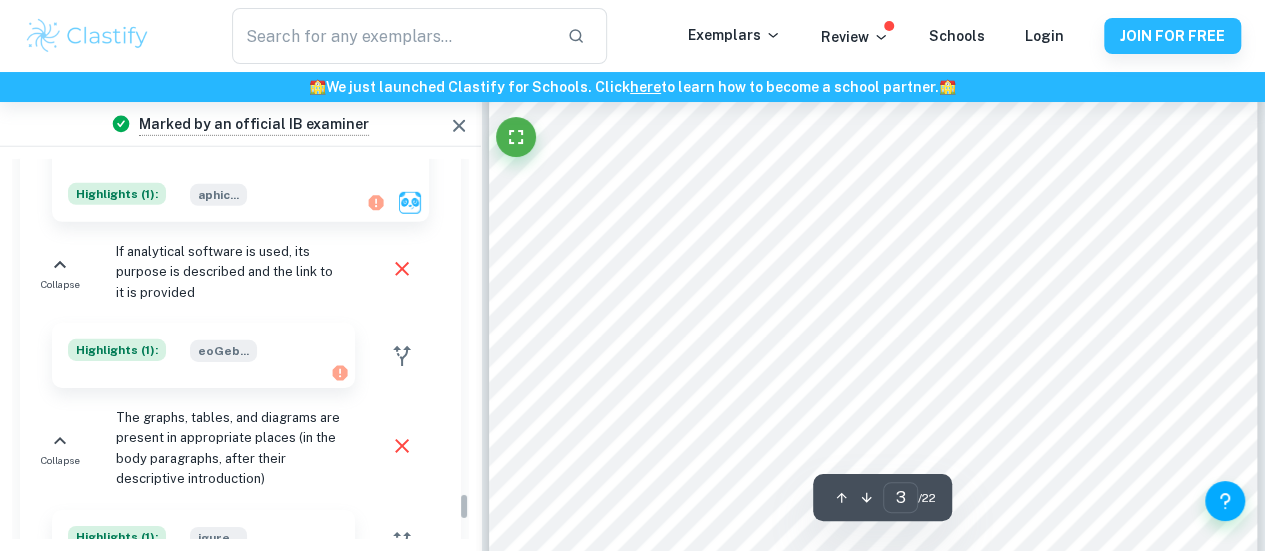 scroll, scrollTop: 4628, scrollLeft: 0, axis: vertical 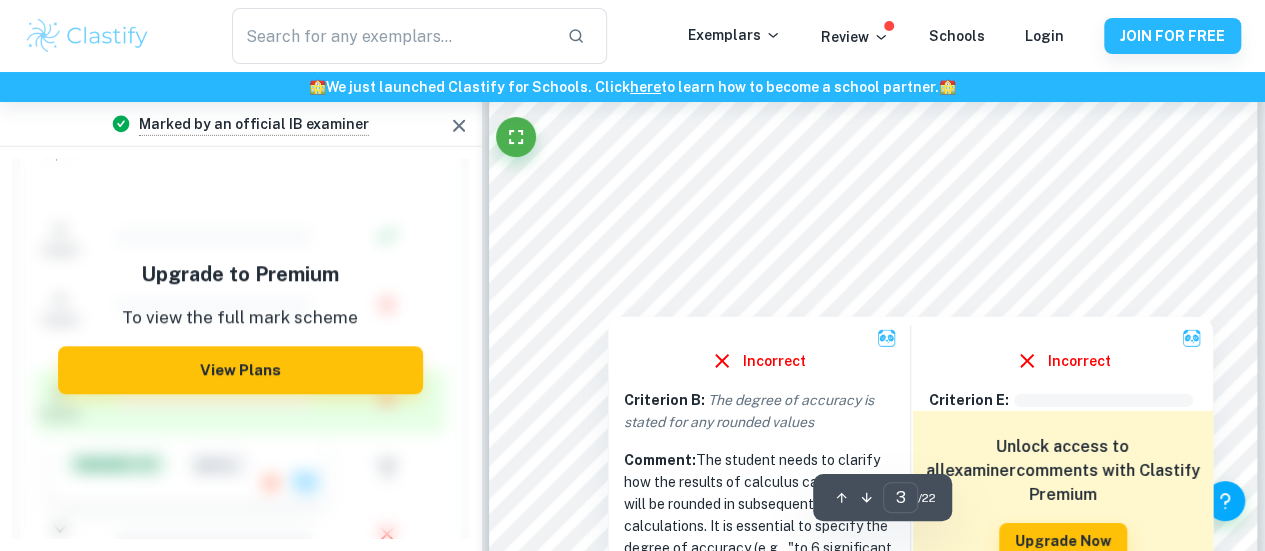 click at bounding box center [872, 197] 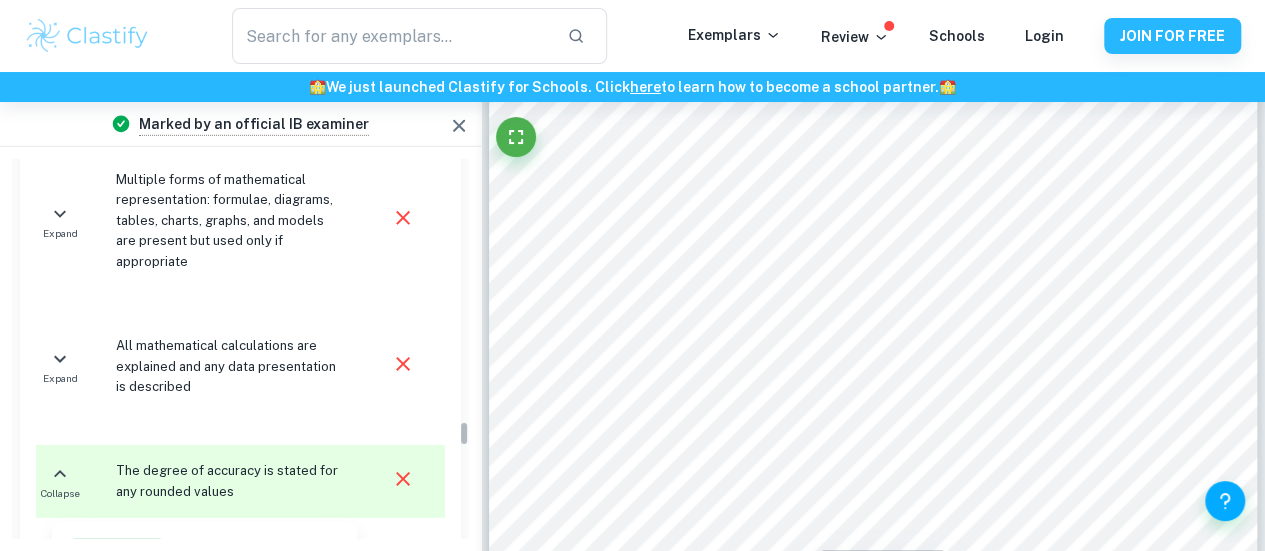 scroll, scrollTop: 4711, scrollLeft: 0, axis: vertical 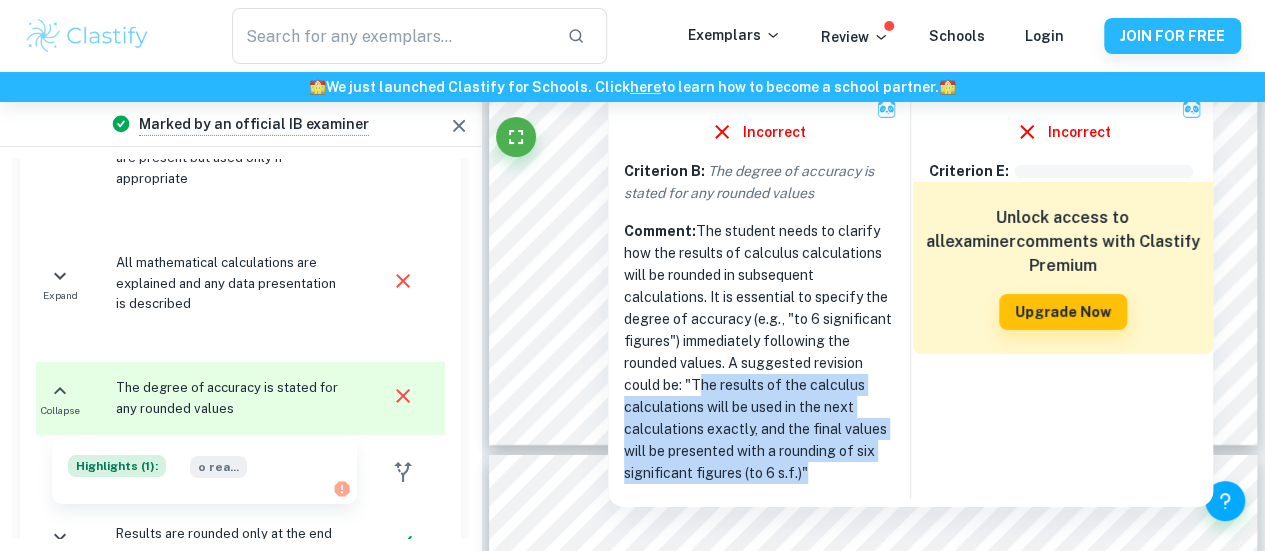 drag, startPoint x: 692, startPoint y: 383, endPoint x: 802, endPoint y: 476, distance: 144.04514 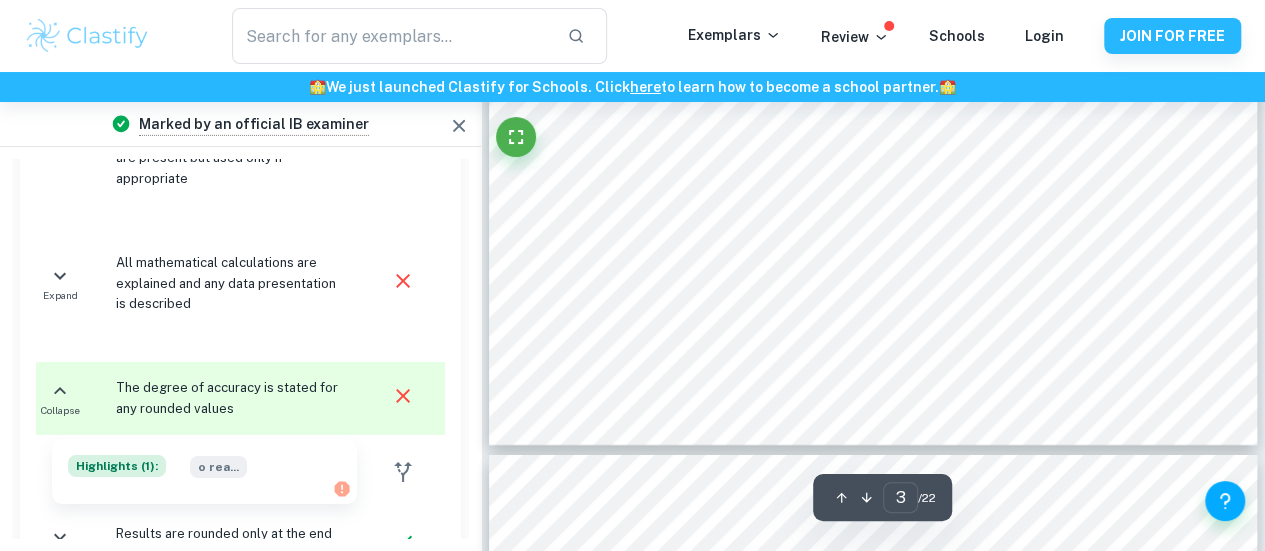 scroll, scrollTop: 4720, scrollLeft: 0, axis: vertical 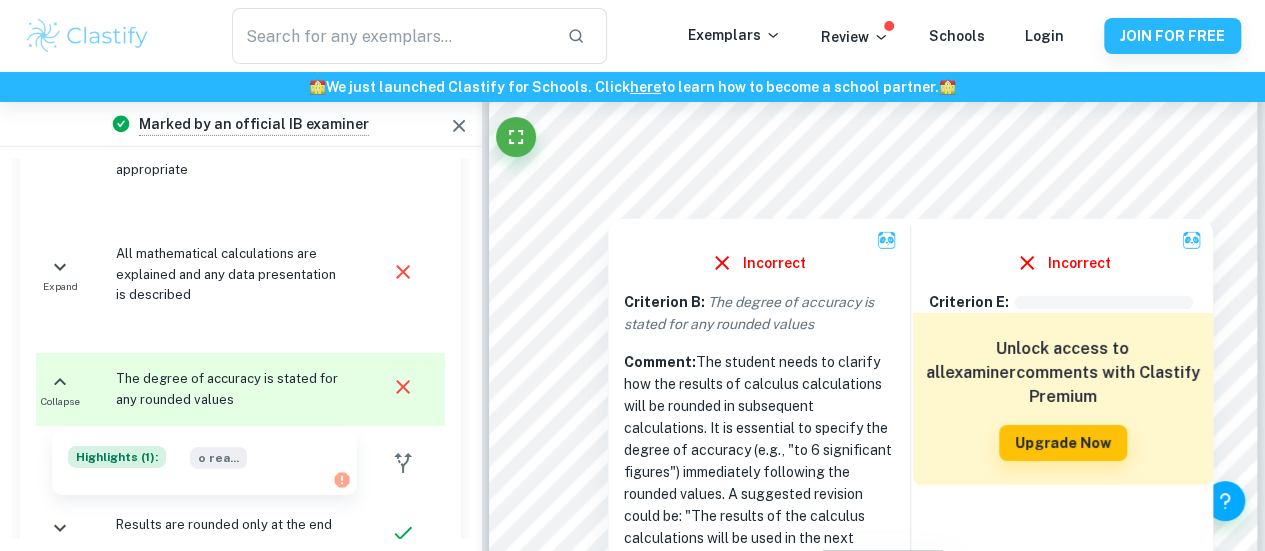 click at bounding box center (872, 99) 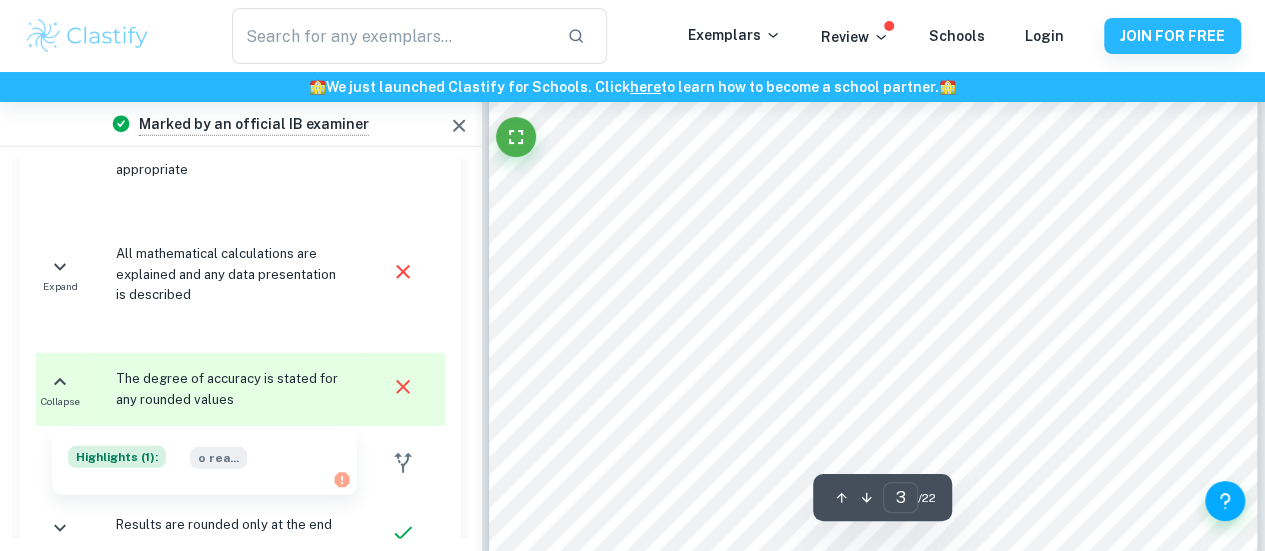 scroll, scrollTop: 2660, scrollLeft: 0, axis: vertical 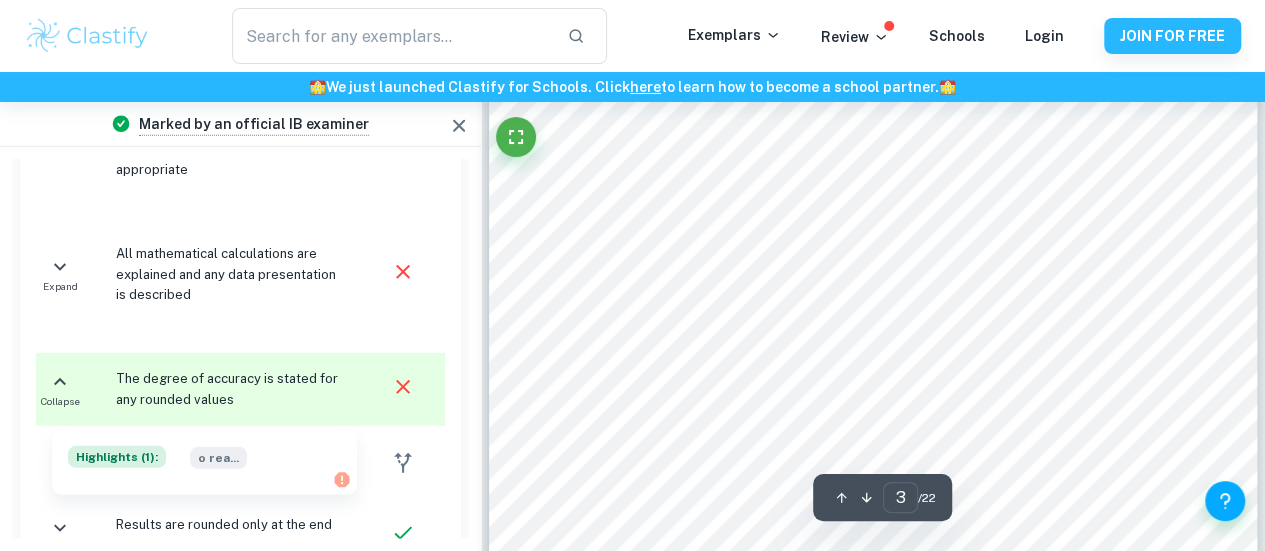 click at bounding box center [1061, 445] 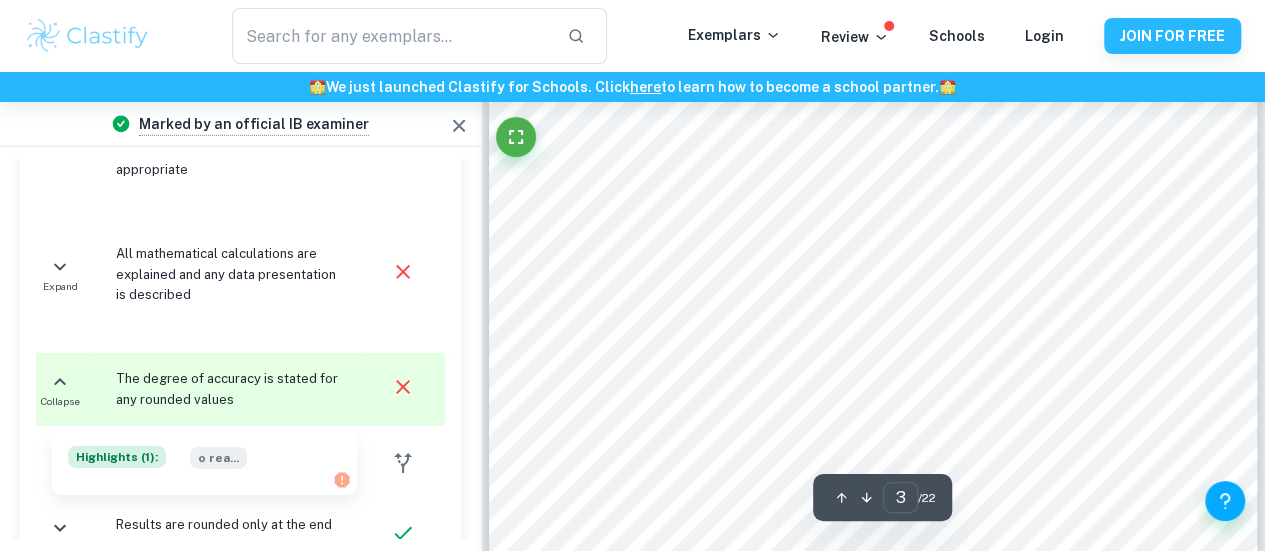 scroll, scrollTop: 2984, scrollLeft: 0, axis: vertical 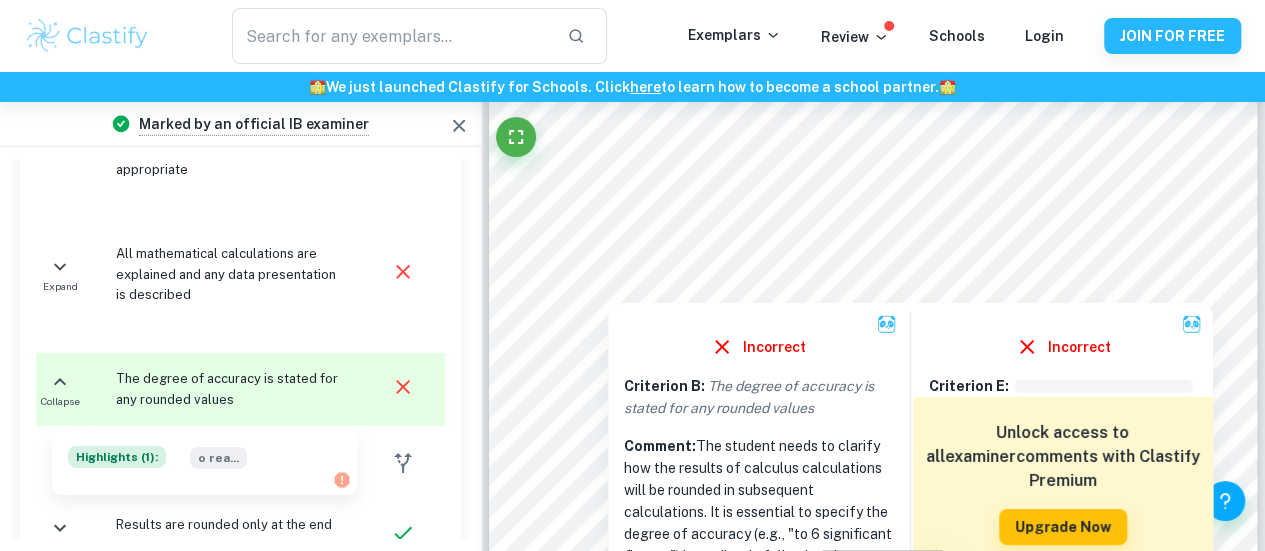 click at bounding box center (872, 147) 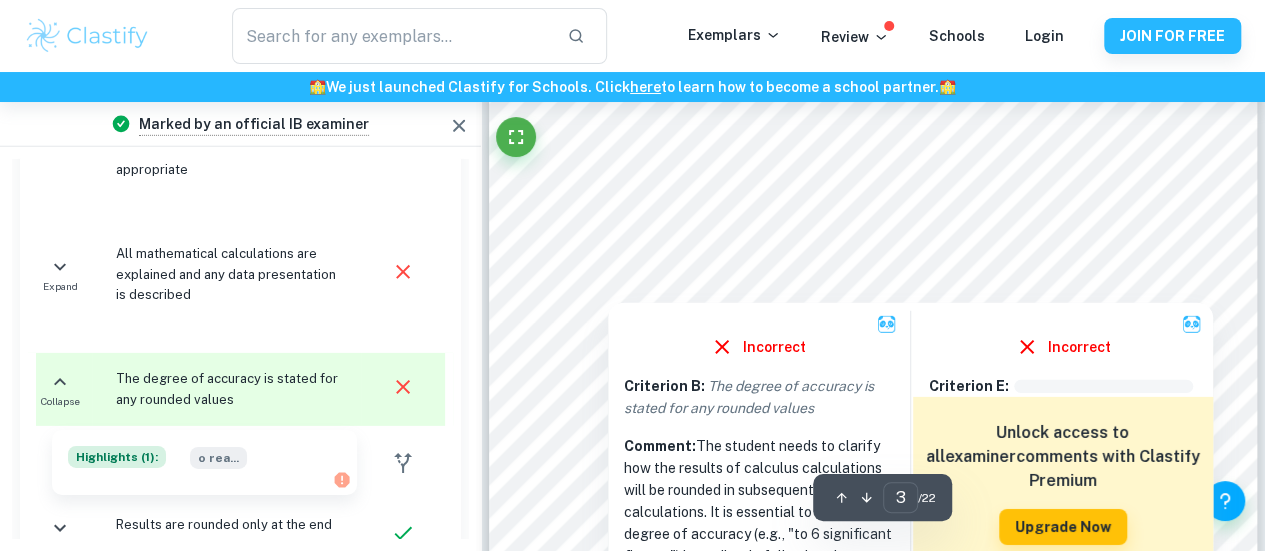 click at bounding box center (872, 183) 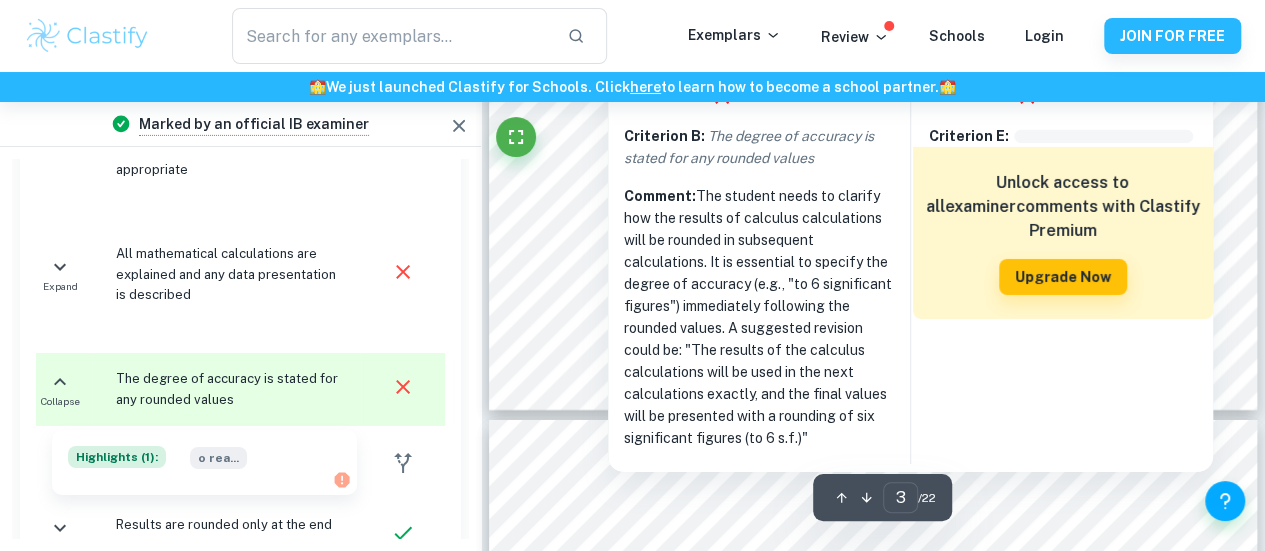 scroll, scrollTop: 3239, scrollLeft: 0, axis: vertical 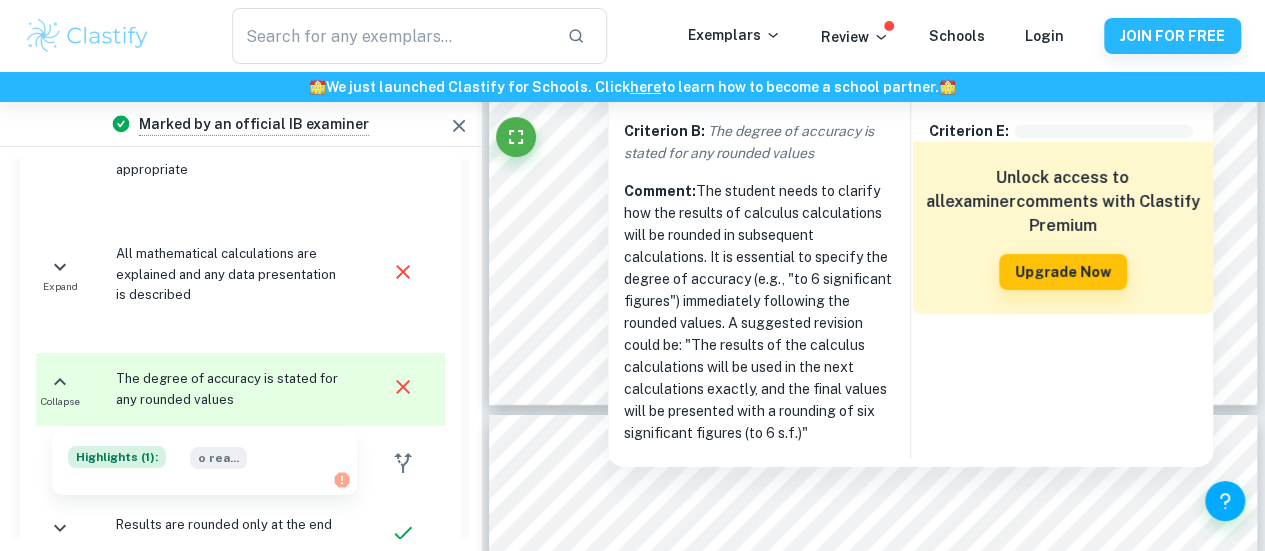 drag, startPoint x: 688, startPoint y: 339, endPoint x: 806, endPoint y: 432, distance: 150.24313 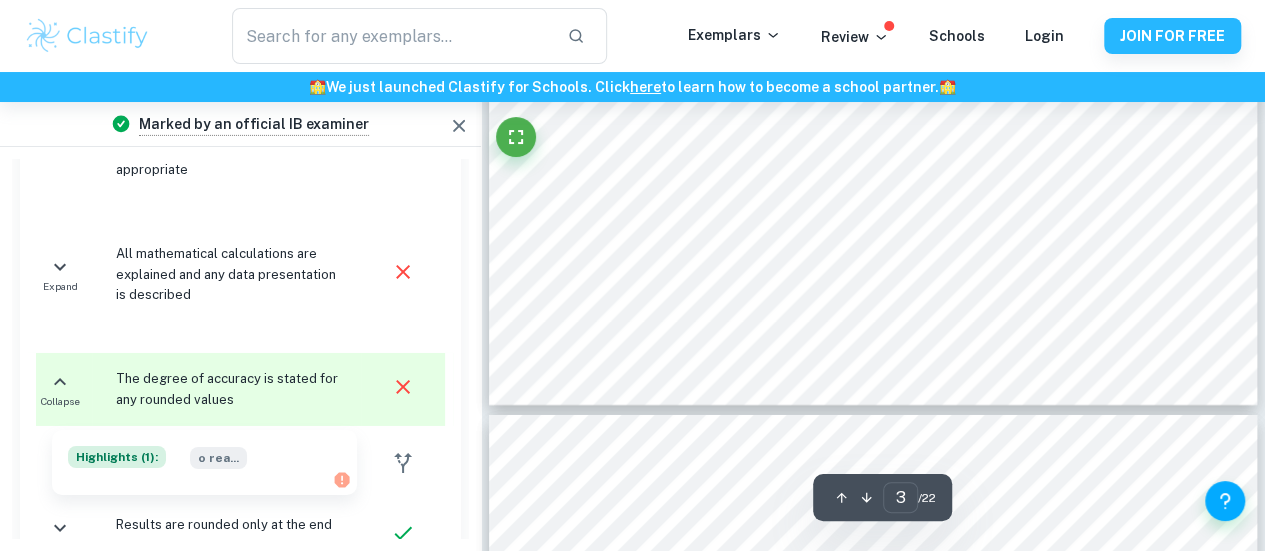 copy on ""The results of the calculus calculations will be used in the next calculations exactly, and the final values will be presented with a rounding of six significant figures (to 6 s.f.)"" 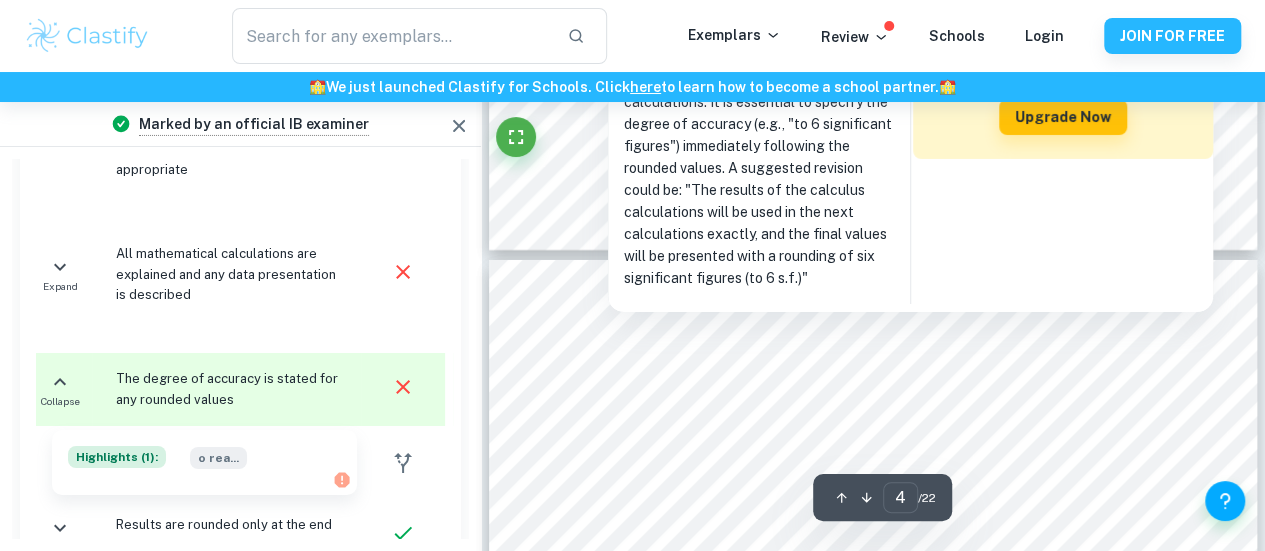 scroll, scrollTop: 3397, scrollLeft: 0, axis: vertical 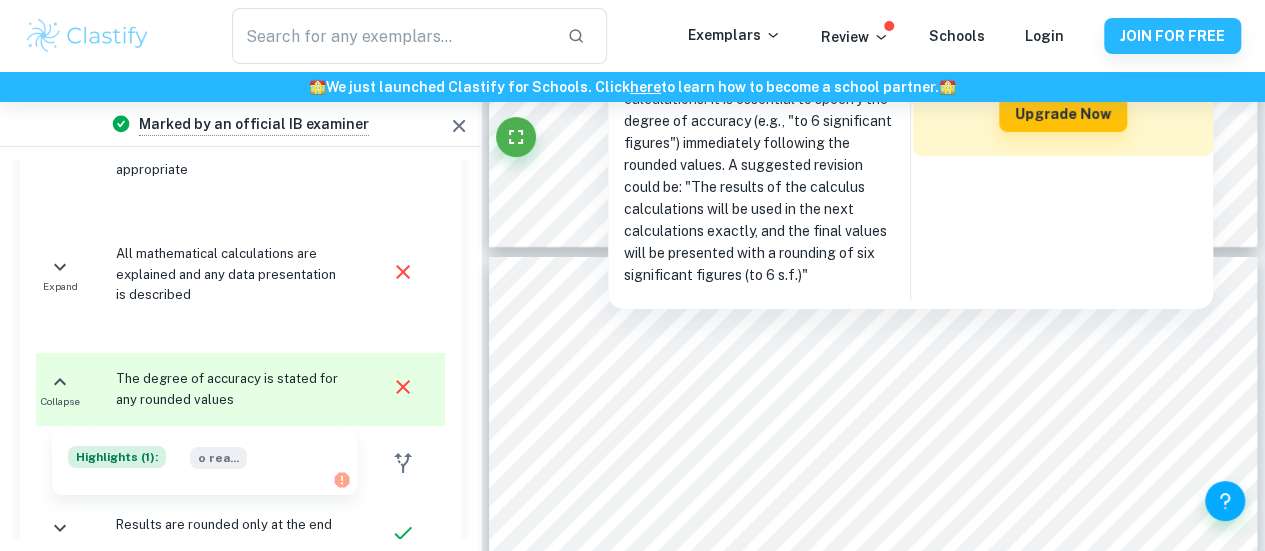copy on "The results of the calculus calculations will be used in the next calculations exactly, and the final values will be presented with a rounding of six significant figures (to 6 s.f.)"" 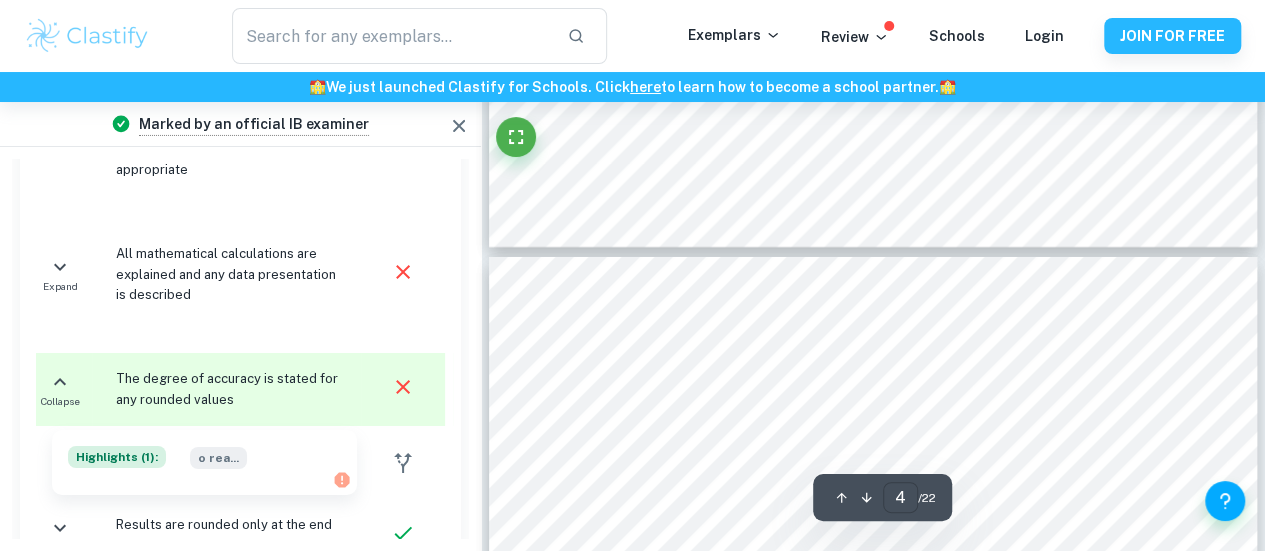 scroll, scrollTop: 3473, scrollLeft: 0, axis: vertical 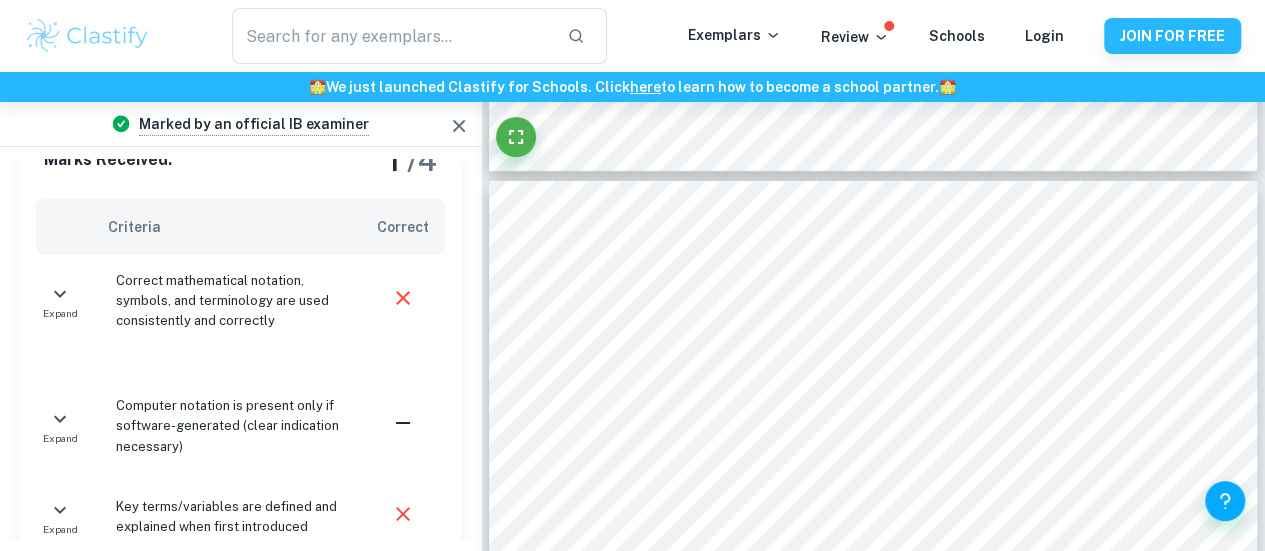 click on "Key terms/variables are defined and explained when first introduced" at bounding box center (230, 517) 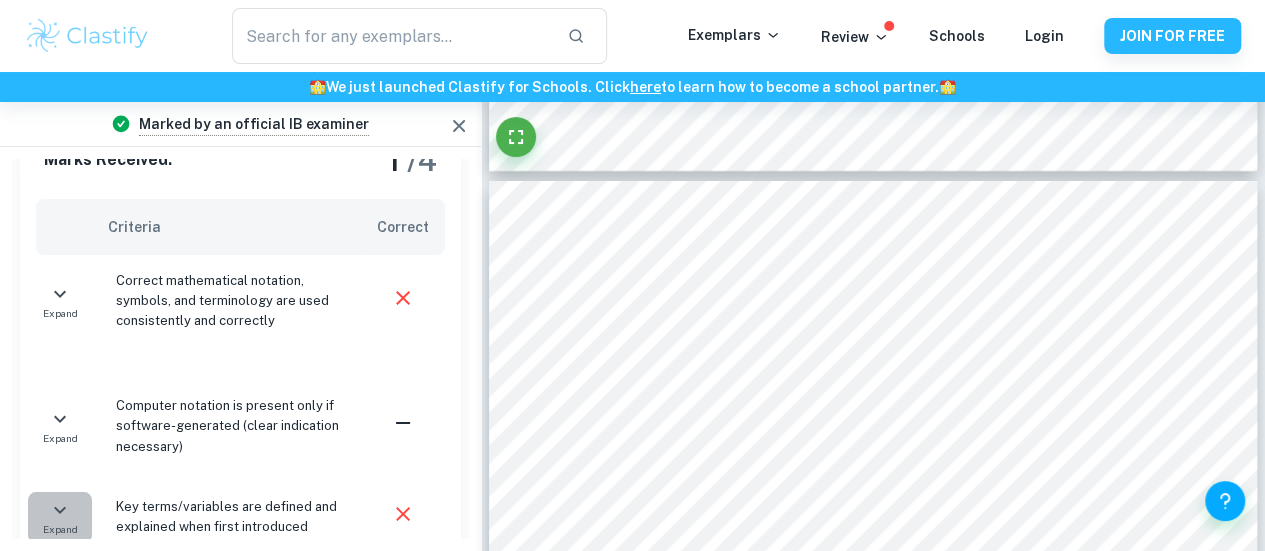 click on "Expand" at bounding box center [60, 529] 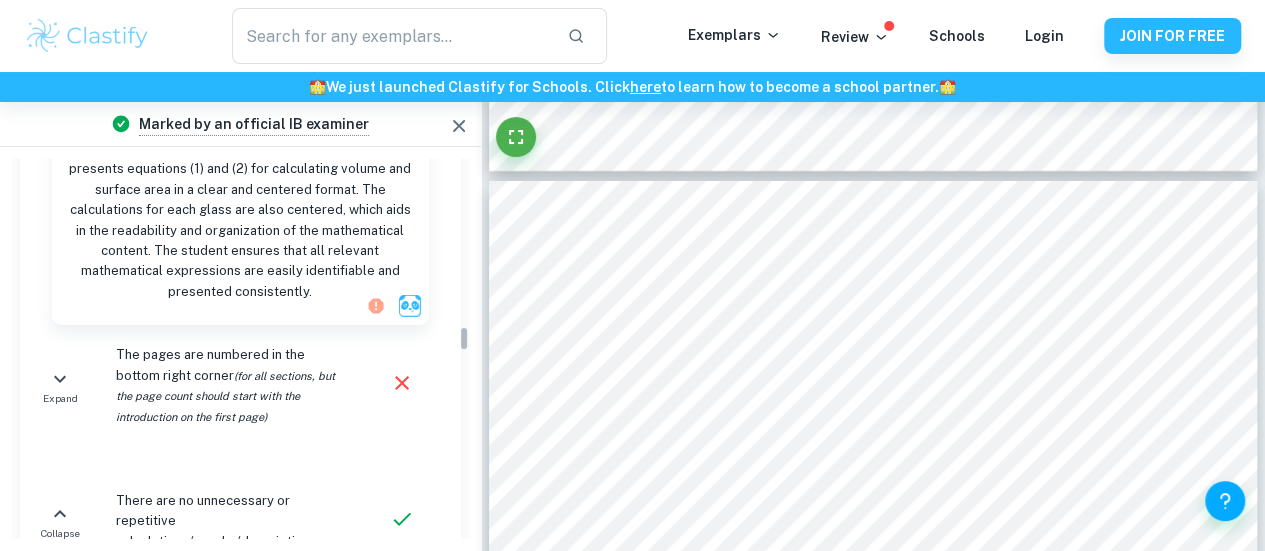 scroll, scrollTop: 3030, scrollLeft: 0, axis: vertical 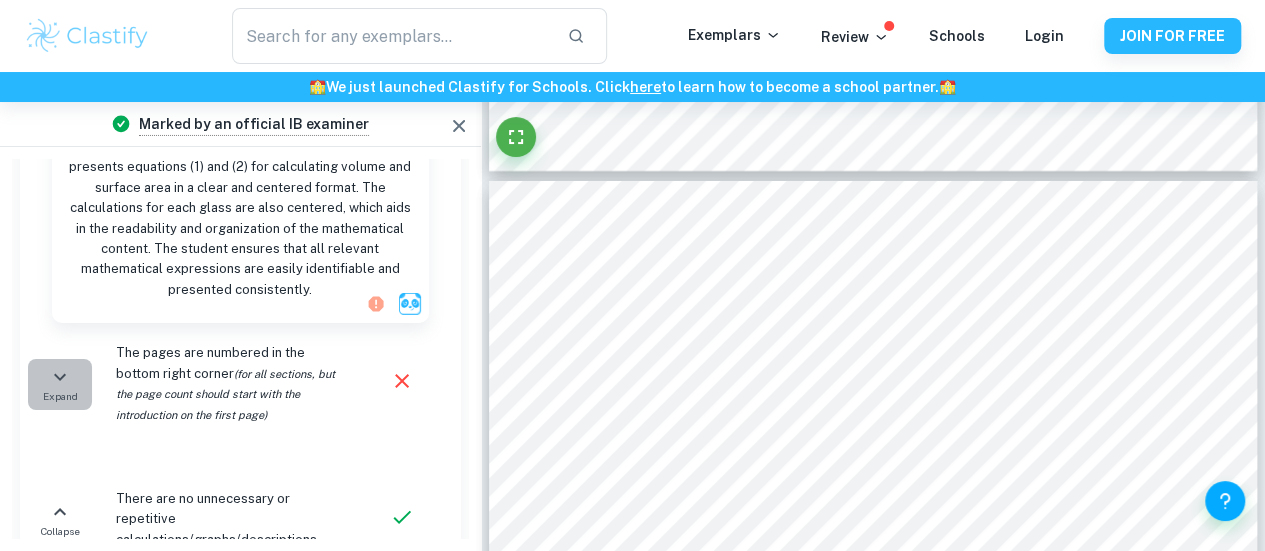 click 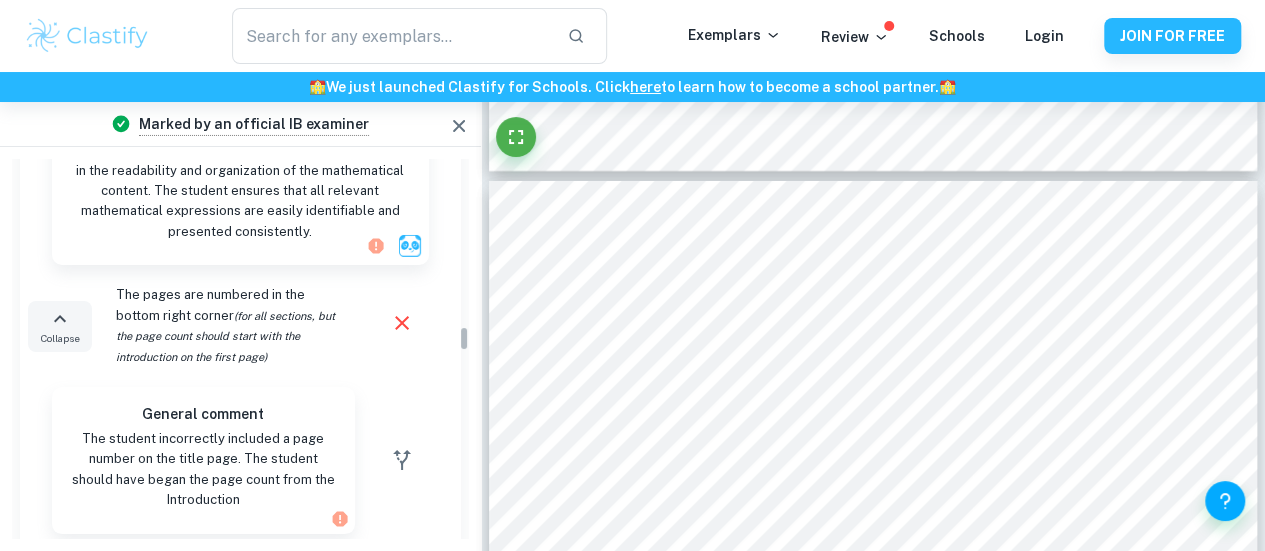 scroll, scrollTop: 3090, scrollLeft: 0, axis: vertical 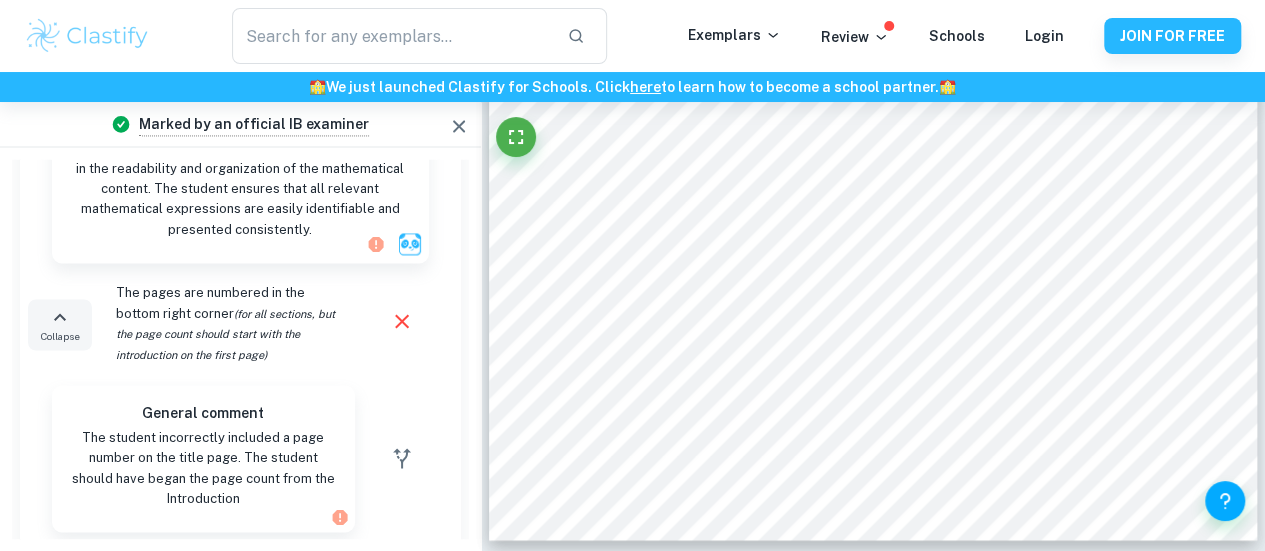 click 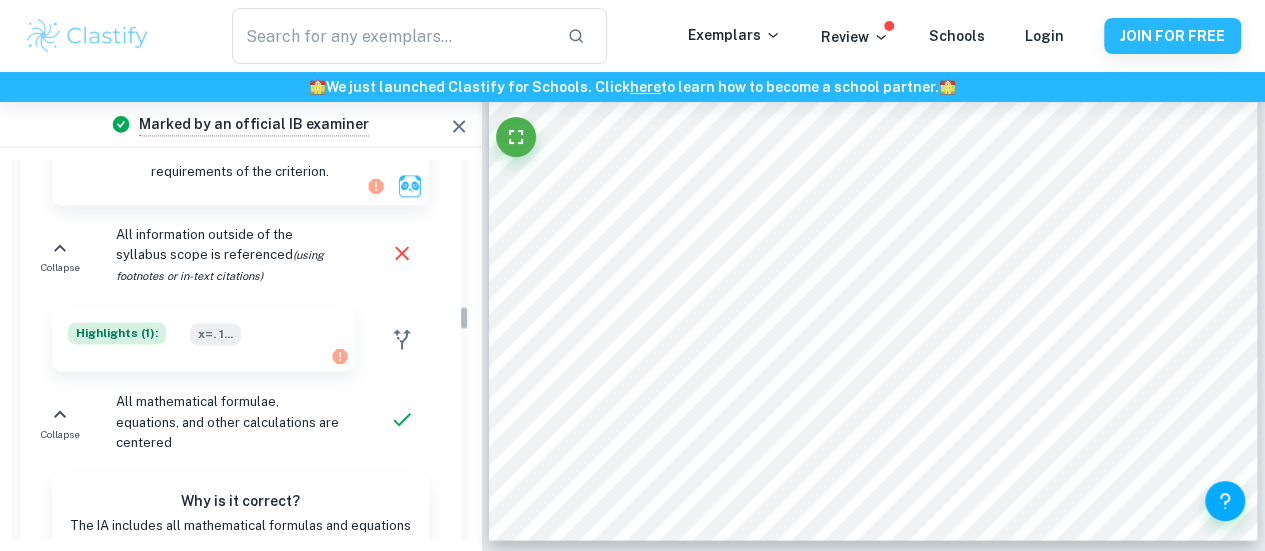scroll, scrollTop: 2642, scrollLeft: 0, axis: vertical 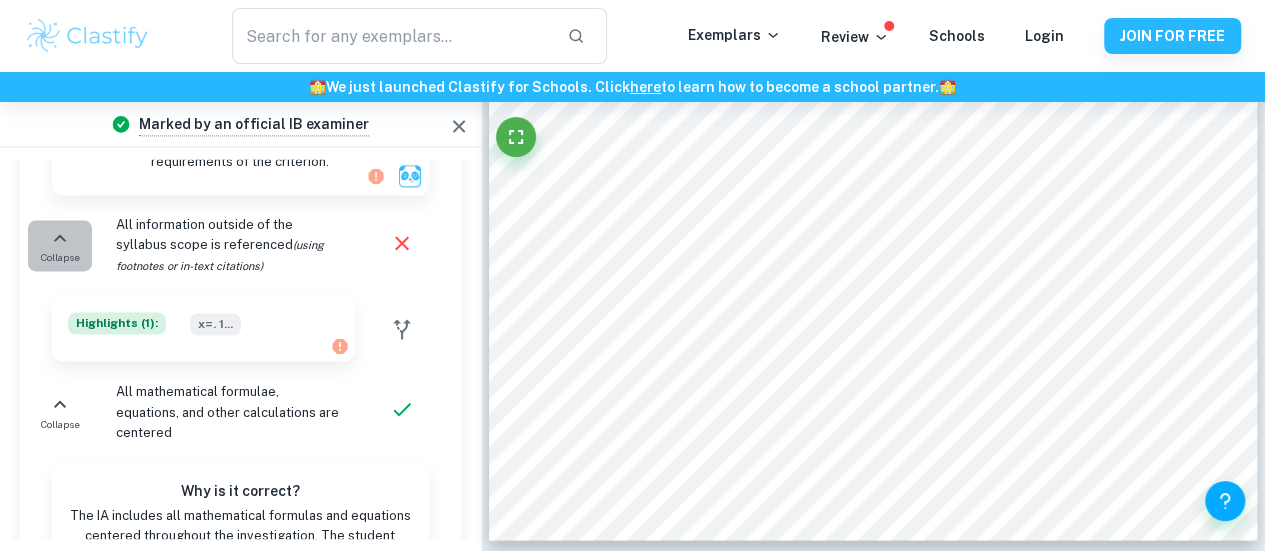 click 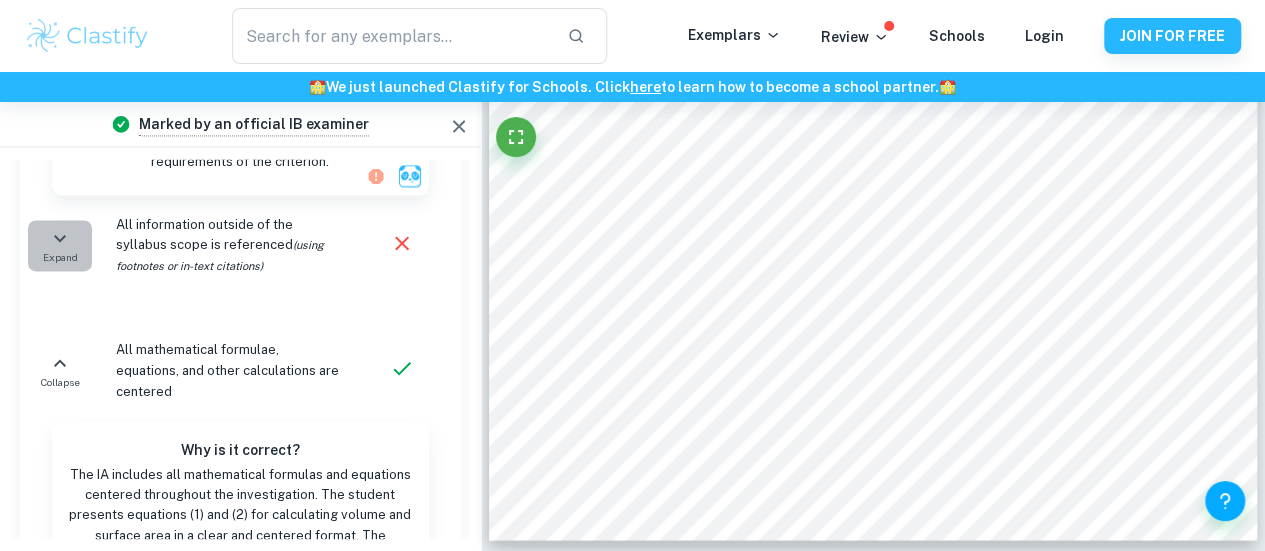 click on "Expand" at bounding box center (60, 257) 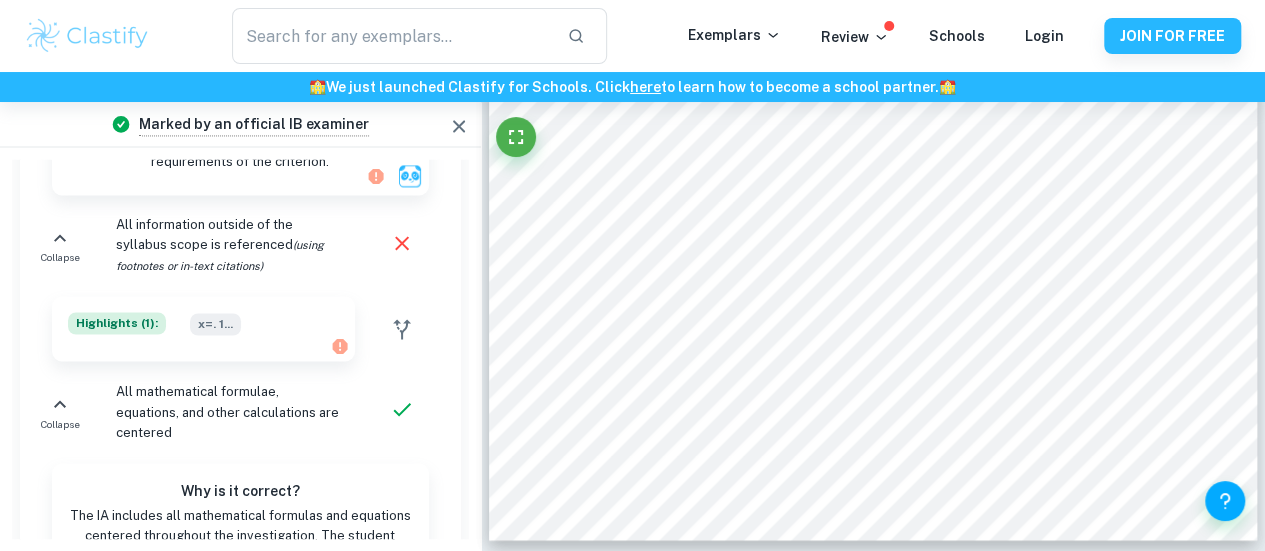 click on "(using footnotes or in-text citations)" at bounding box center [220, 255] 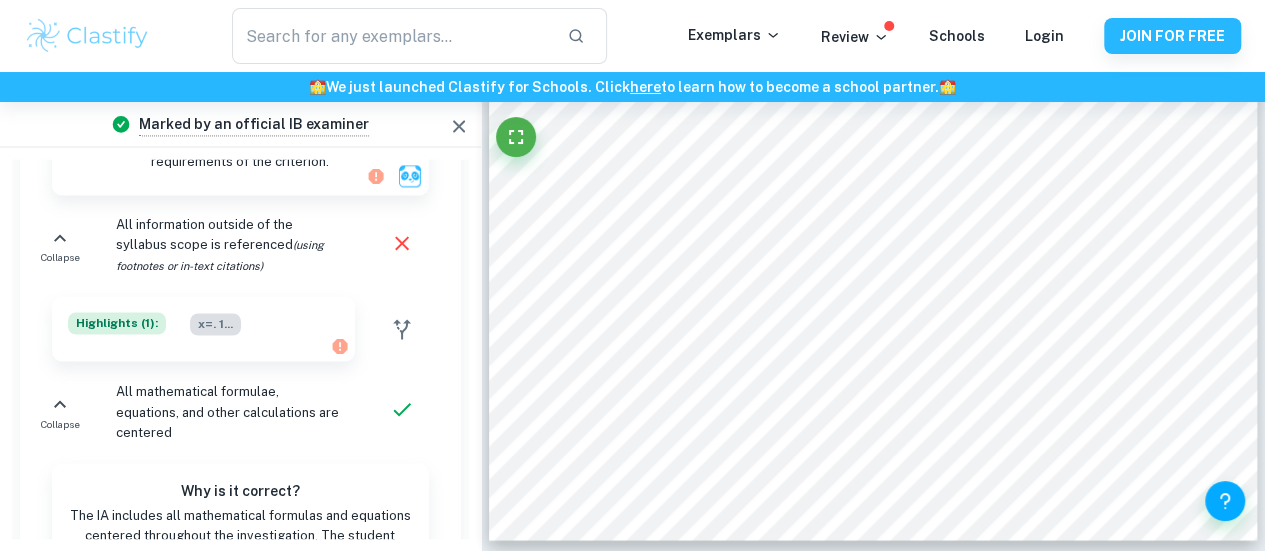 click on "x=.
1 ..." at bounding box center [215, 324] 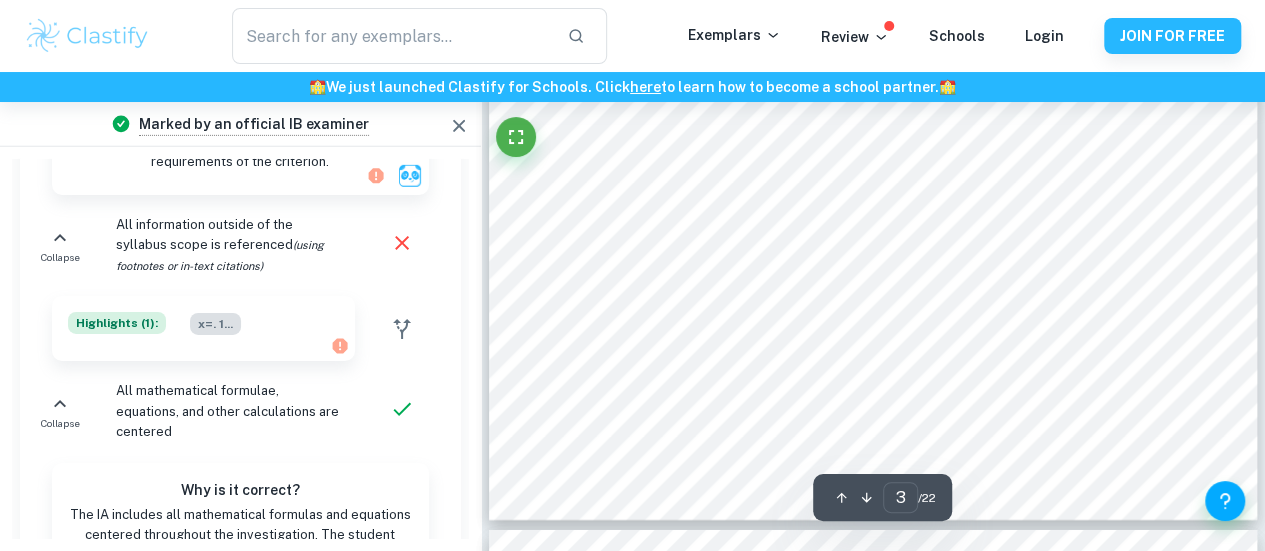 scroll, scrollTop: 2512, scrollLeft: 0, axis: vertical 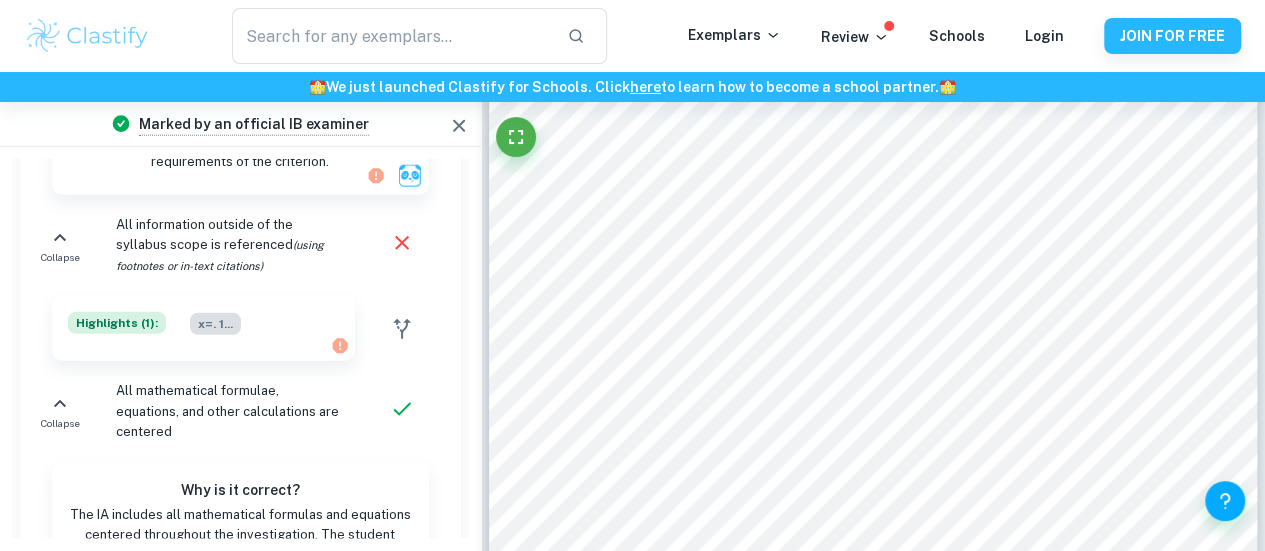 click on "x=.
1 ..." at bounding box center (215, 324) 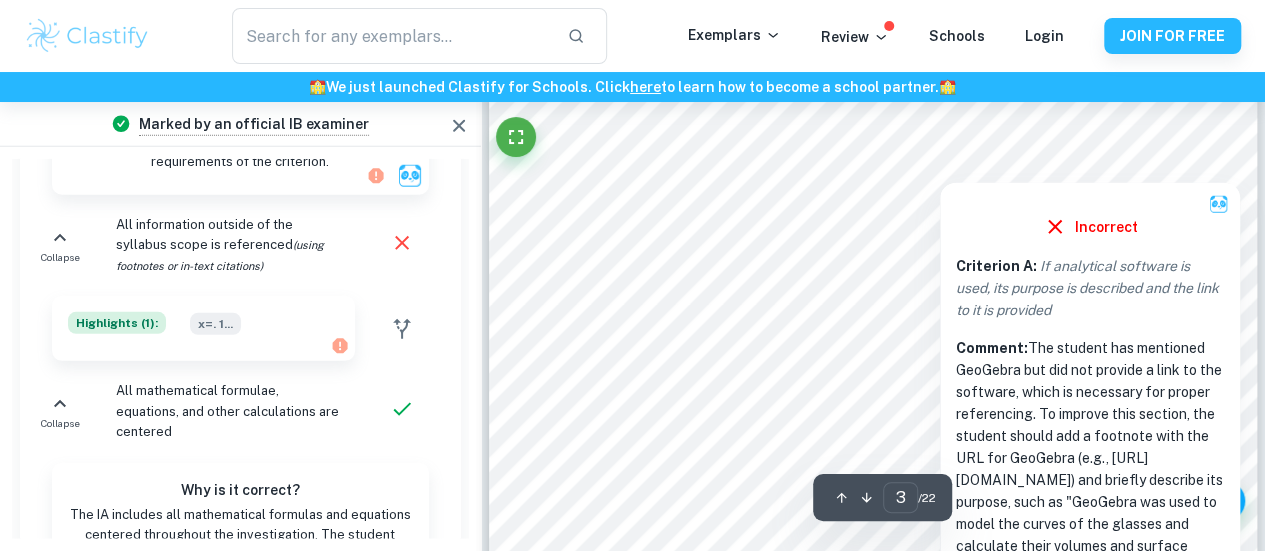 scroll, scrollTop: 2755, scrollLeft: 0, axis: vertical 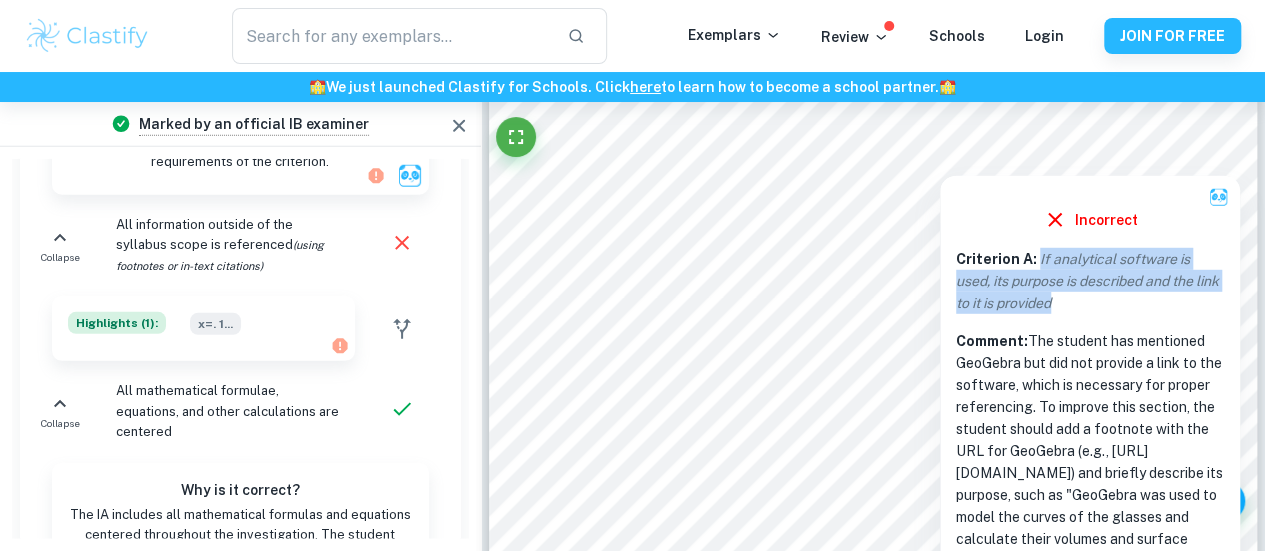 drag, startPoint x: 1106, startPoint y: 304, endPoint x: 1036, endPoint y: 259, distance: 83.21658 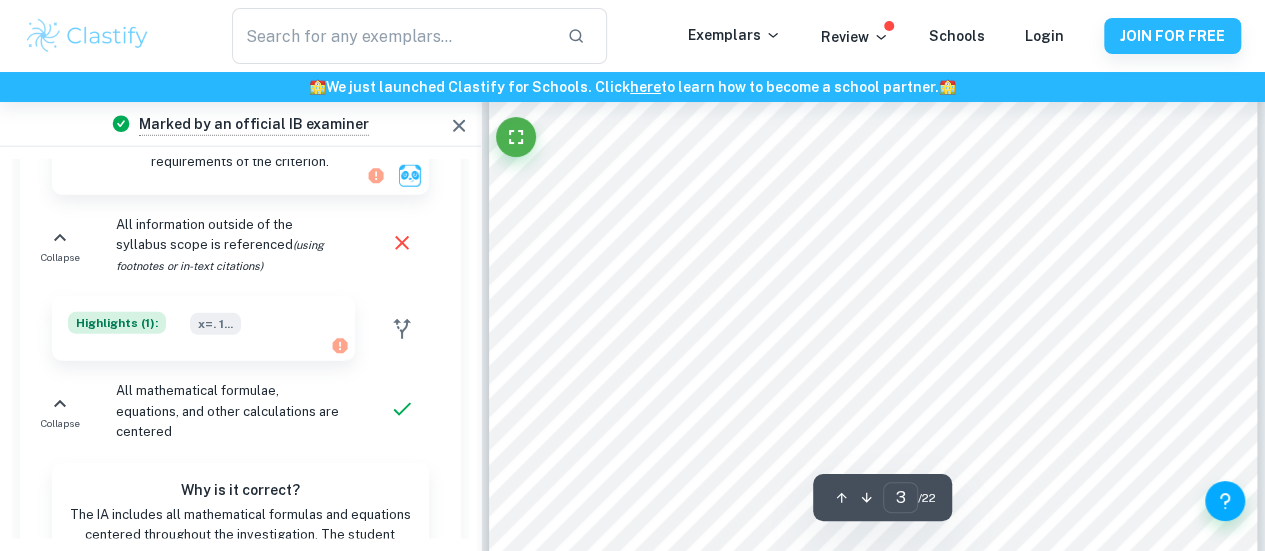 scroll, scrollTop: 1400, scrollLeft: 0, axis: vertical 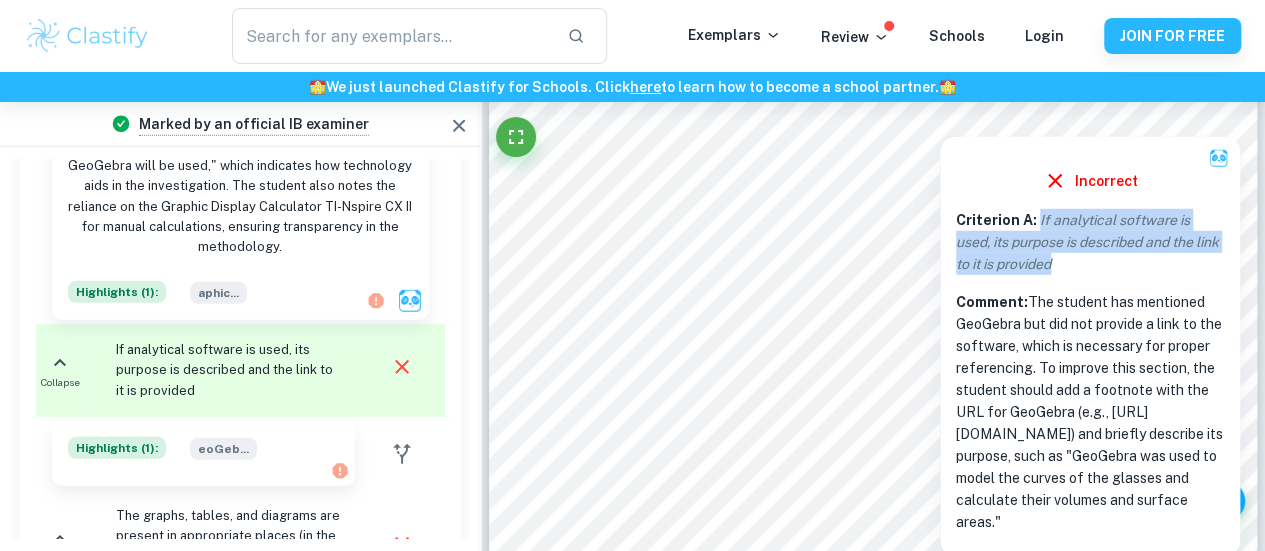 copy on "If analytical software is used, its purpose is described and the link to it is provided" 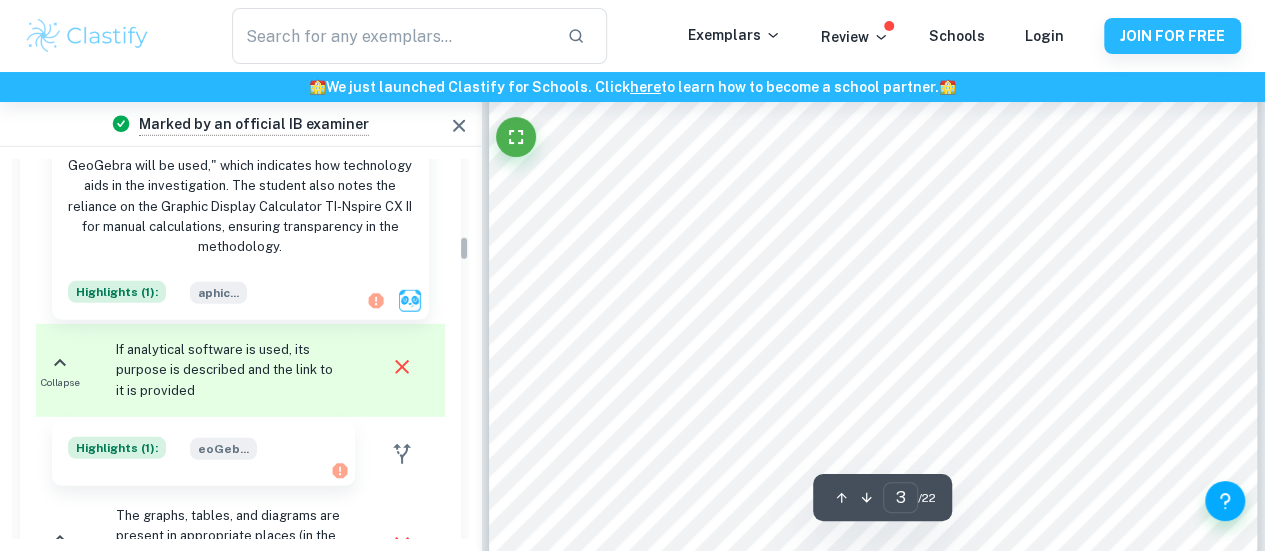 click on "If analytical software is used, its purpose is described and the link to it is provided" at bounding box center [229, 370] 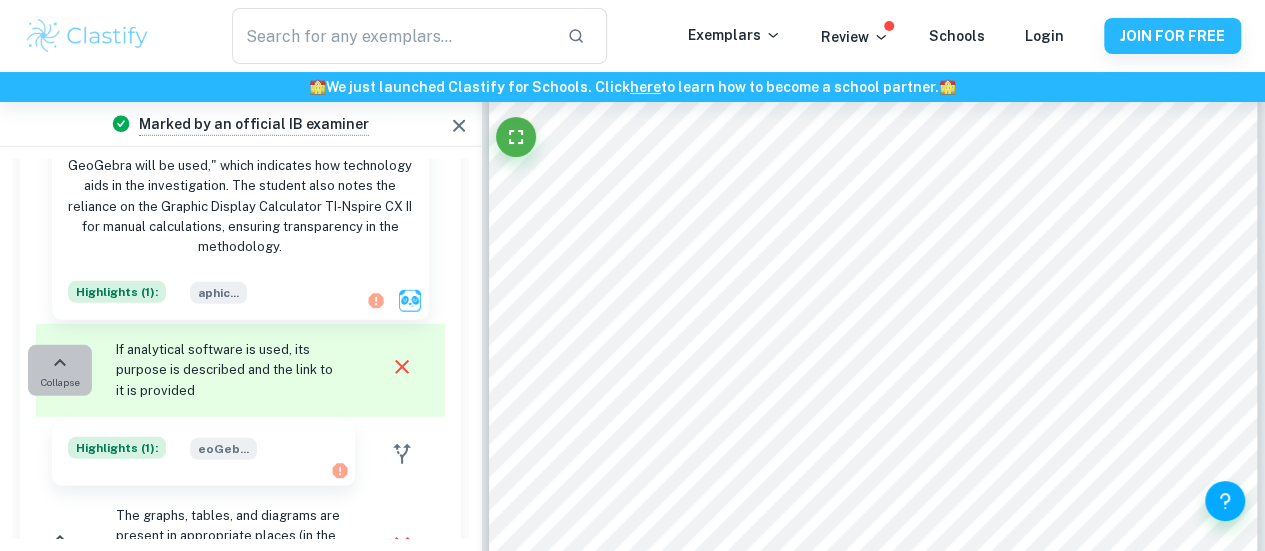 click 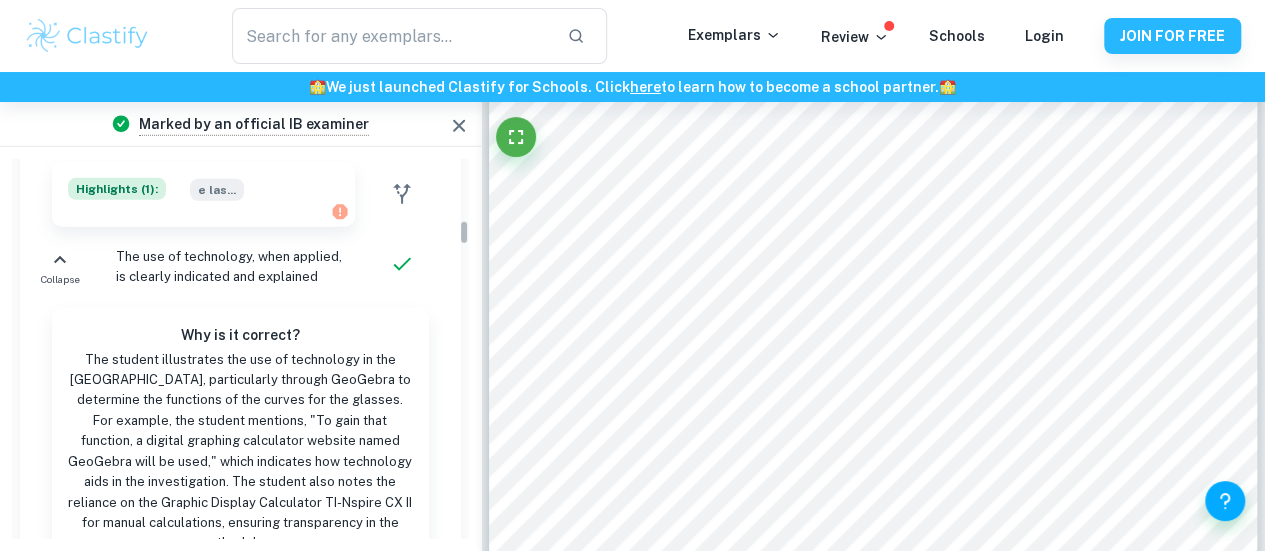 scroll, scrollTop: 1102, scrollLeft: 0, axis: vertical 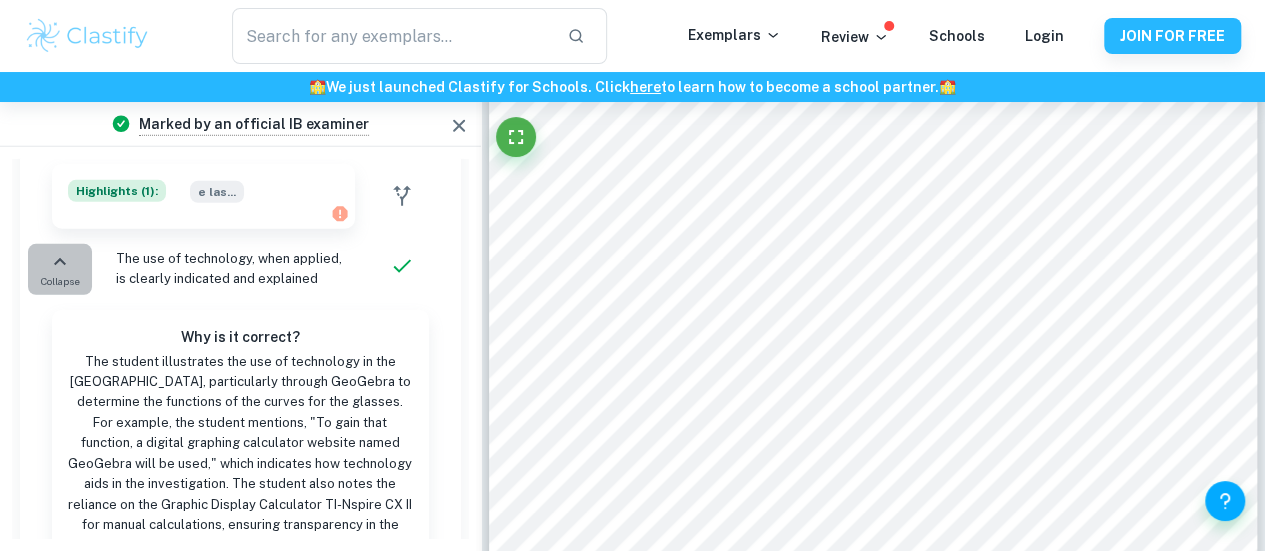 click on "Collapse" at bounding box center (60, 269) 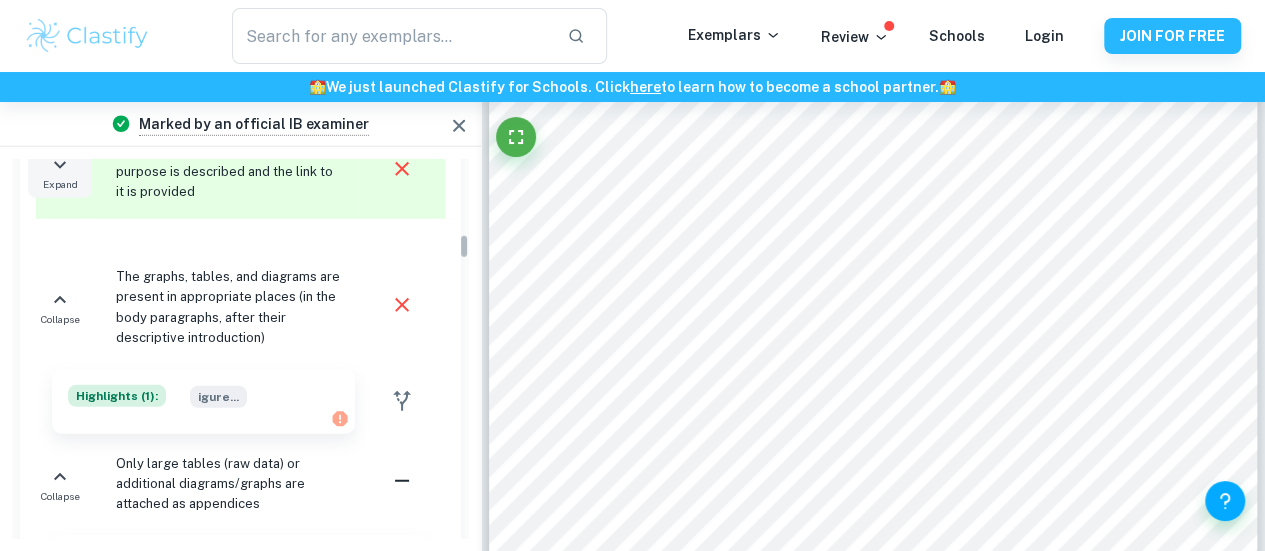 scroll, scrollTop: 1292, scrollLeft: 0, axis: vertical 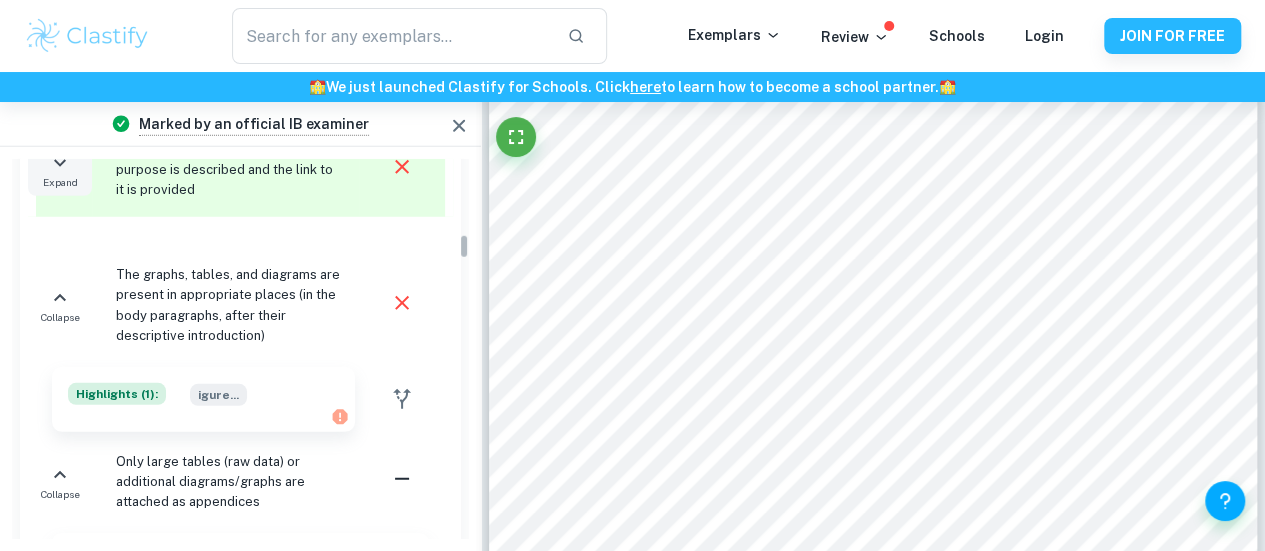click on "The graphs, tables, and diagrams are present in appropriate places (in the body paragraphs, after their descriptive introduction)" at bounding box center [229, 306] 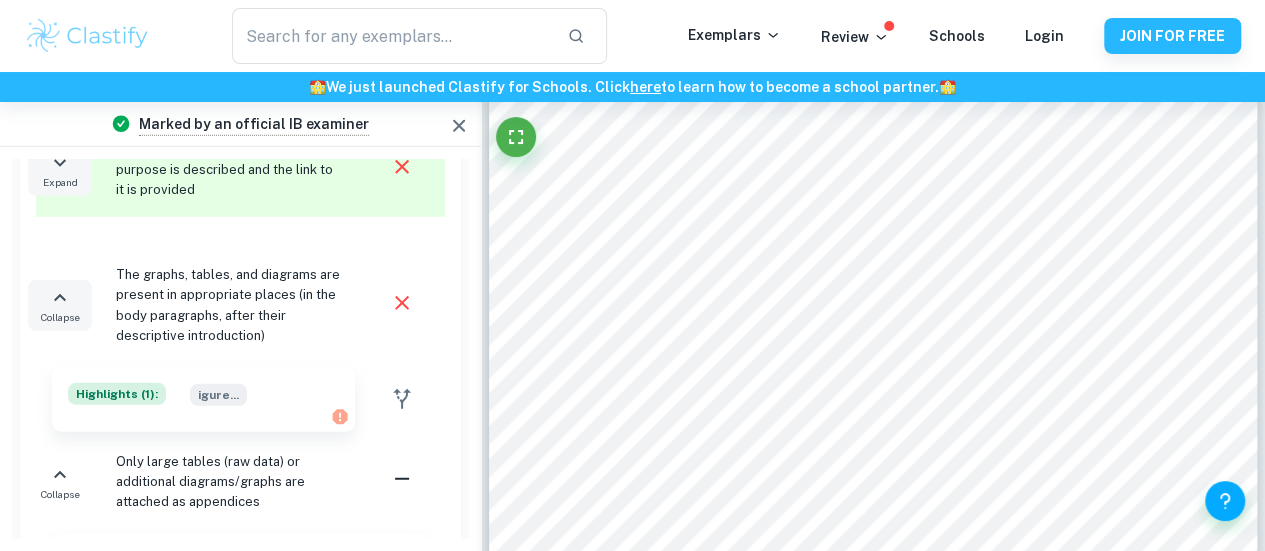 click on "Collapse" at bounding box center [60, 317] 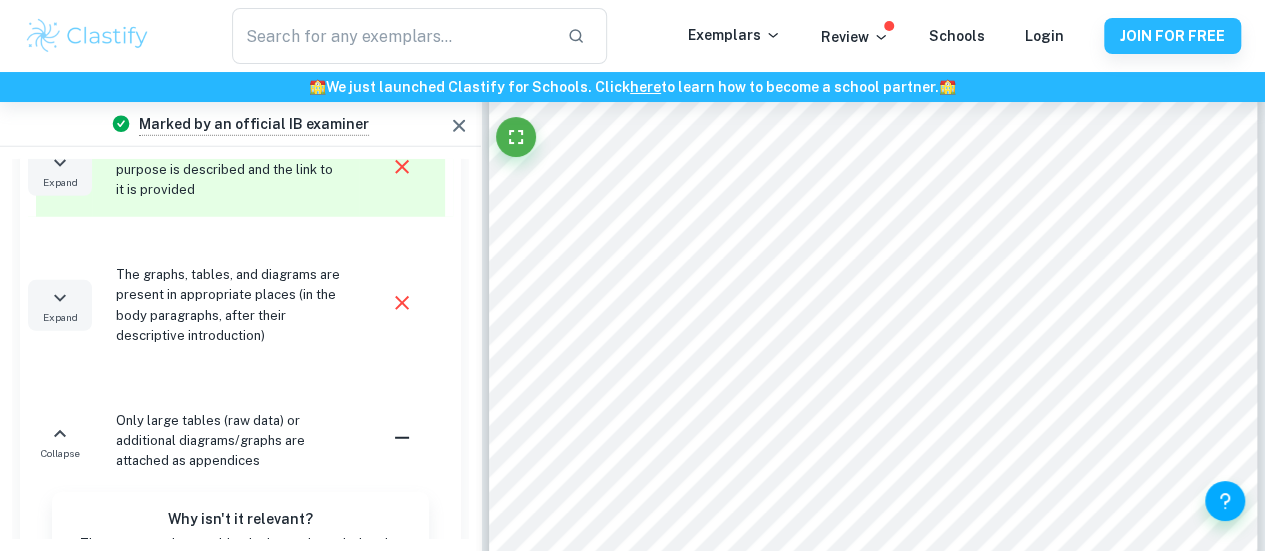 click on "Expand" at bounding box center (60, 317) 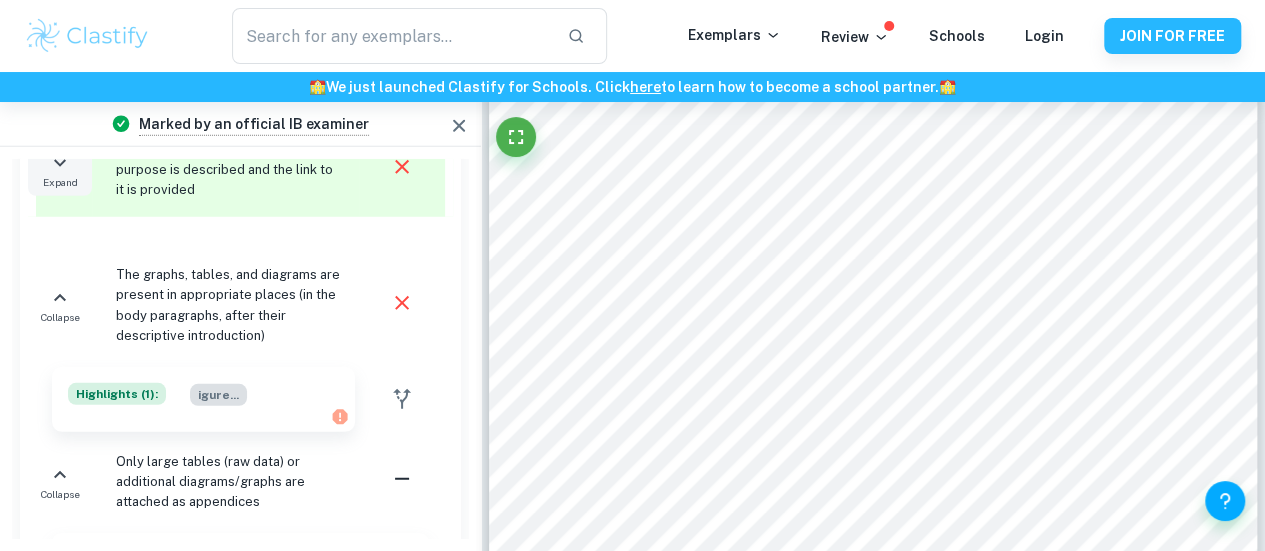 click on "igure ..." at bounding box center [218, 395] 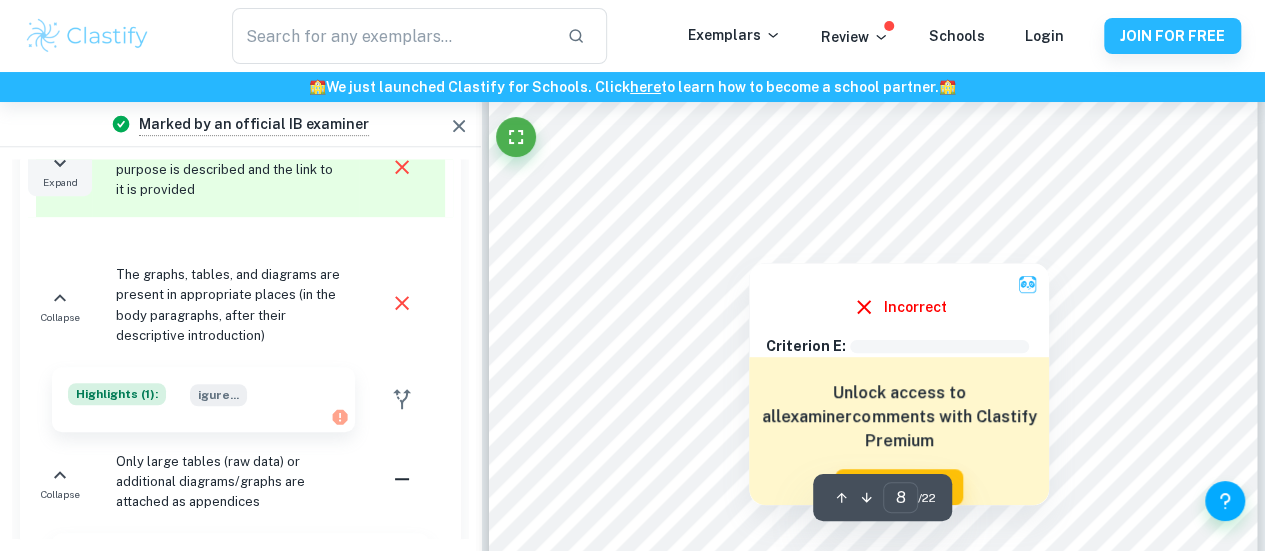 scroll, scrollTop: 8084, scrollLeft: 0, axis: vertical 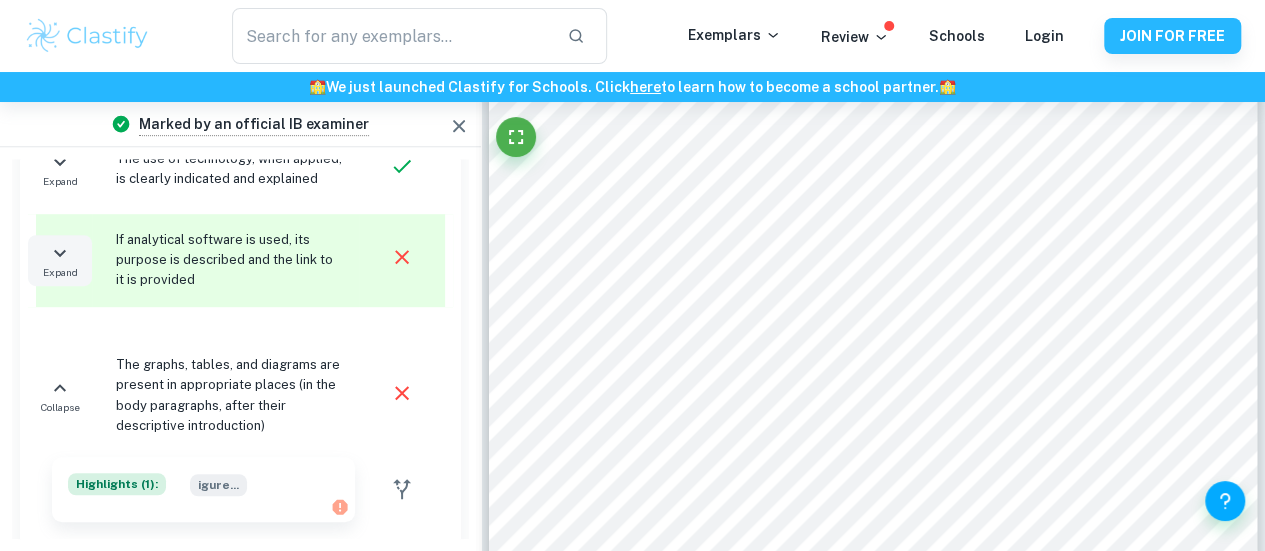 click on "If analytical software is used, its purpose is described and the link to it is provided" at bounding box center [229, 260] 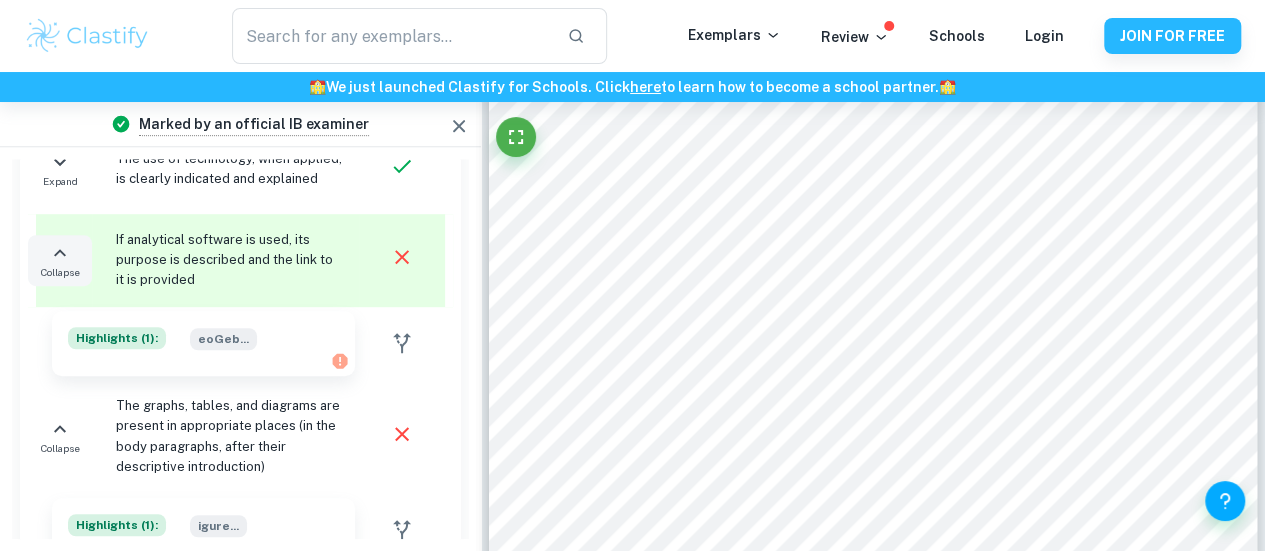click on "Highlights ( 1 ):" at bounding box center [117, 338] 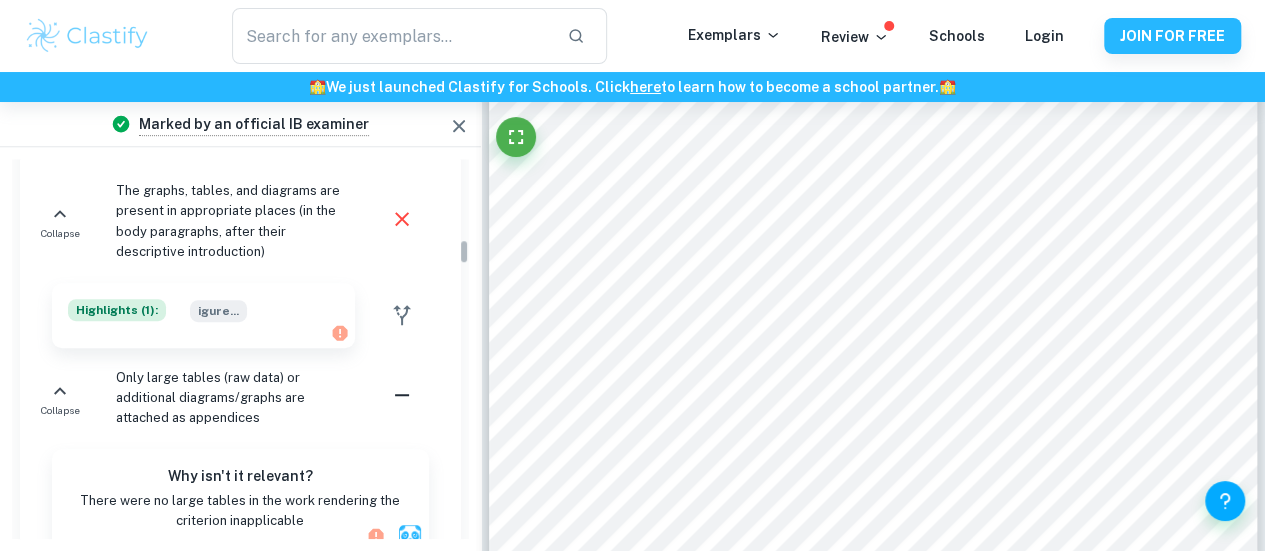 scroll, scrollTop: 1374, scrollLeft: 0, axis: vertical 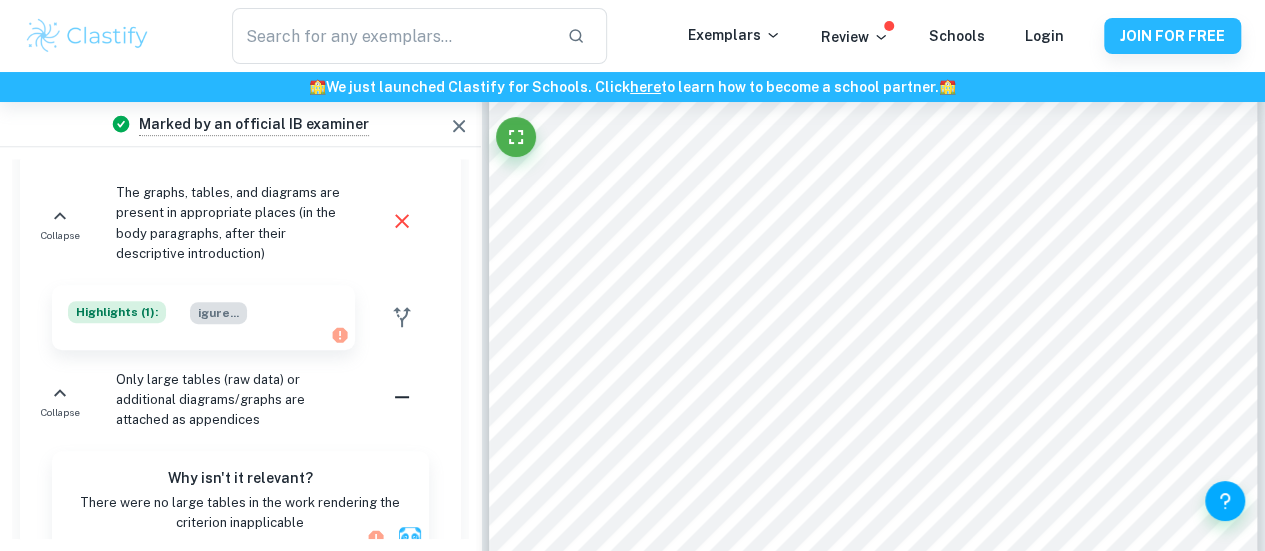 click on "igure ..." at bounding box center (218, 313) 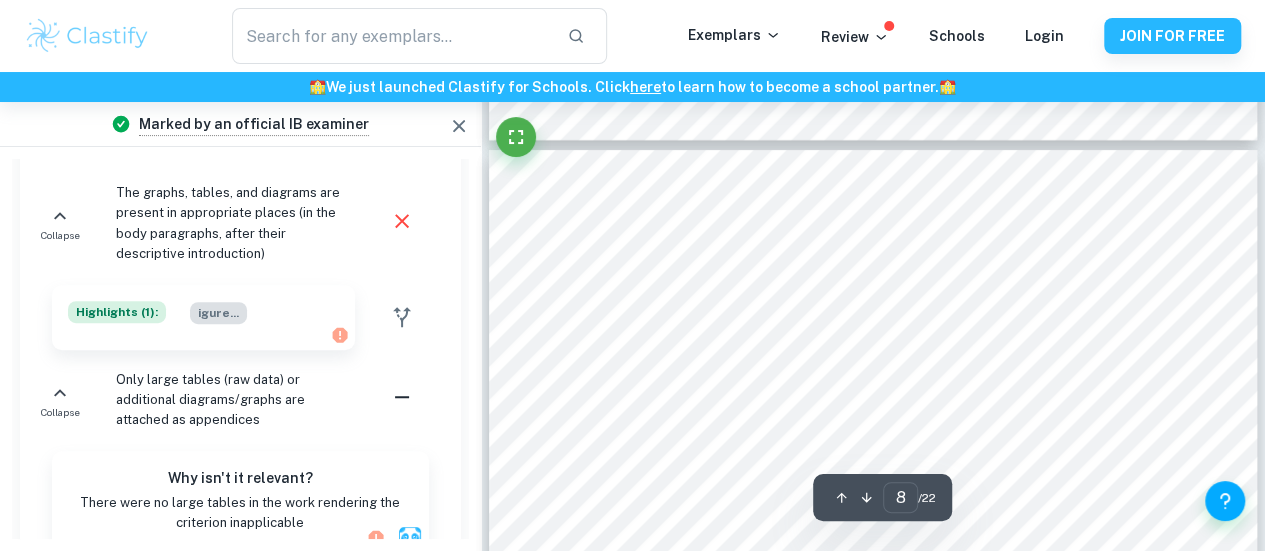 scroll, scrollTop: 7847, scrollLeft: 0, axis: vertical 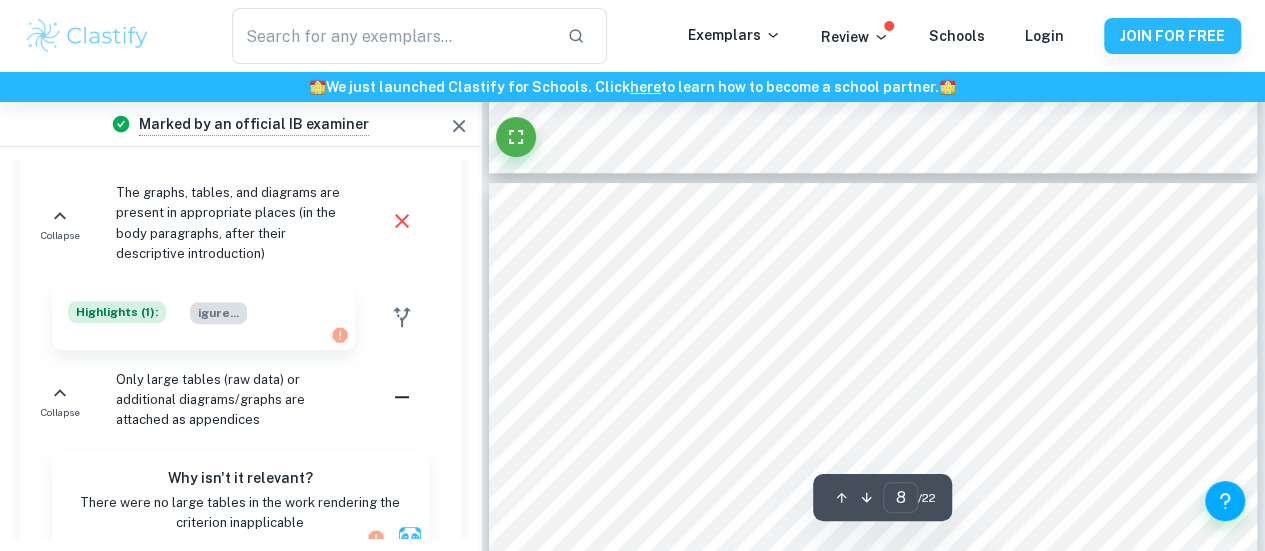 click on "igure ..." at bounding box center (218, 313) 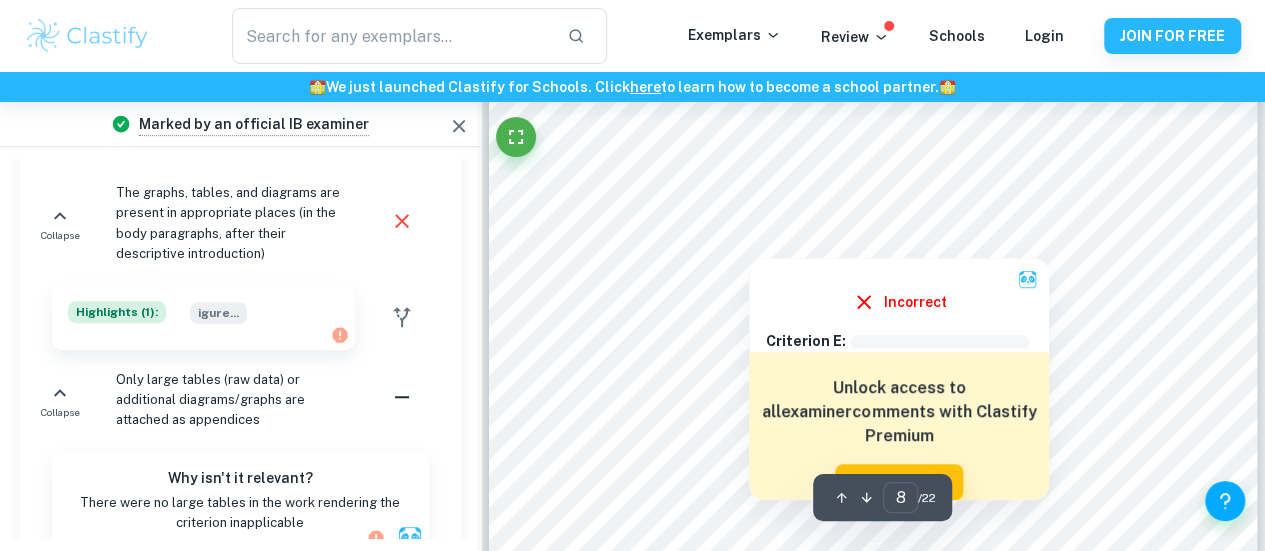 scroll, scrollTop: 8085, scrollLeft: 0, axis: vertical 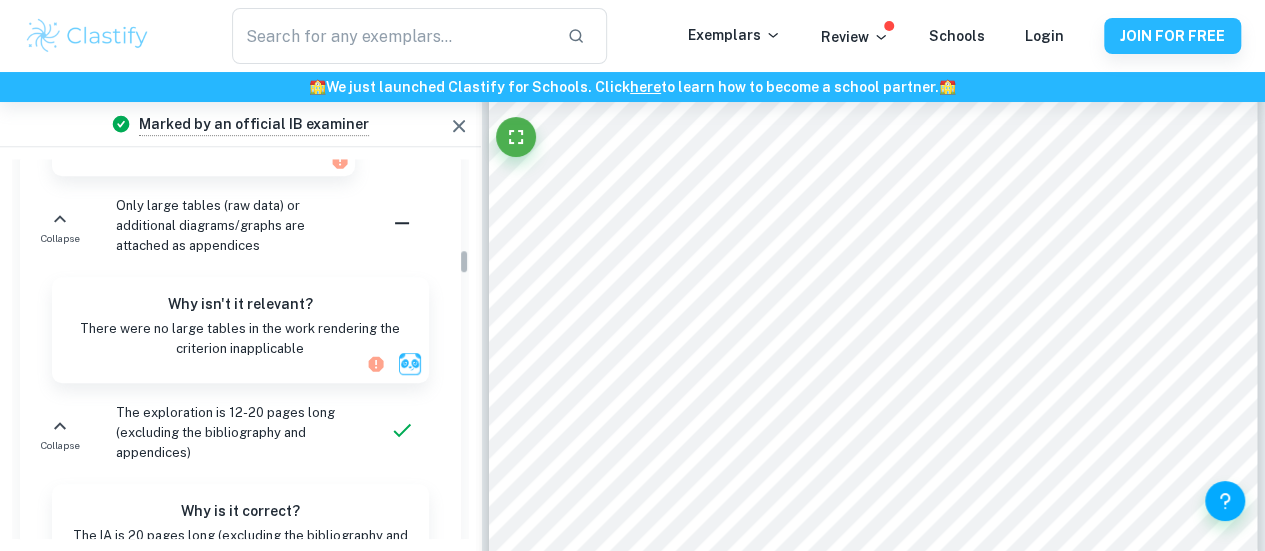 click on "Only large tables (raw data) or additional diagrams/graphs are attached as appendices" at bounding box center (229, 226) 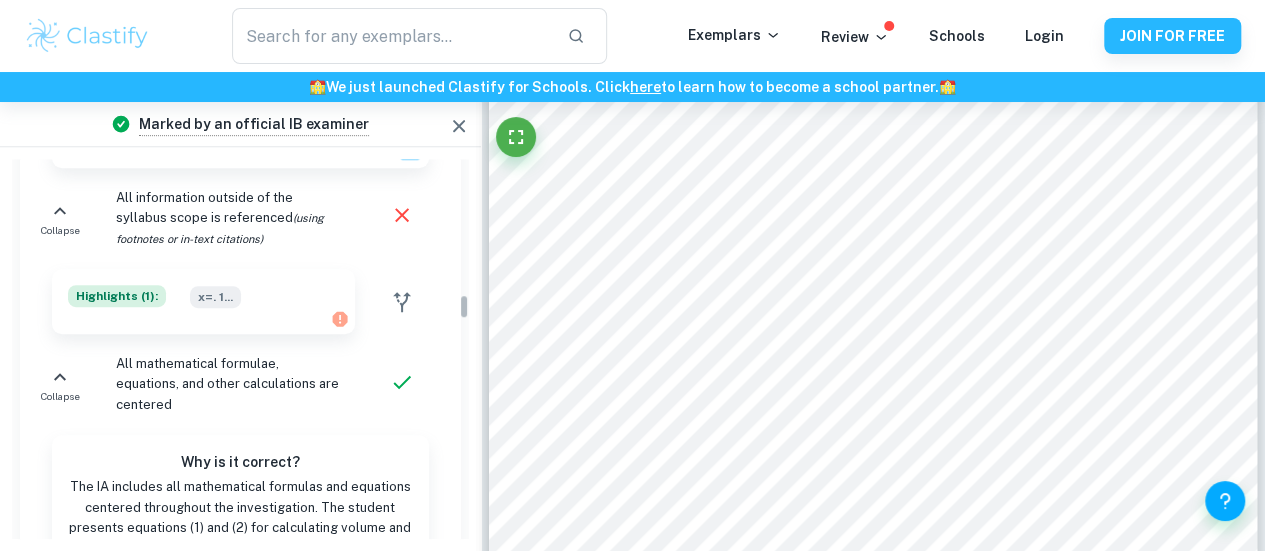 scroll, scrollTop: 2322, scrollLeft: 0, axis: vertical 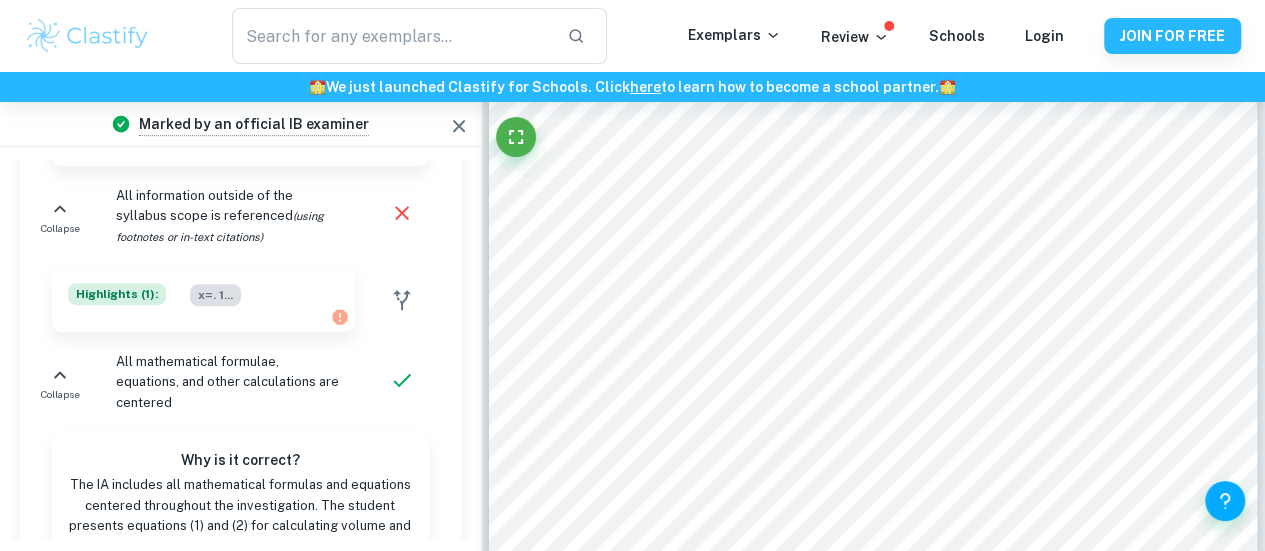 click on "x=.
1 ..." at bounding box center [215, 295] 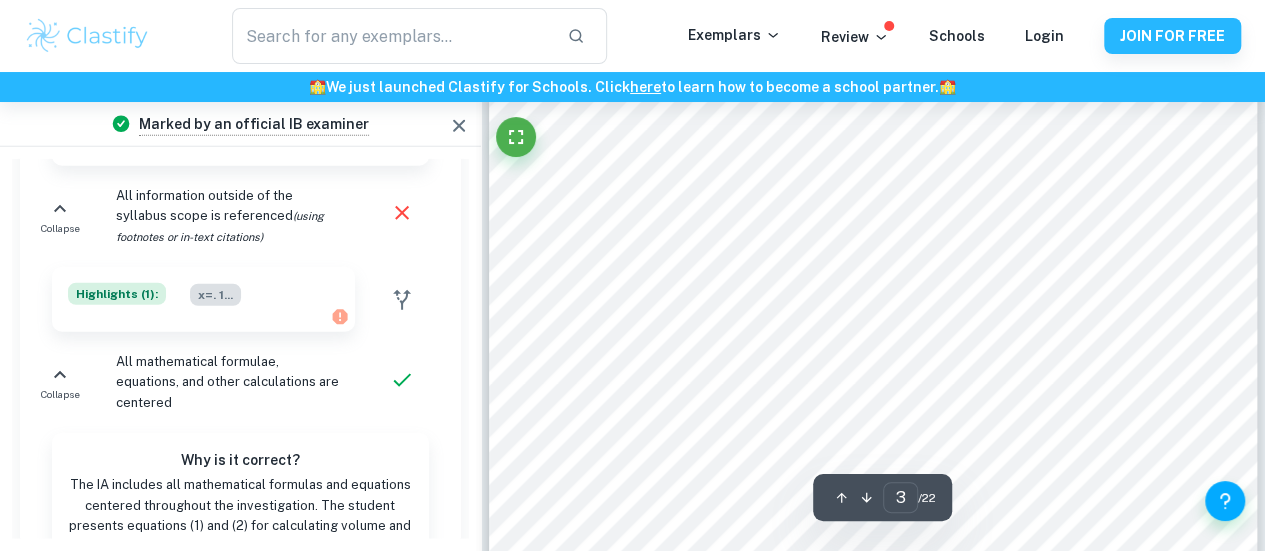 scroll, scrollTop: 2512, scrollLeft: 0, axis: vertical 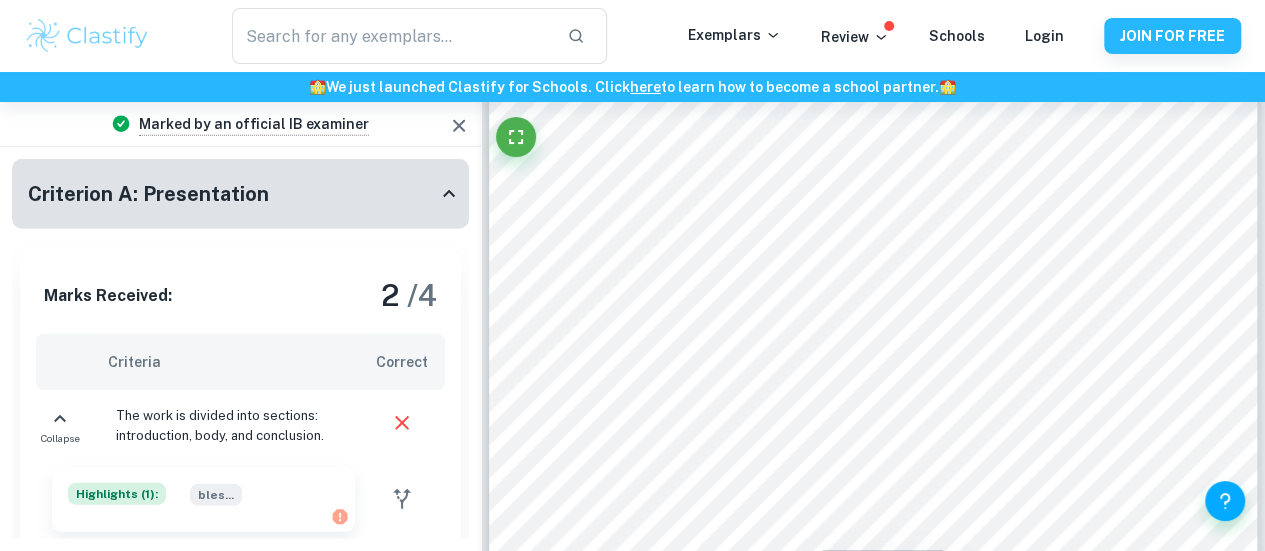 click on "Criterion A: Presentation" at bounding box center [232, 194] 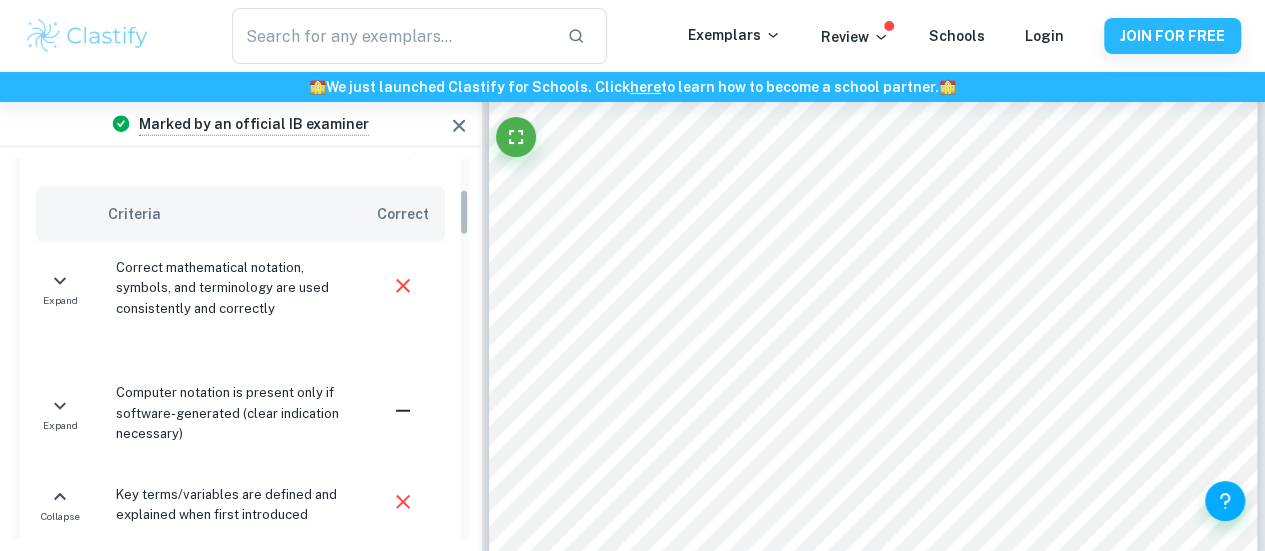 scroll, scrollTop: 239, scrollLeft: 0, axis: vertical 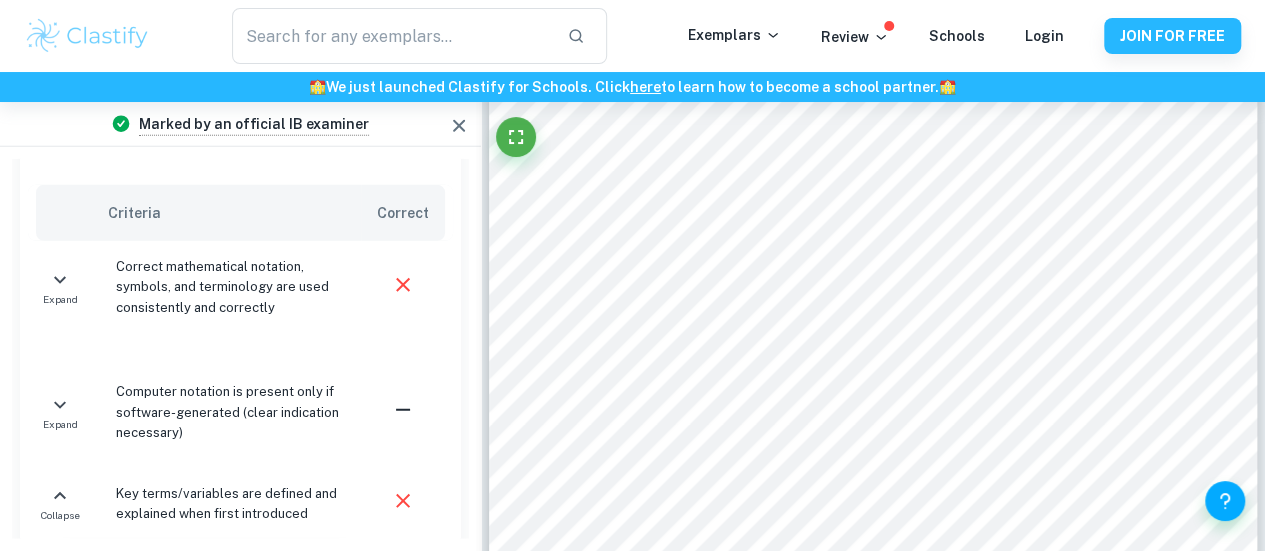 click on "Correct mathematical notation, symbols, and terminology are used consistently and correctly" at bounding box center (230, 287) 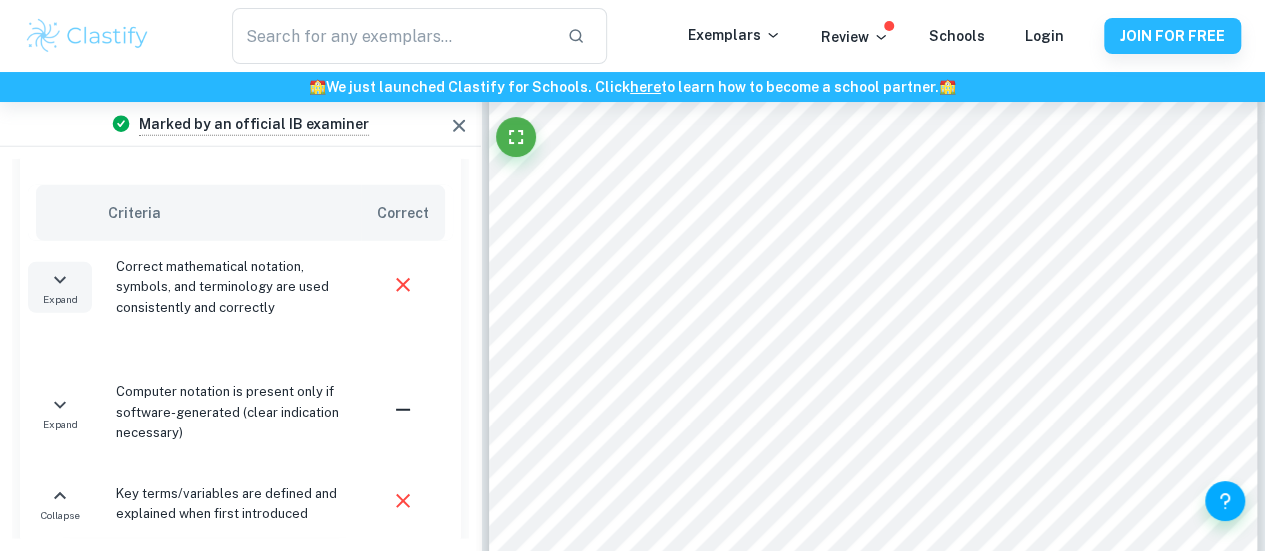 click 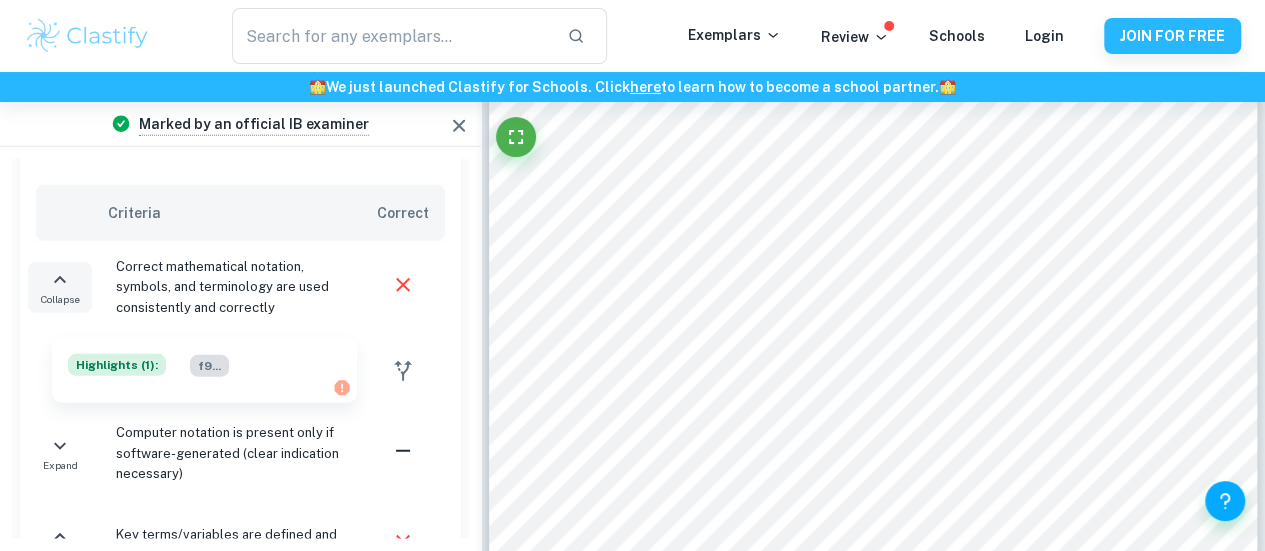 click on "f9 ..." at bounding box center (209, 366) 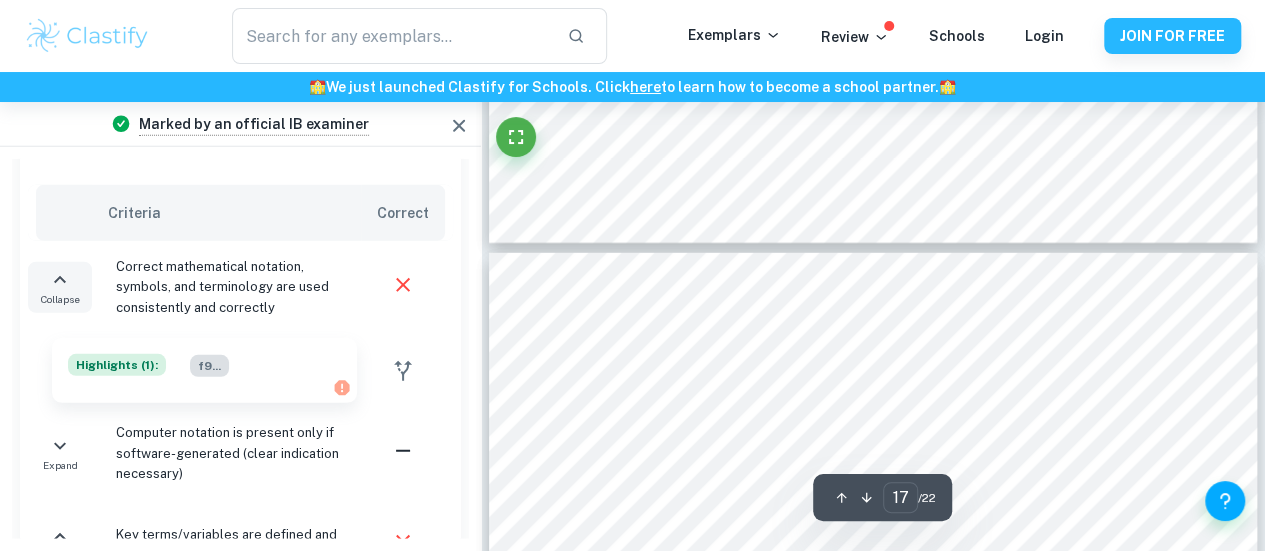 type on "18" 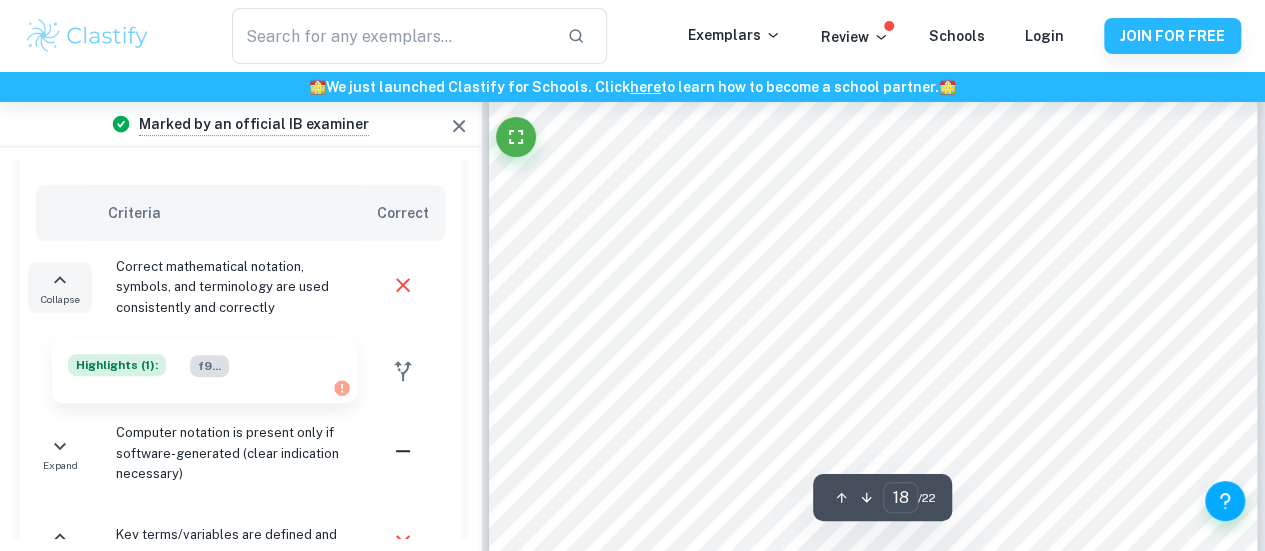 scroll, scrollTop: 19460, scrollLeft: 0, axis: vertical 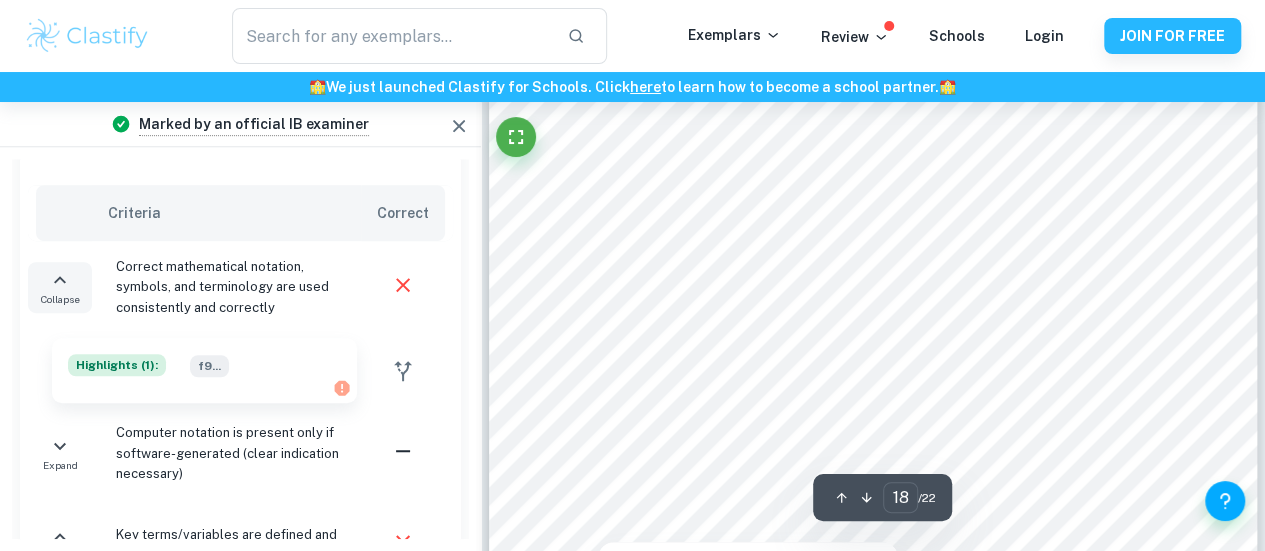 click at bounding box center (667, 446) 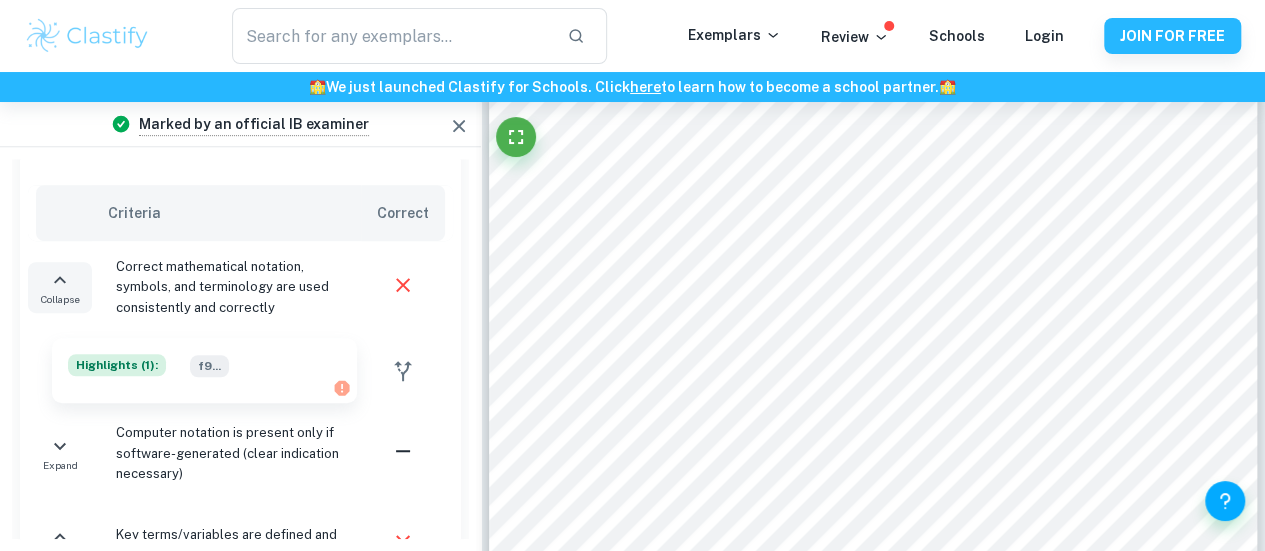 scroll, scrollTop: 2290, scrollLeft: 0, axis: vertical 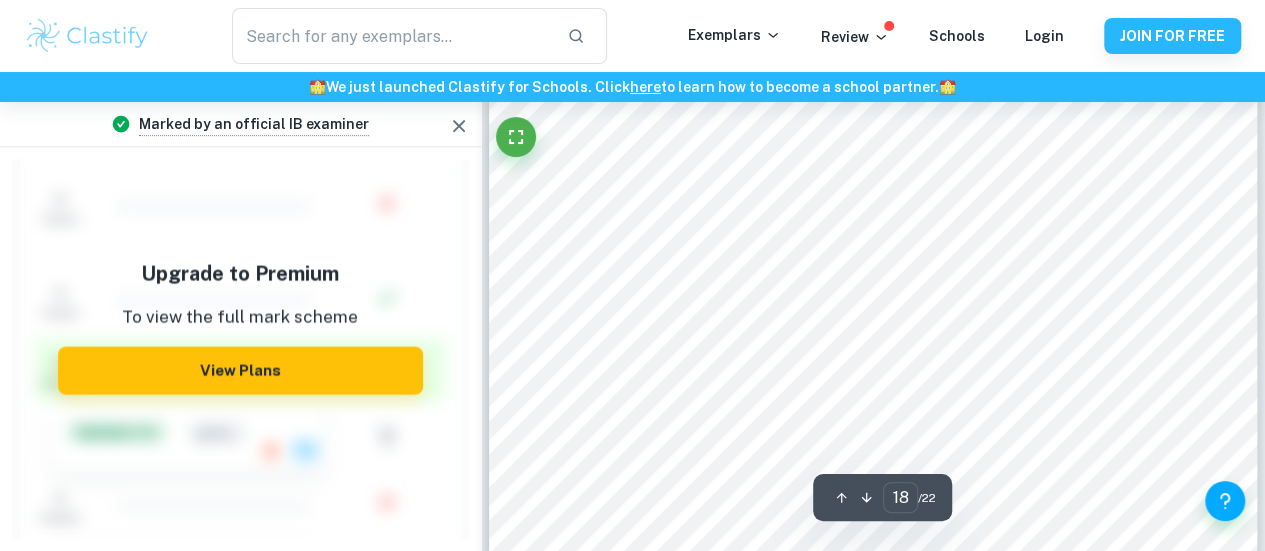 click 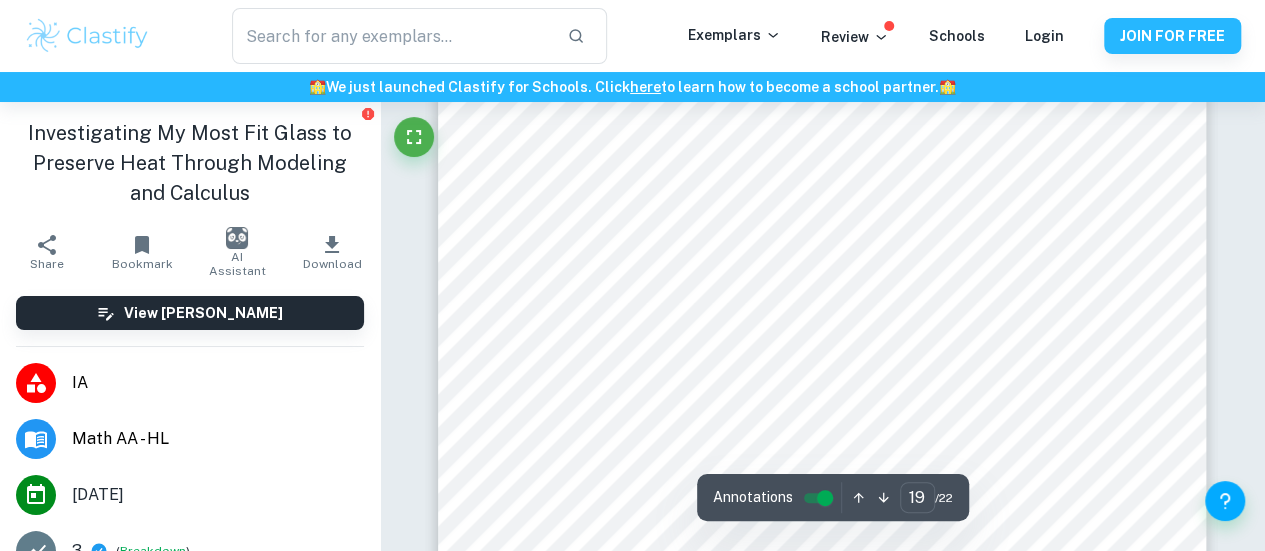 scroll, scrollTop: 19784, scrollLeft: 0, axis: vertical 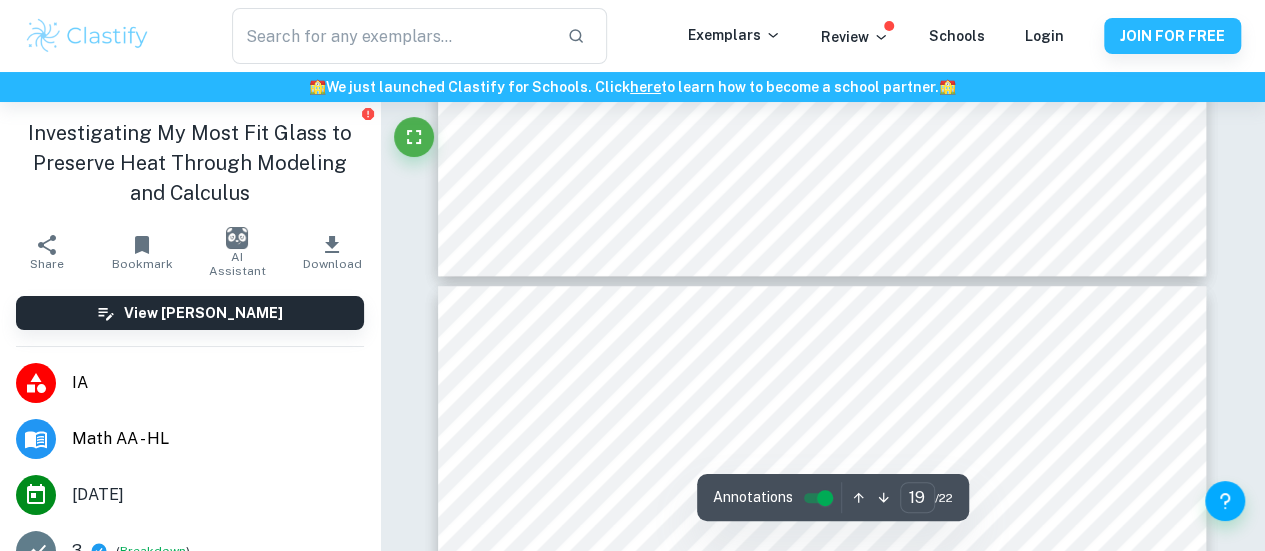 type on "18" 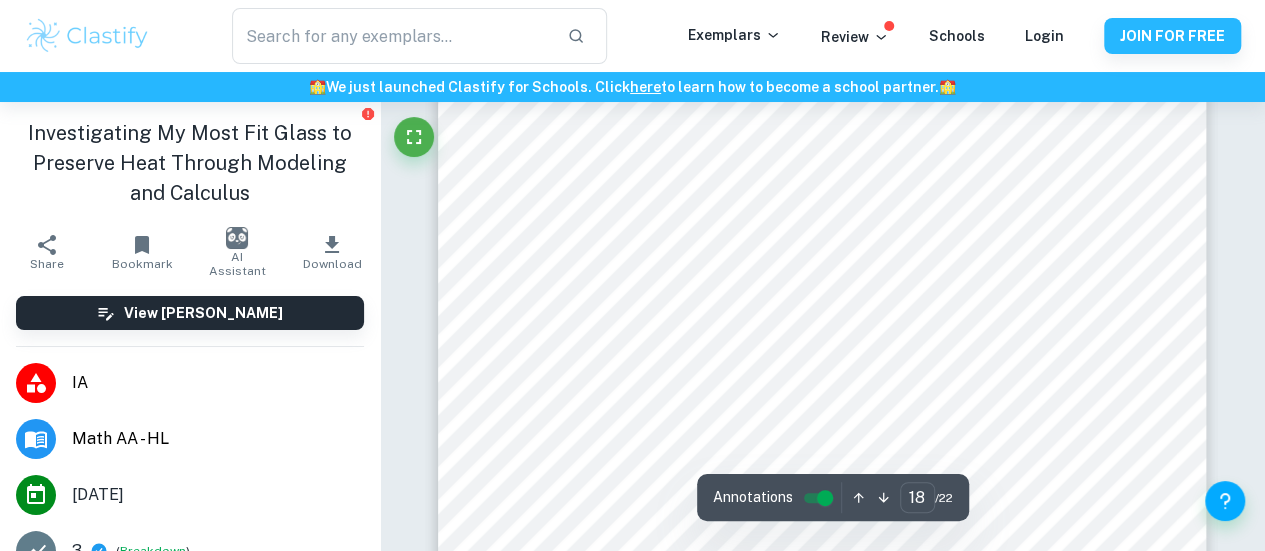 scroll, scrollTop: 19034, scrollLeft: 0, axis: vertical 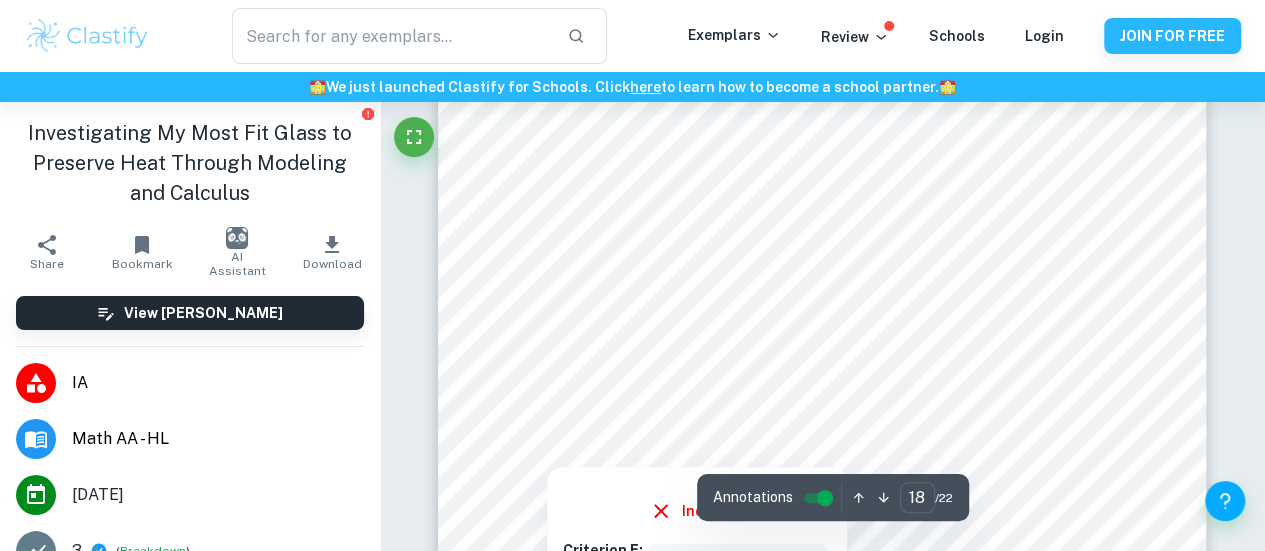click at bounding box center (616, 371) 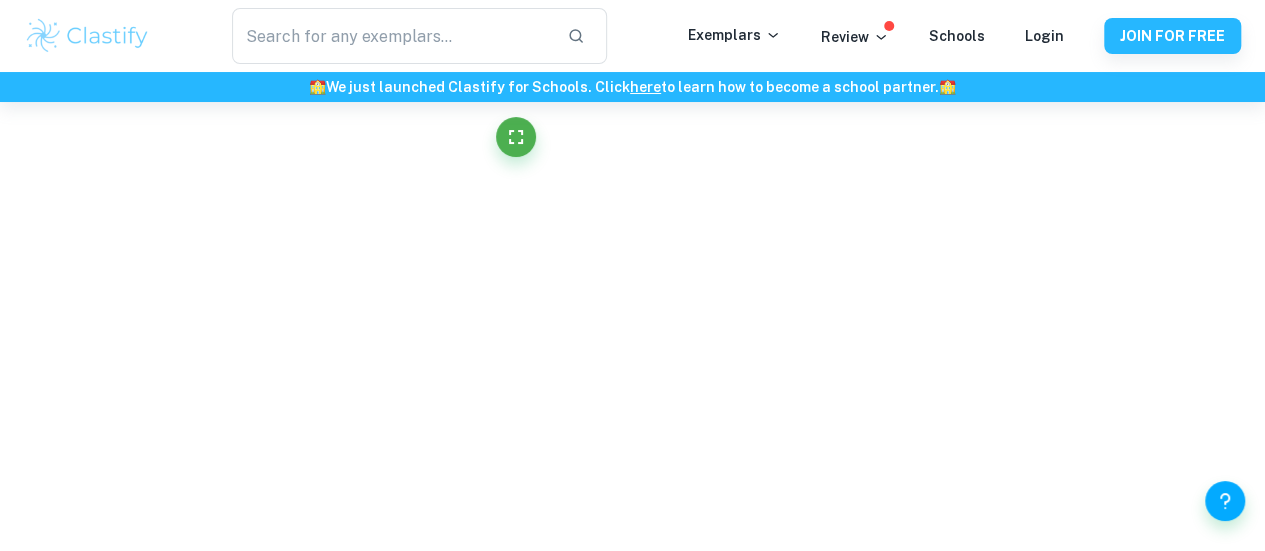 scroll, scrollTop: 5597, scrollLeft: 0, axis: vertical 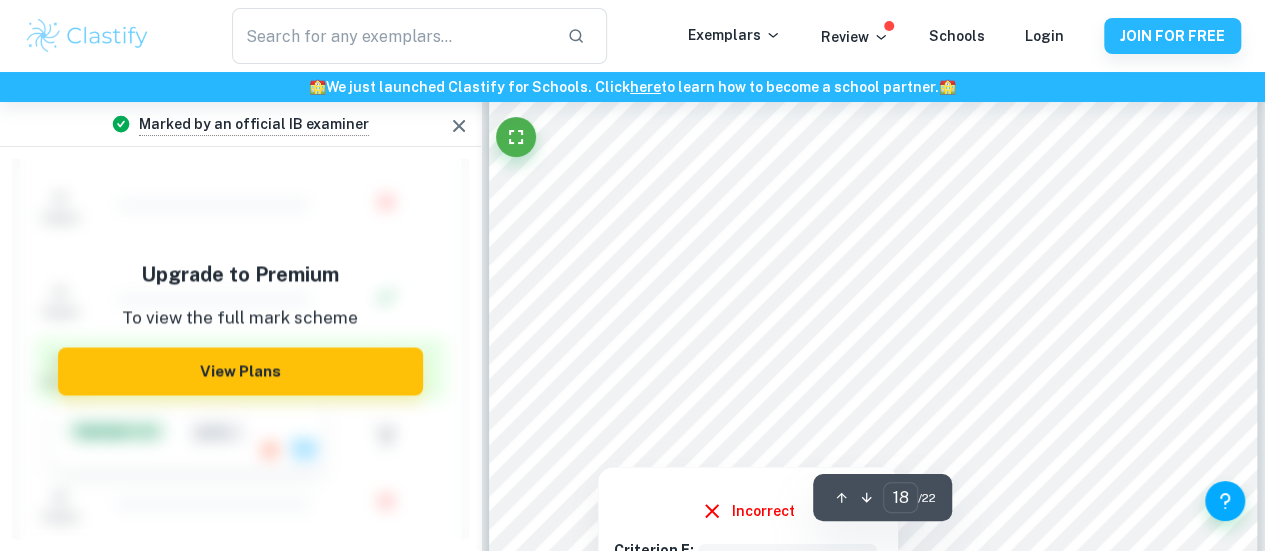 click at bounding box center [667, 371] 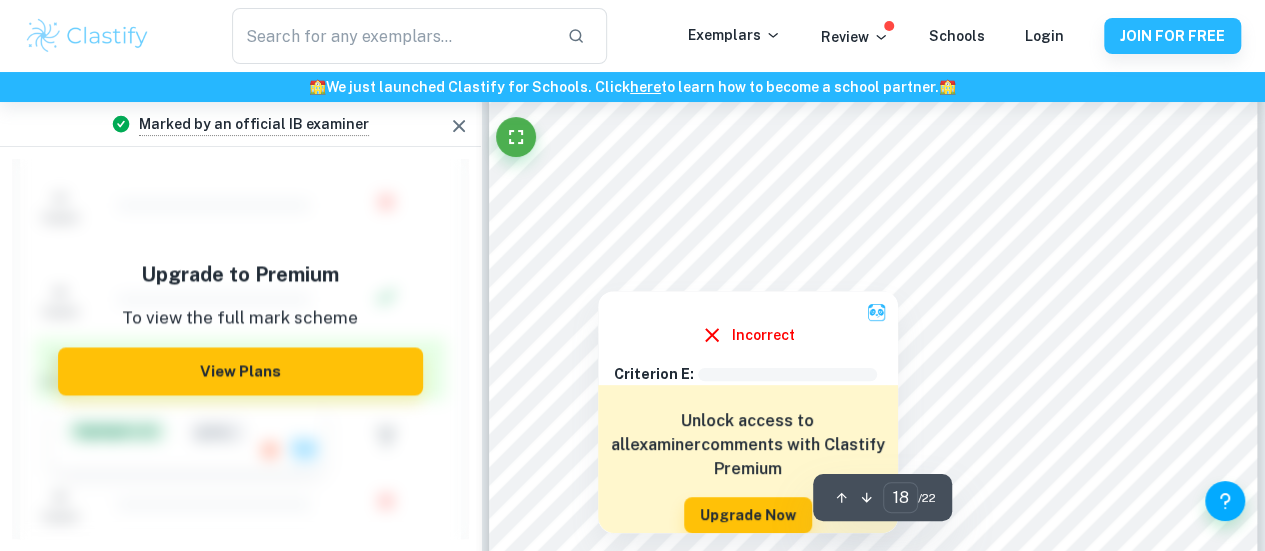 scroll, scrollTop: 19212, scrollLeft: 0, axis: vertical 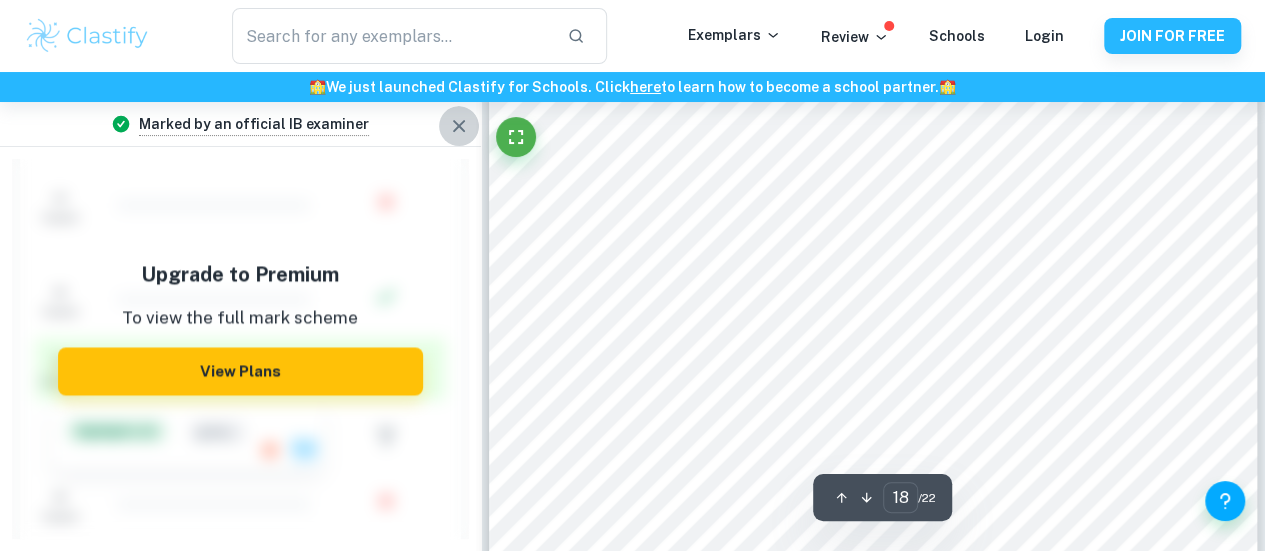 click 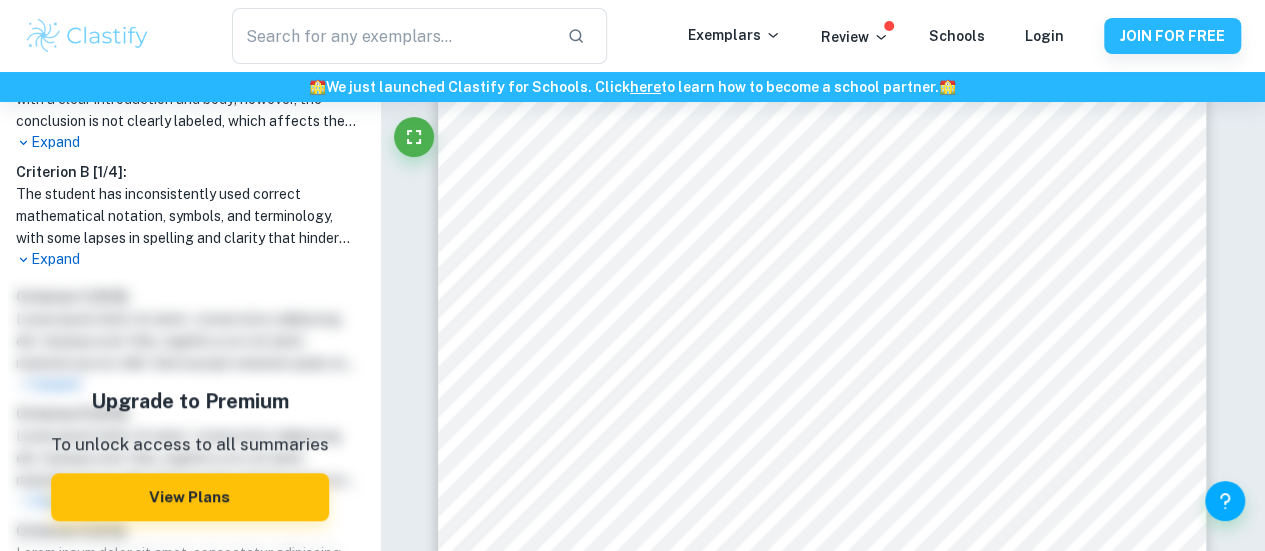 scroll, scrollTop: 658, scrollLeft: 0, axis: vertical 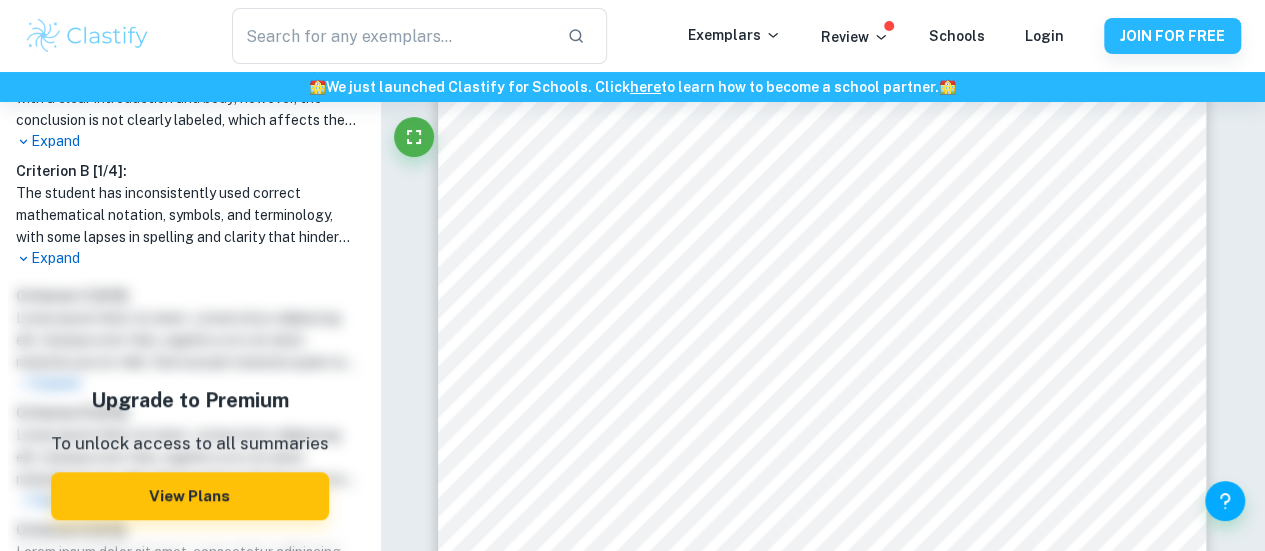 click on "Expand" at bounding box center [190, 258] 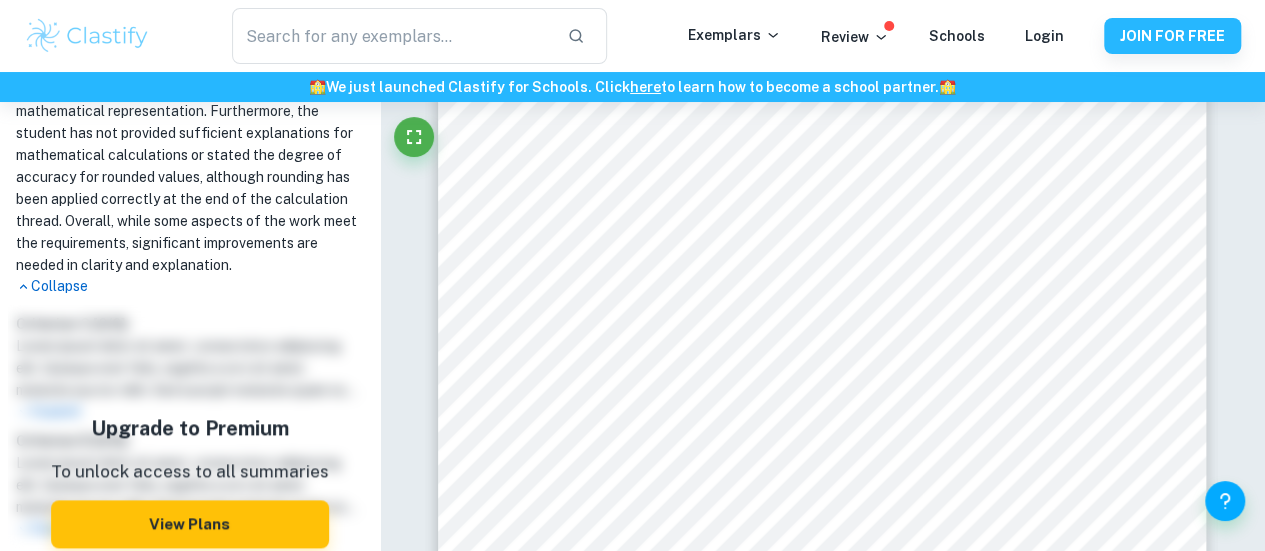 scroll, scrollTop: 1184, scrollLeft: 0, axis: vertical 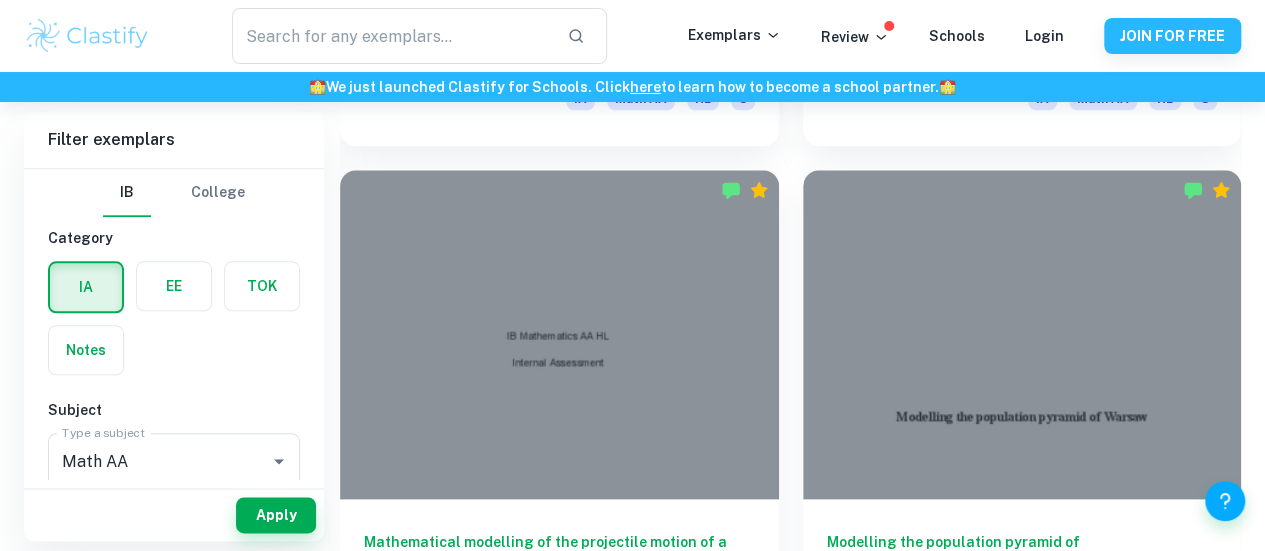 drag, startPoint x: 515, startPoint y: 230, endPoint x: 474, endPoint y: 233, distance: 41.109608 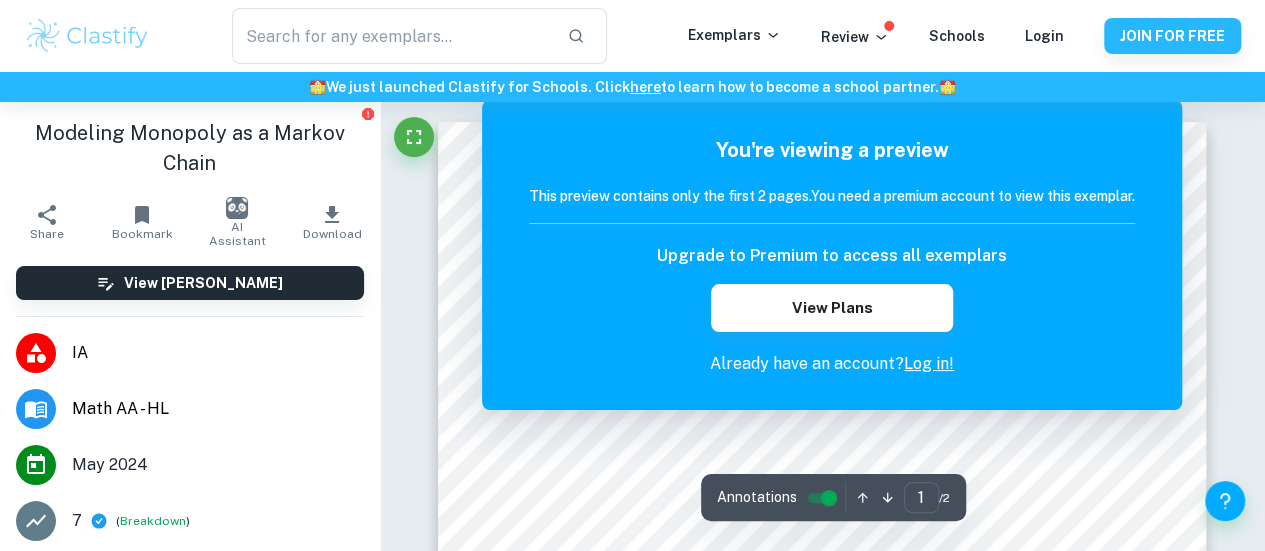 scroll, scrollTop: 62, scrollLeft: 0, axis: vertical 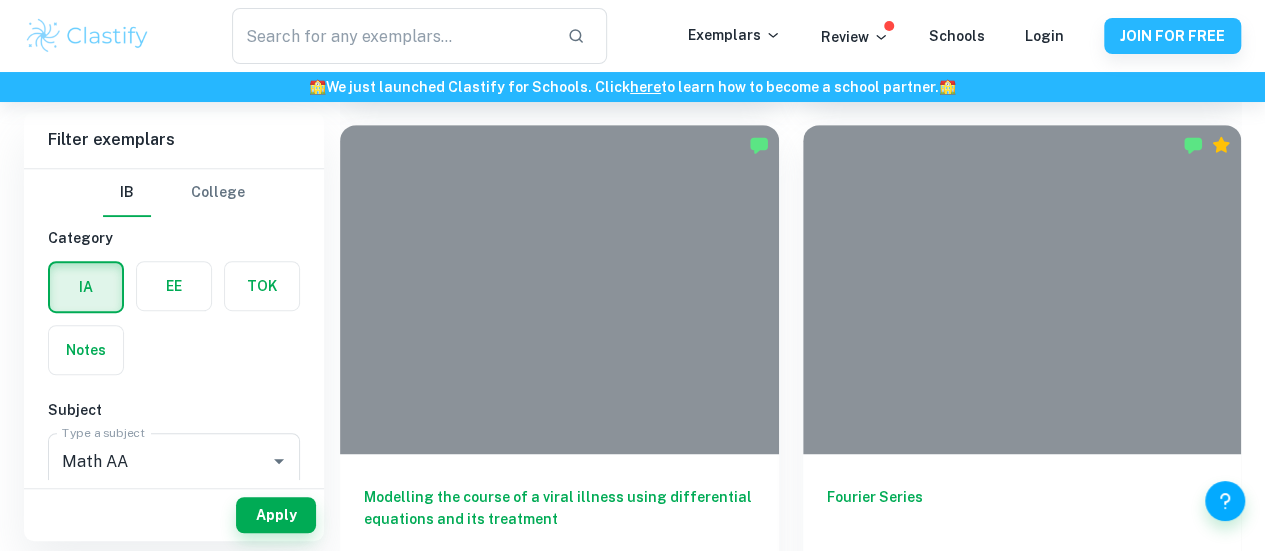 click at bounding box center [559, 4014] 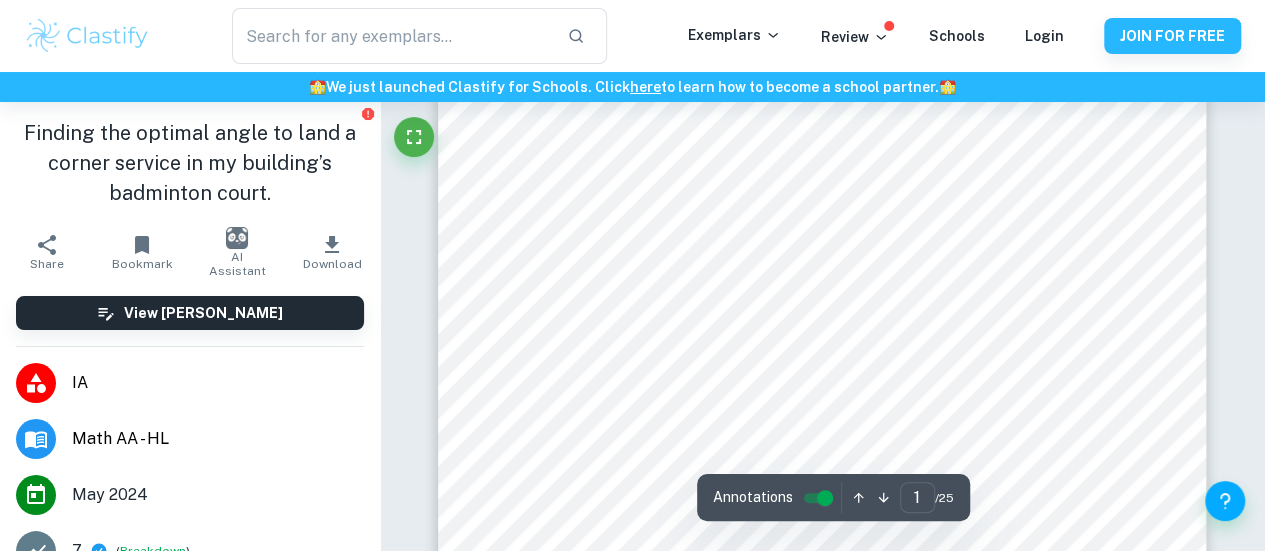 scroll, scrollTop: 416, scrollLeft: 0, axis: vertical 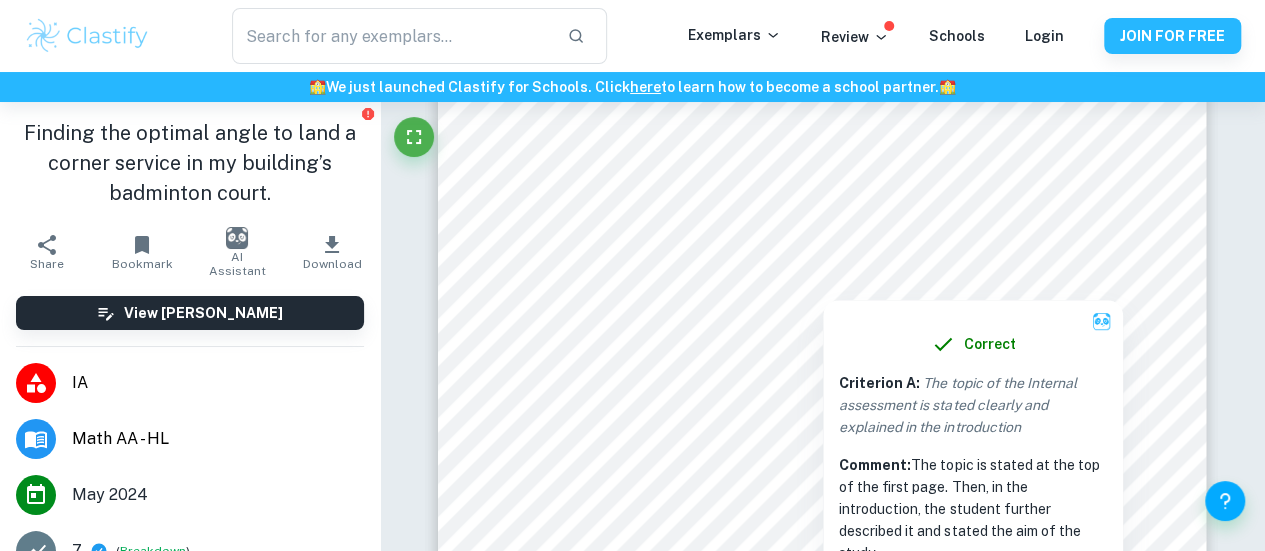 click on "Correct Criterion A :   The work is divided into sections: introduction, body, and conclusion. Correct Criterion A :   The work is divided into sections: introduction, body, and conclusion. Correct Criterion A :   The work is divided into sections: introduction, body, and conclusion. Correct Criterion A :   The body of the work is further subdivided so that phases of the exploration are clearly indicated. Correct Criterion A :   The body of the work is further subdivided so that phases of the exploration are clearly indicated. Correct Criterion A :   The body of the work is further subdivided so that phases of the exploration are clearly indicated. Correct Criterion A :   The topic of the Internal assessment is stated clearly and explained in the introduction Comment:  The topic is stated at the top of the first page. Then, in the introduction, the student further described it and stated the aim of the study. Correct Criterion A :   Comment: Correct Criterion A :   Comment: Correct Criterion A :   Comment: :" at bounding box center (823, 13401) 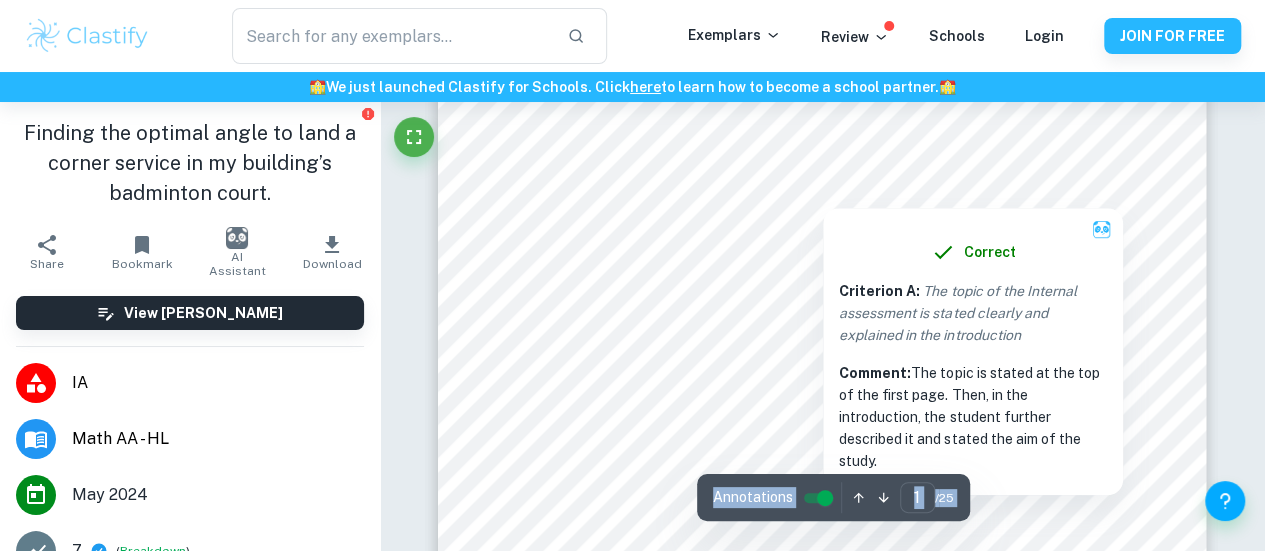 scroll, scrollTop: 509, scrollLeft: 0, axis: vertical 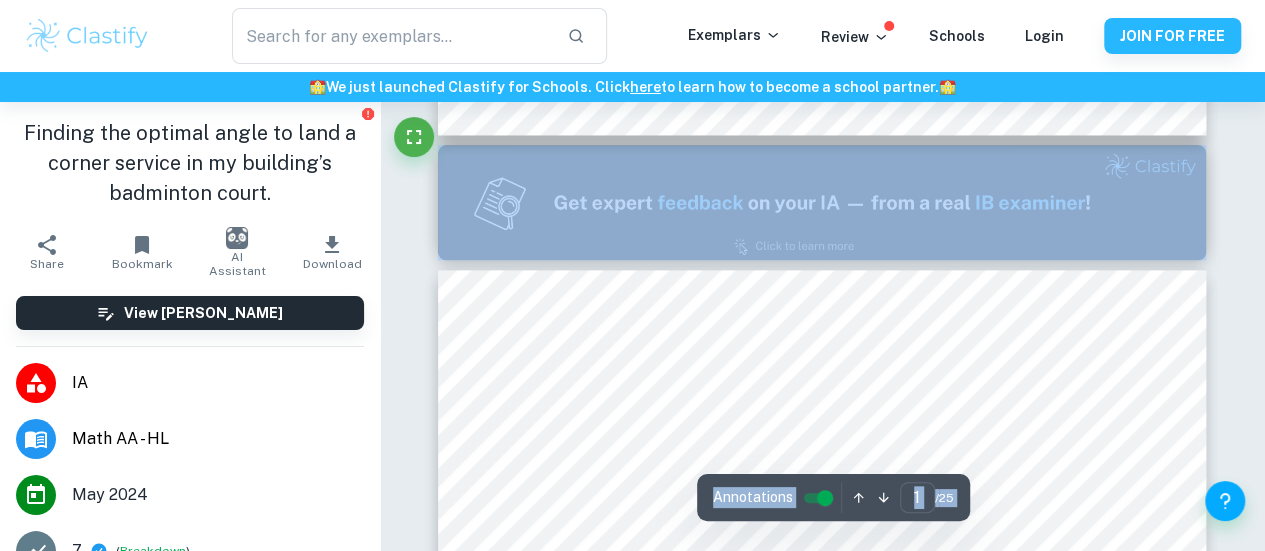 type on "2" 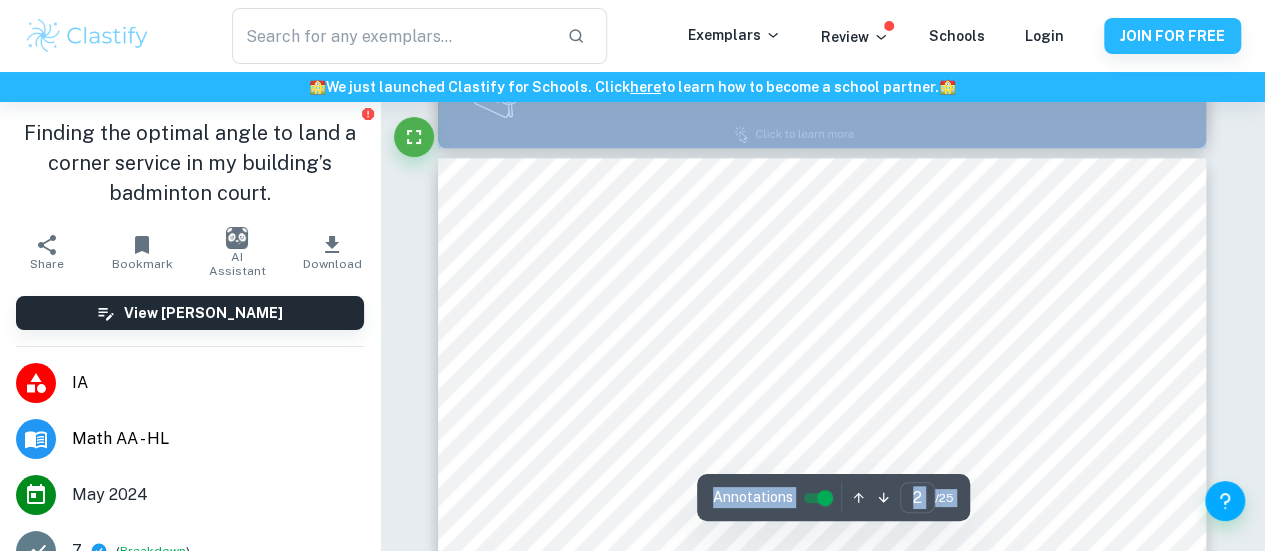 scroll, scrollTop: 1184, scrollLeft: 0, axis: vertical 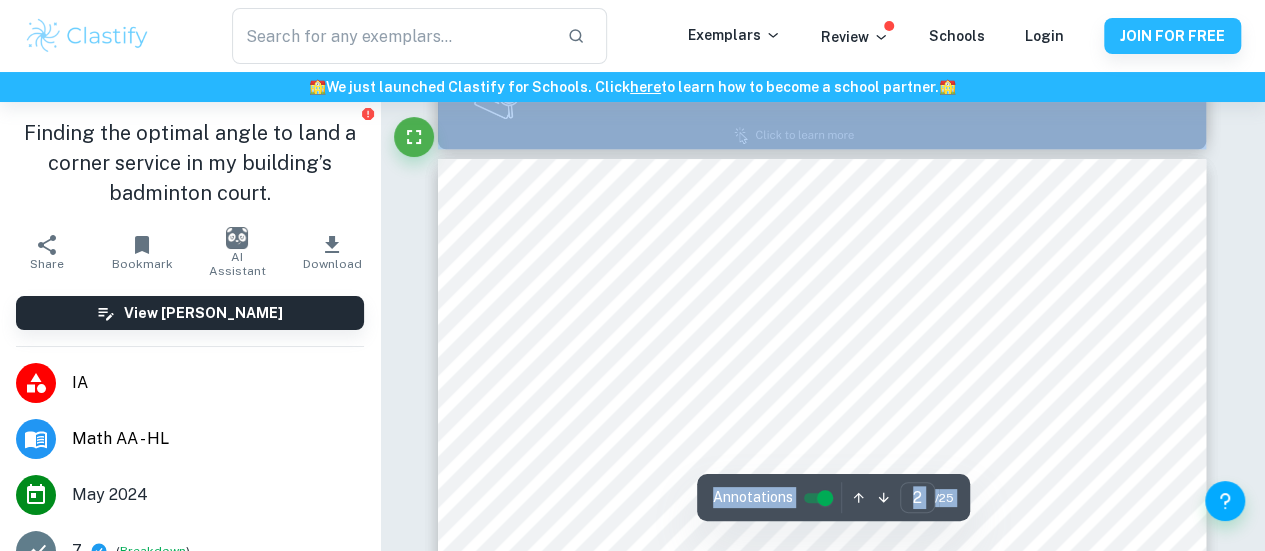 click on "Correct Criterion A :   The work is divided into sections: introduction, body, and conclusion. Correct Criterion A :   The work is divided into sections: introduction, body, and conclusion. Correct Criterion A :   The work is divided into sections: introduction, body, and conclusion. Correct Criterion A :   The body of the work is further subdivided so that phases of the exploration are clearly indicated. Correct Criterion A :   The body of the work is further subdivided so that phases of the exploration are clearly indicated. Correct Criterion A :   The body of the work is further subdivided so that phases of the exploration are clearly indicated. Correct Criterion A :   The topic of the Internal assessment is stated clearly and explained in the introduction Comment:  The topic is stated at the top of the first page. Then, in the introduction, the student further described it and stated the aim of the study. Correct Criterion A :   Comment: Correct Criterion A :   Comment: Correct Criterion A :   Comment: :" at bounding box center (823, 12695) 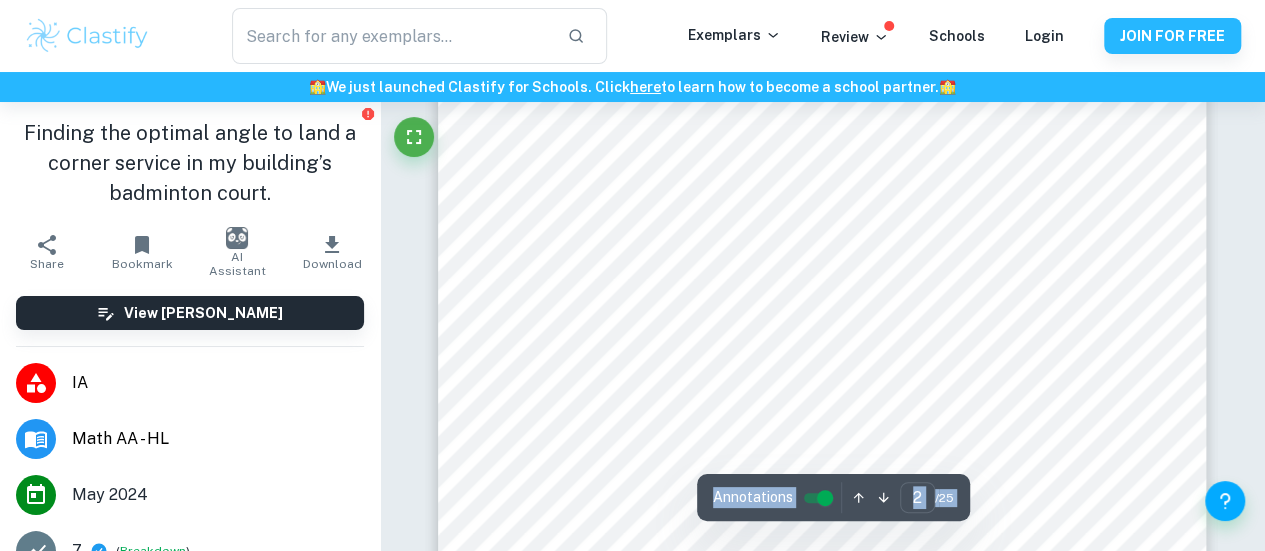 scroll, scrollTop: 1304, scrollLeft: 0, axis: vertical 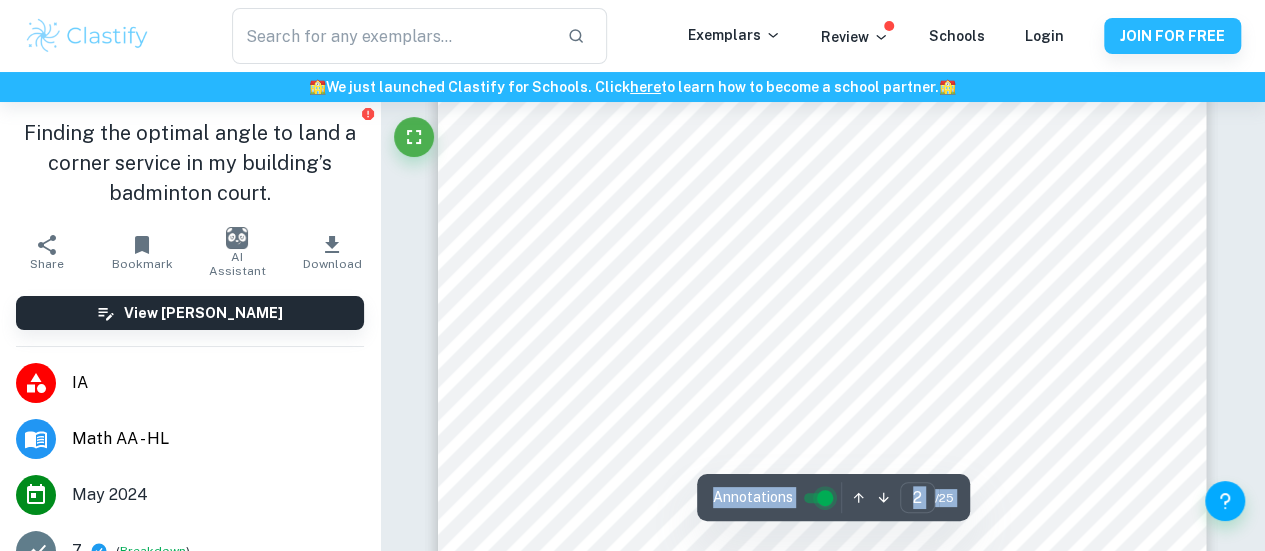 click at bounding box center (825, 498) 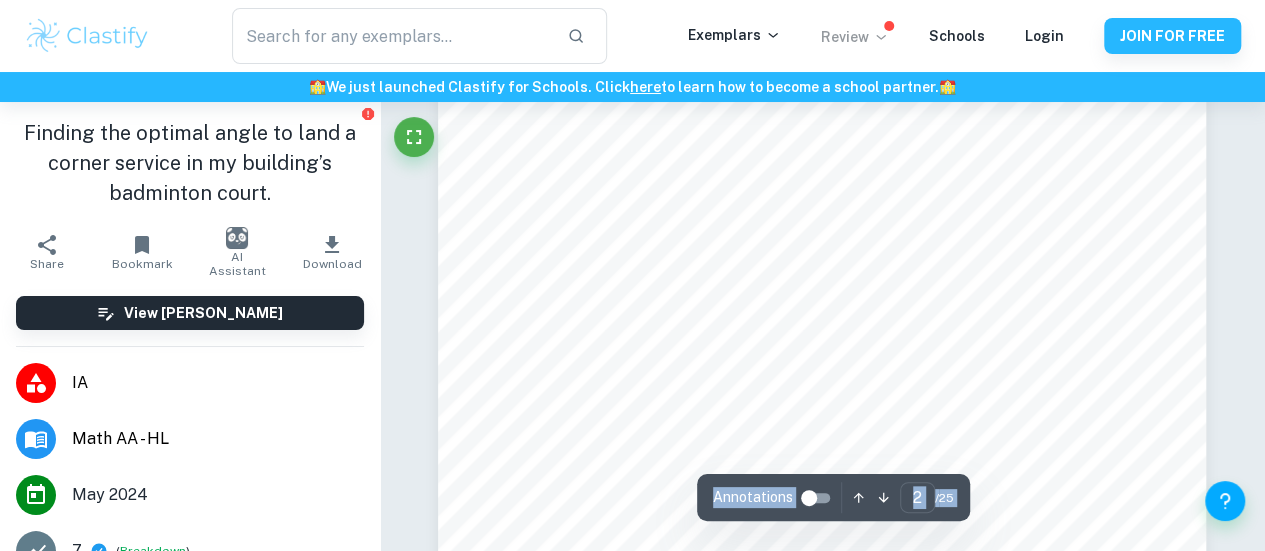 scroll, scrollTop: 1505, scrollLeft: 0, axis: vertical 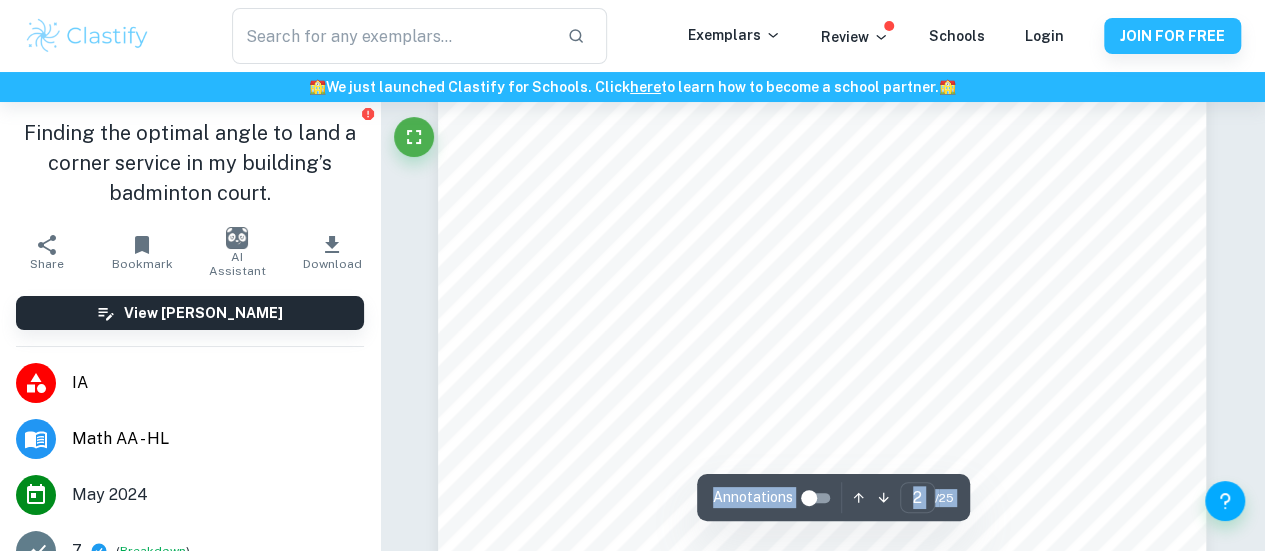 click at bounding box center (809, 498) 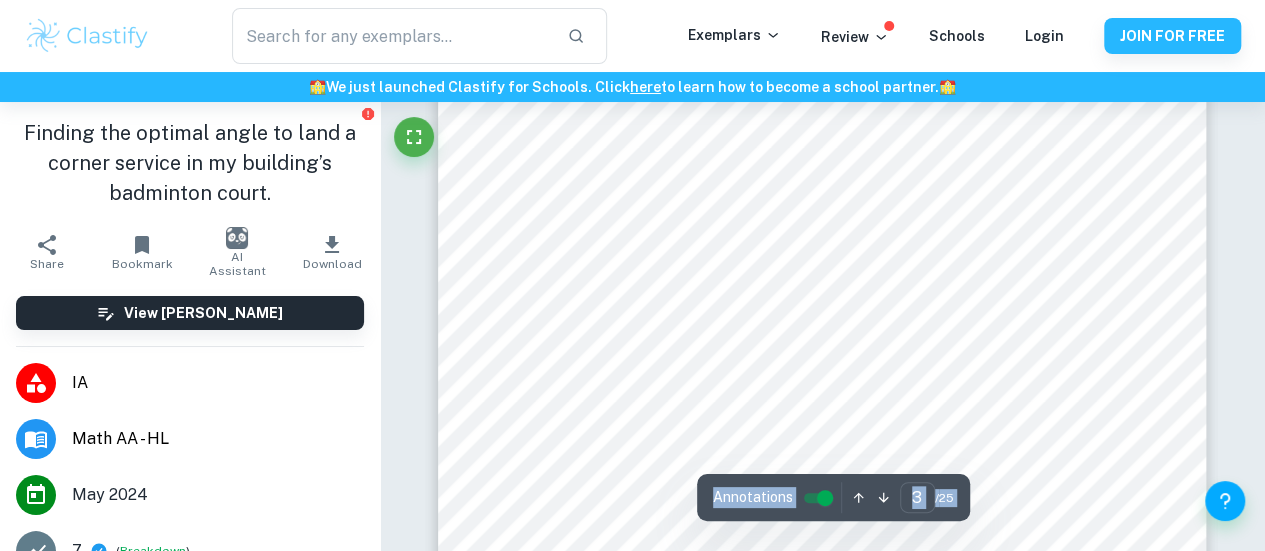 scroll, scrollTop: 2785, scrollLeft: 0, axis: vertical 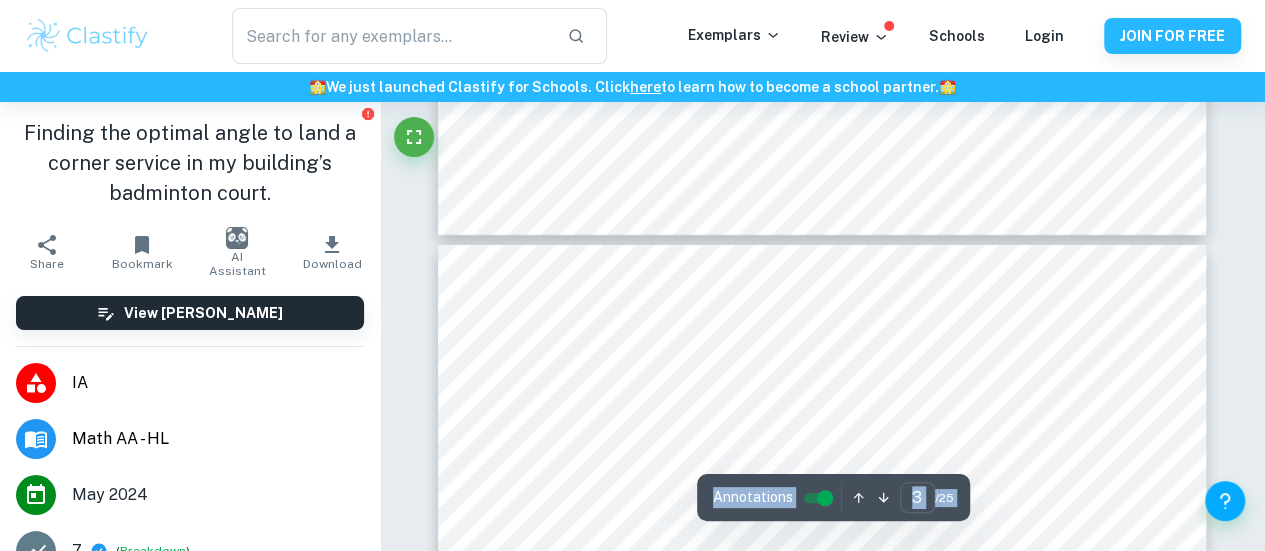type on "4" 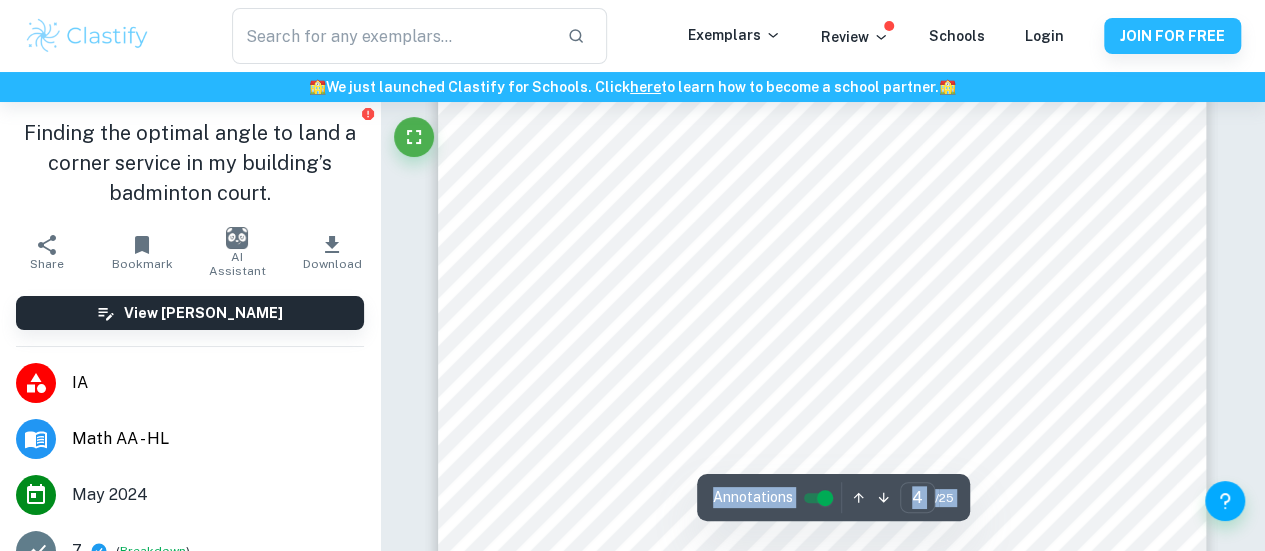 scroll, scrollTop: 3553, scrollLeft: 0, axis: vertical 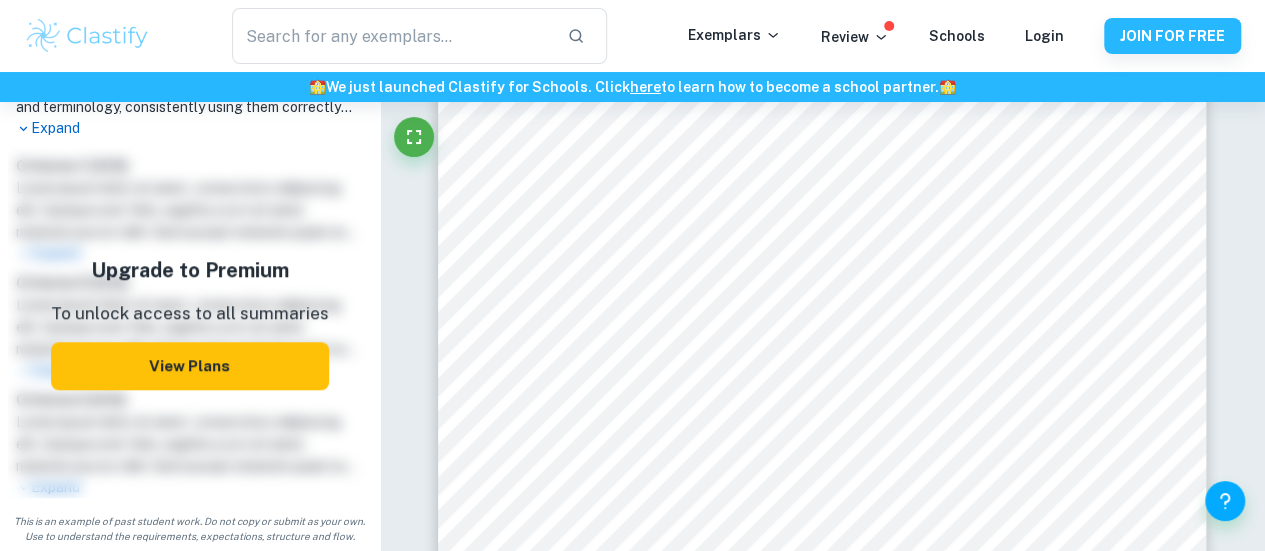 click on "View Plans" at bounding box center (190, 366) 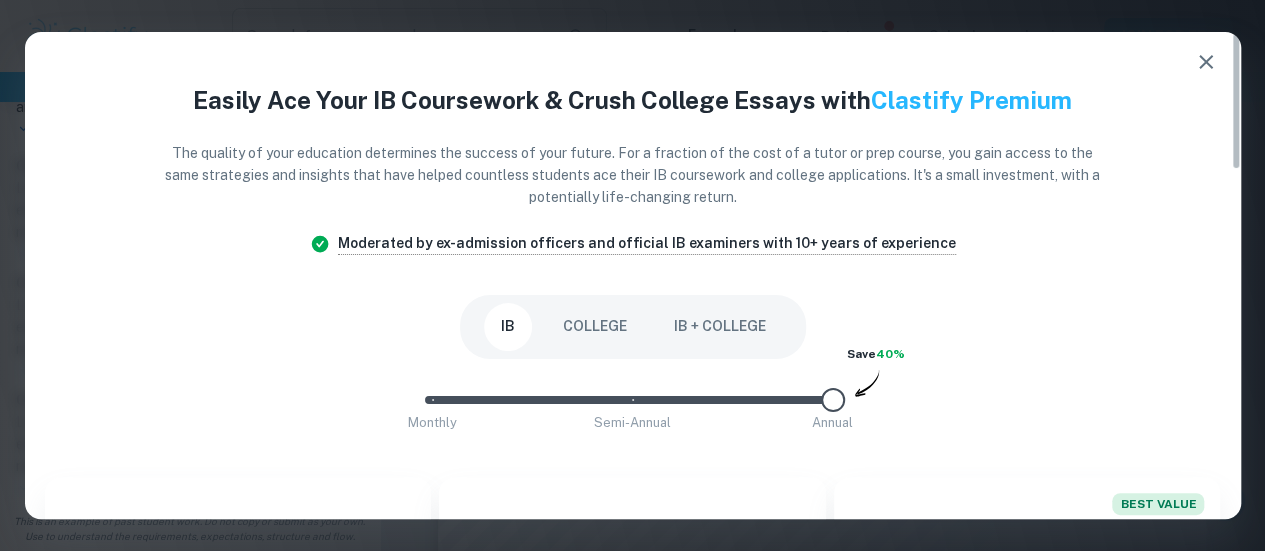 click at bounding box center [625, 400] 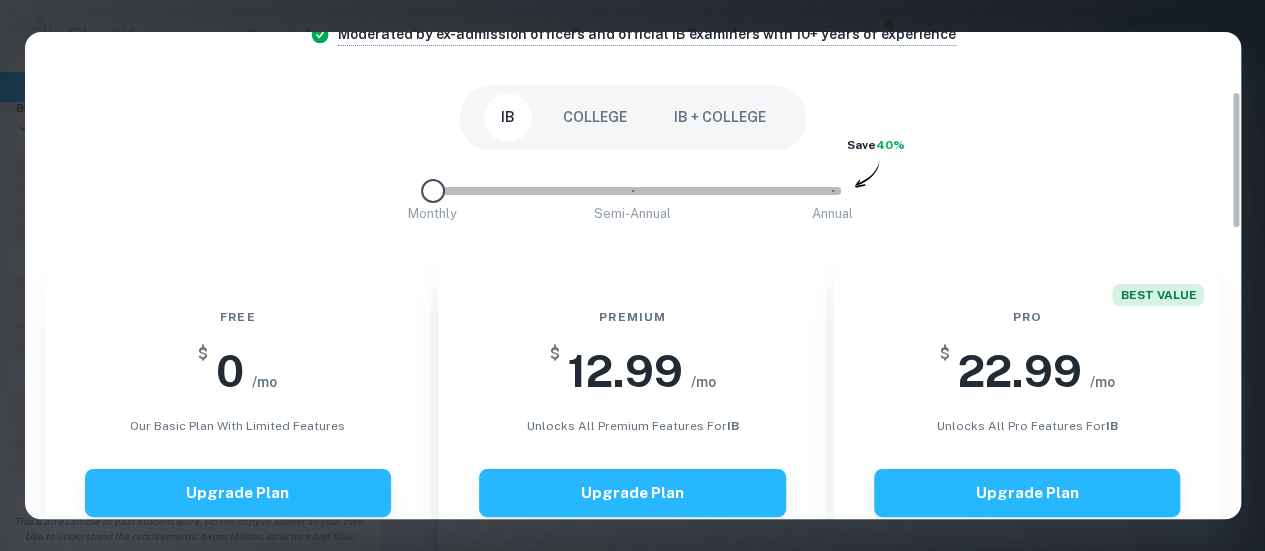 scroll, scrollTop: 302, scrollLeft: 0, axis: vertical 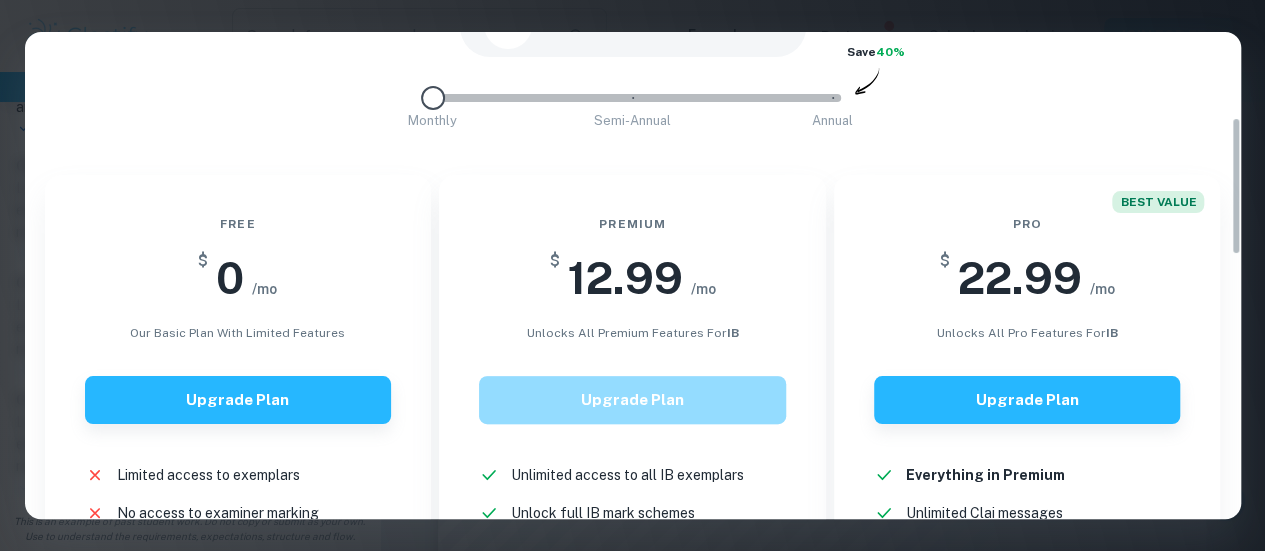 click on "Upgrade Plan" at bounding box center [632, 400] 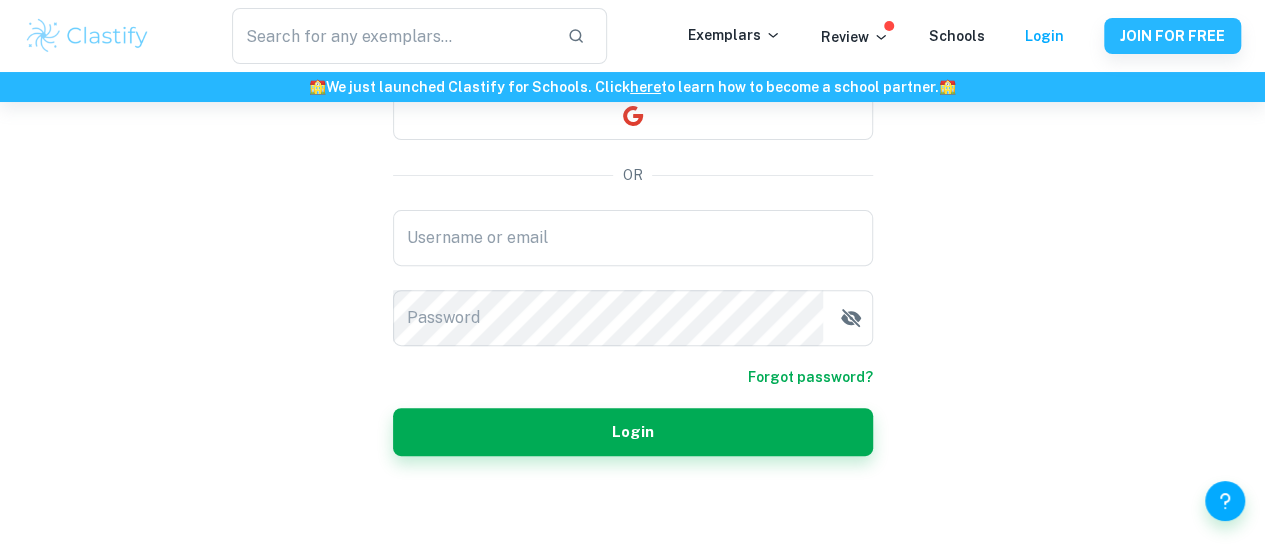 scroll, scrollTop: 0, scrollLeft: 0, axis: both 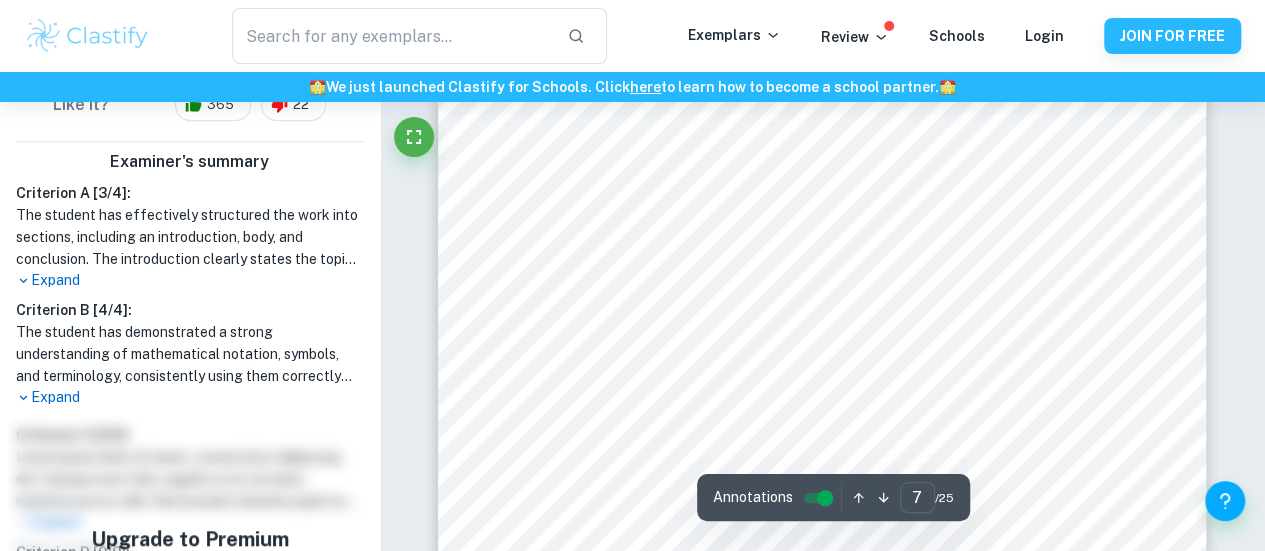type on "6" 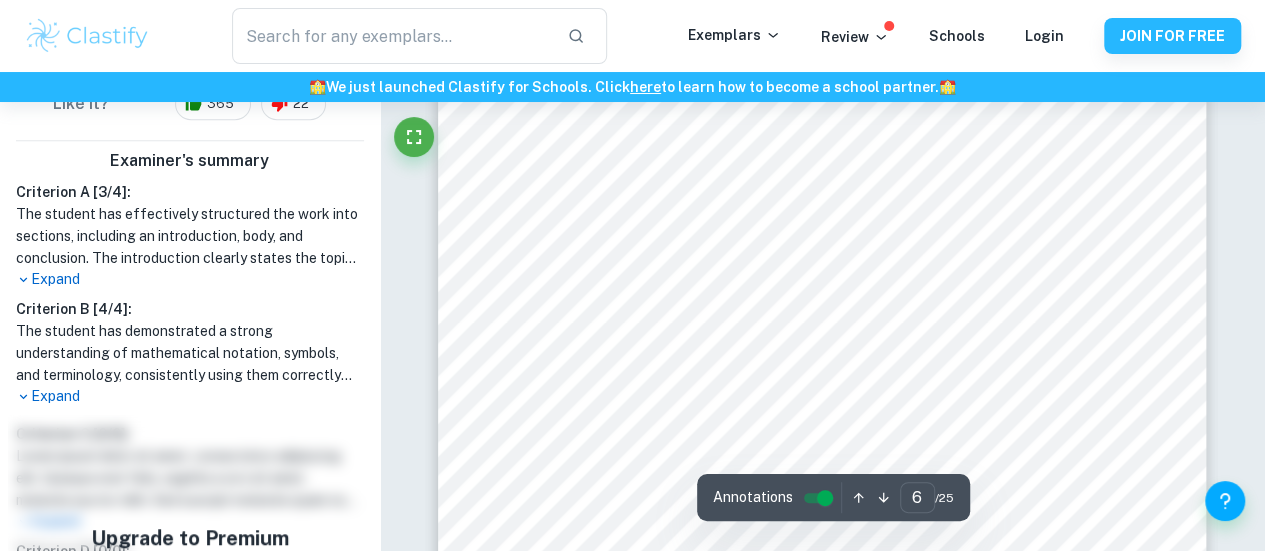 scroll, scrollTop: 6008, scrollLeft: 0, axis: vertical 